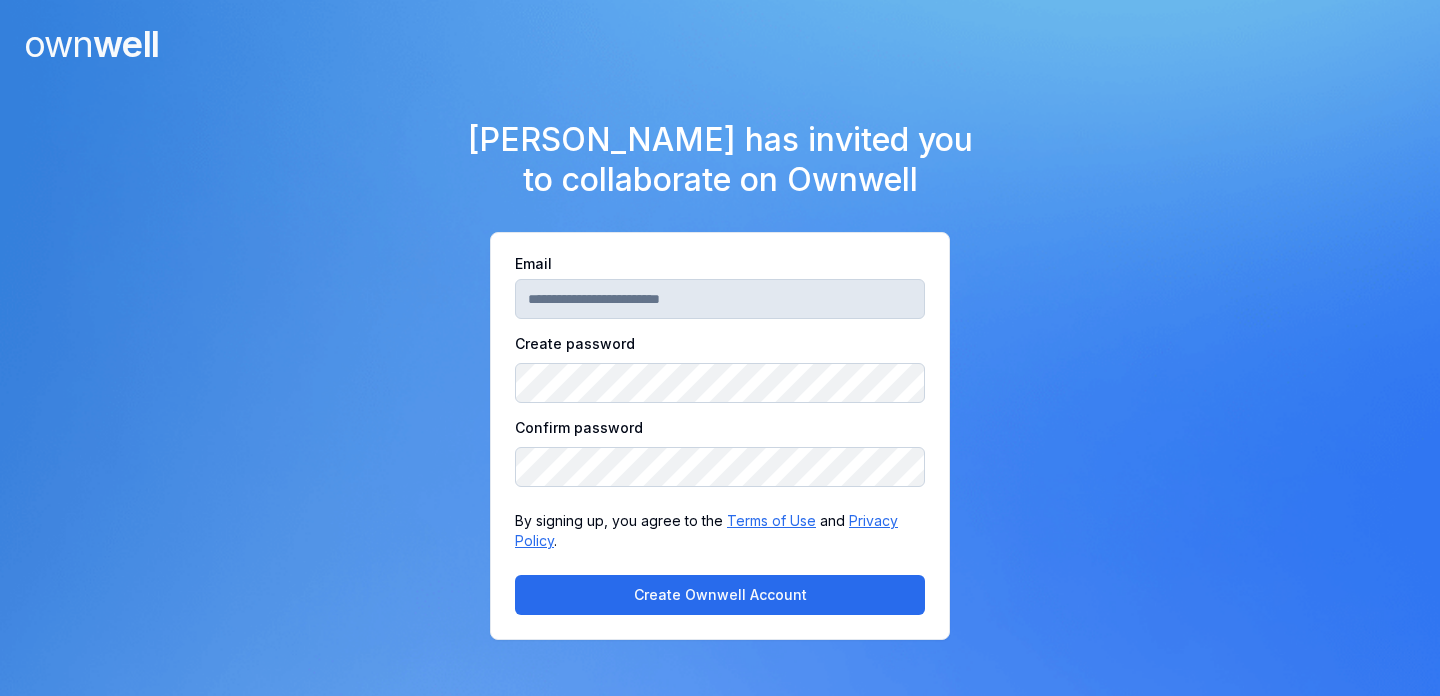 scroll, scrollTop: 0, scrollLeft: 0, axis: both 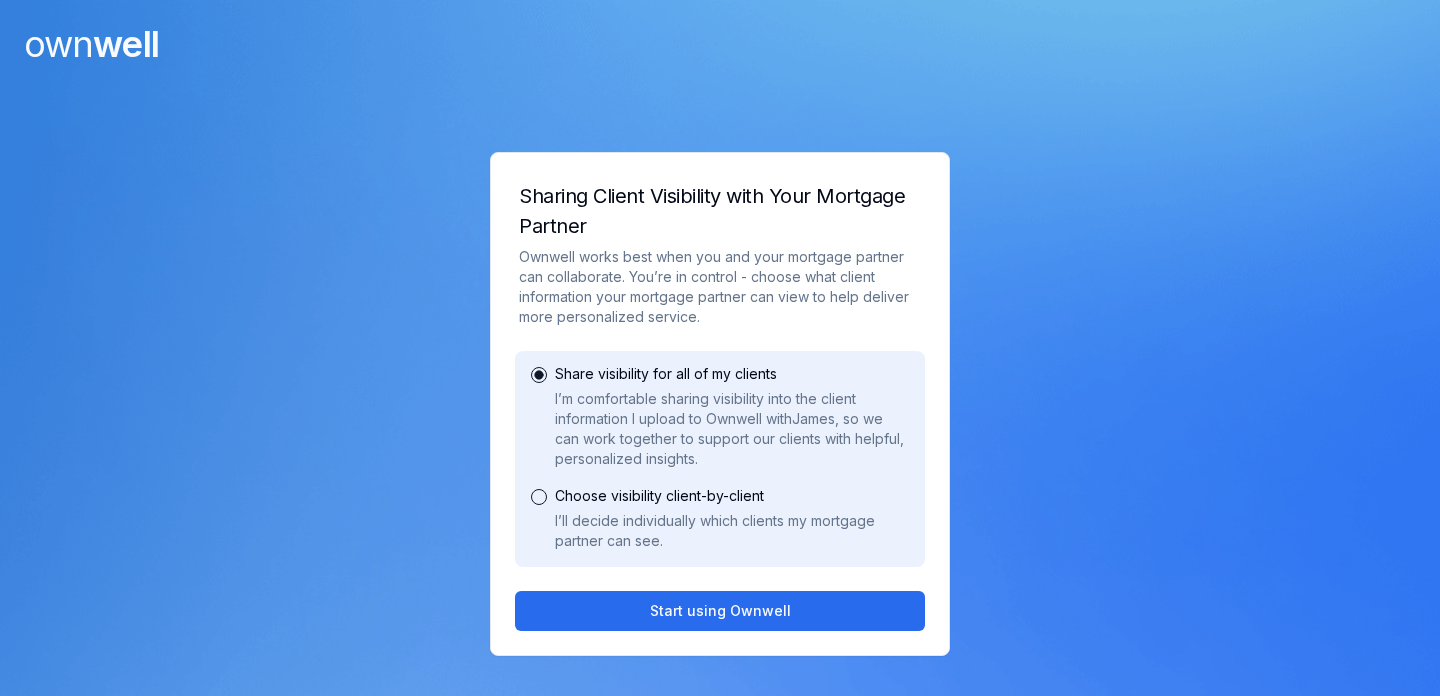 click on "Share visibility for all of my clients I’m comfortable sharing visibility into the client information I upload to Ownwell with  [PERSON_NAME] , so we can work together to support our clients with helpful, personalized insights. Choose visibility client-by-client I’ll decide individually which clients my mortgage partner can see." at bounding box center (720, 459) 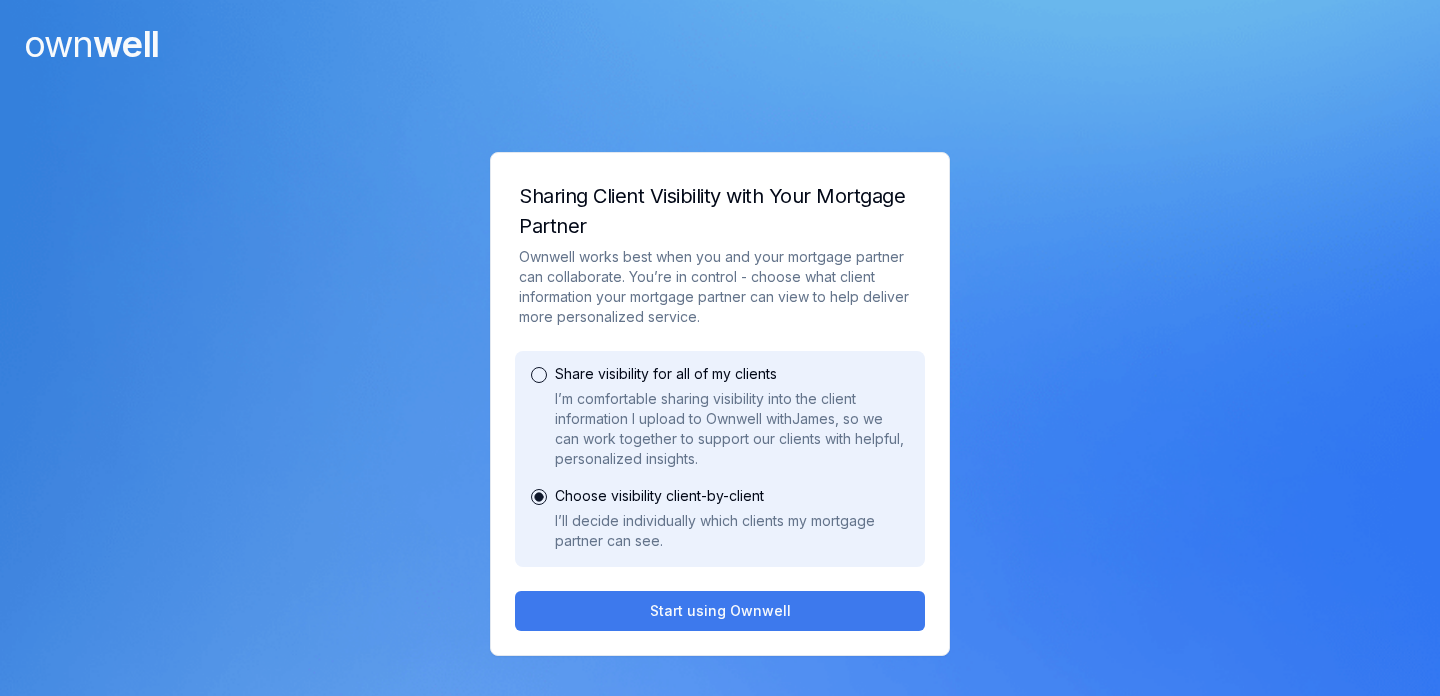 click on "Start using Ownwell" at bounding box center (720, 611) 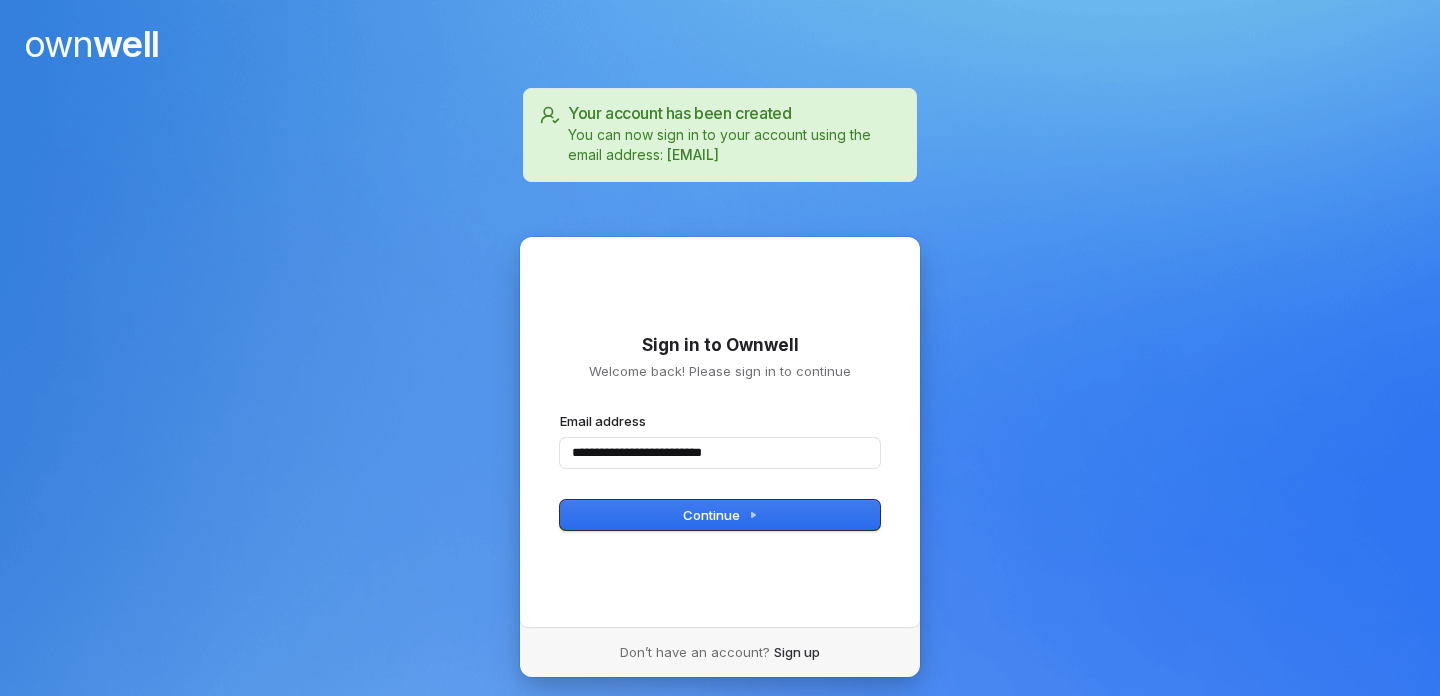 click at bounding box center (560, 412) 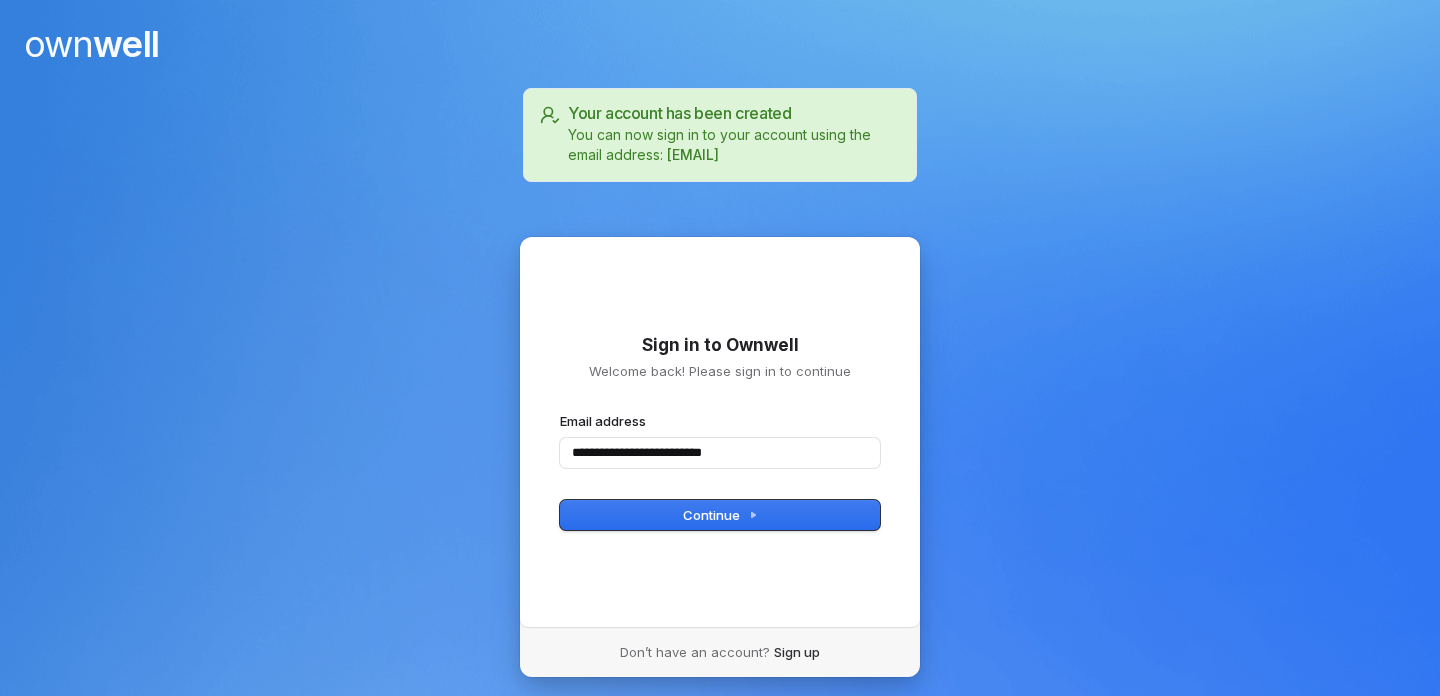 type on "**********" 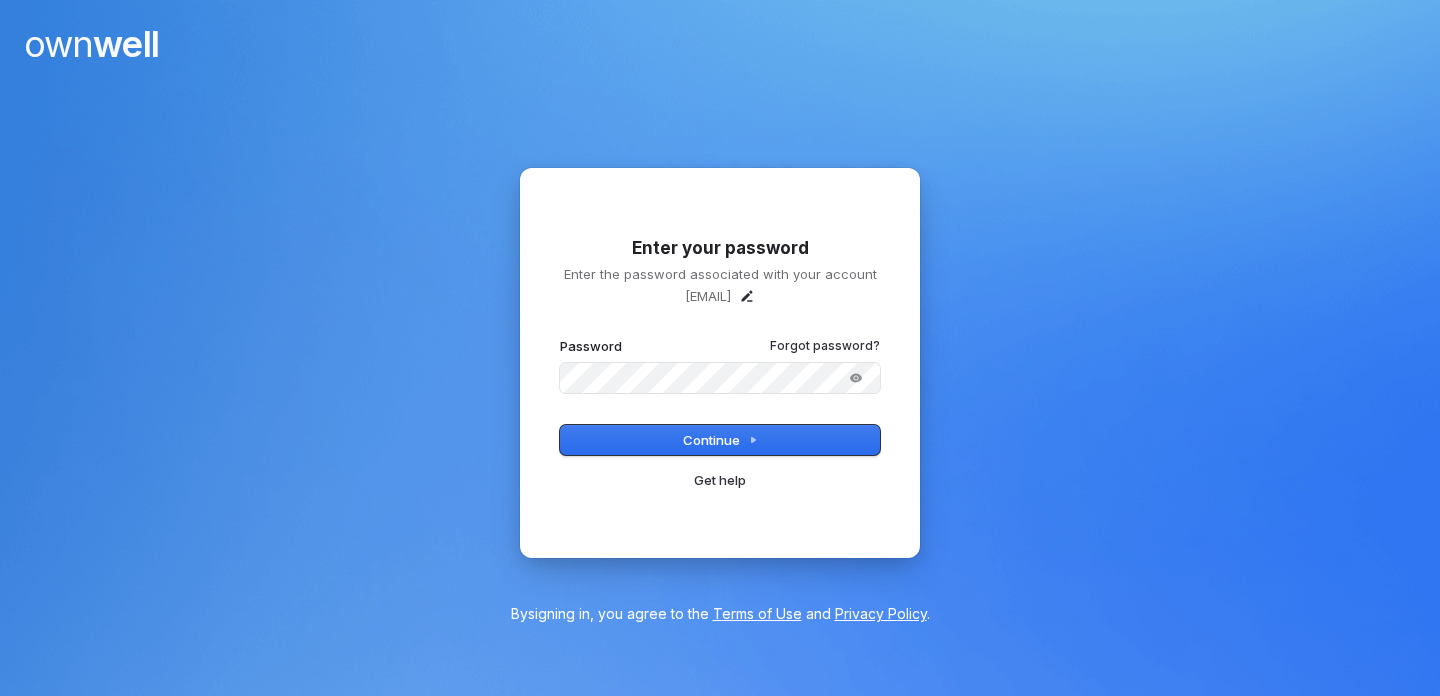 click at bounding box center (560, 337) 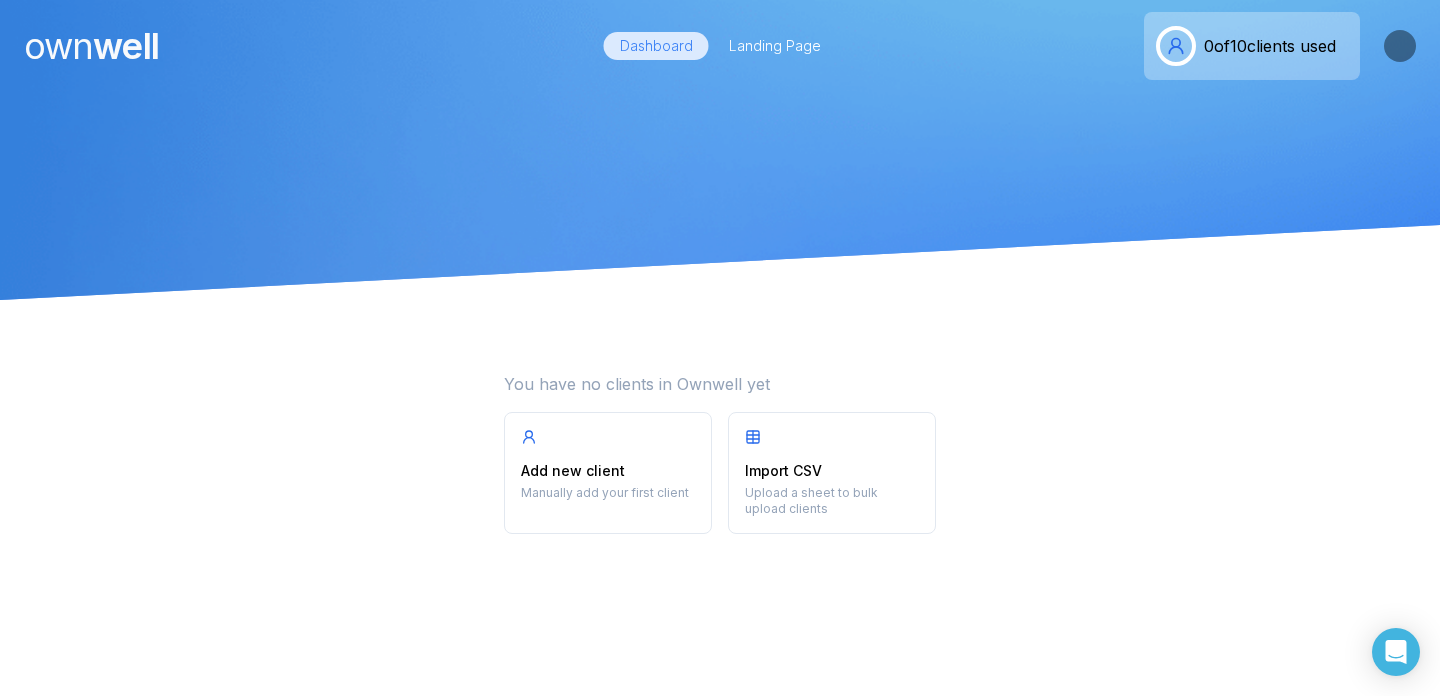 click on "Import CSV Upload a sheet to bulk upload clients" at bounding box center (832, 473) 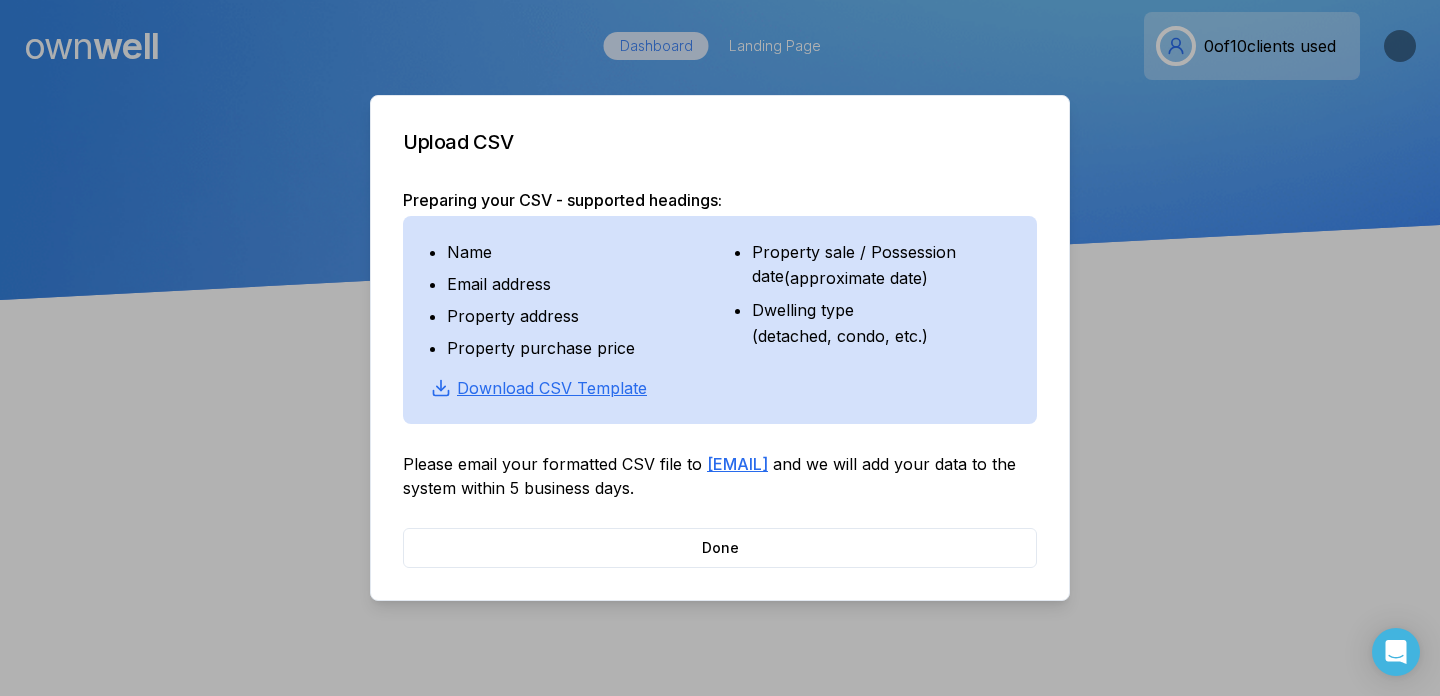 type 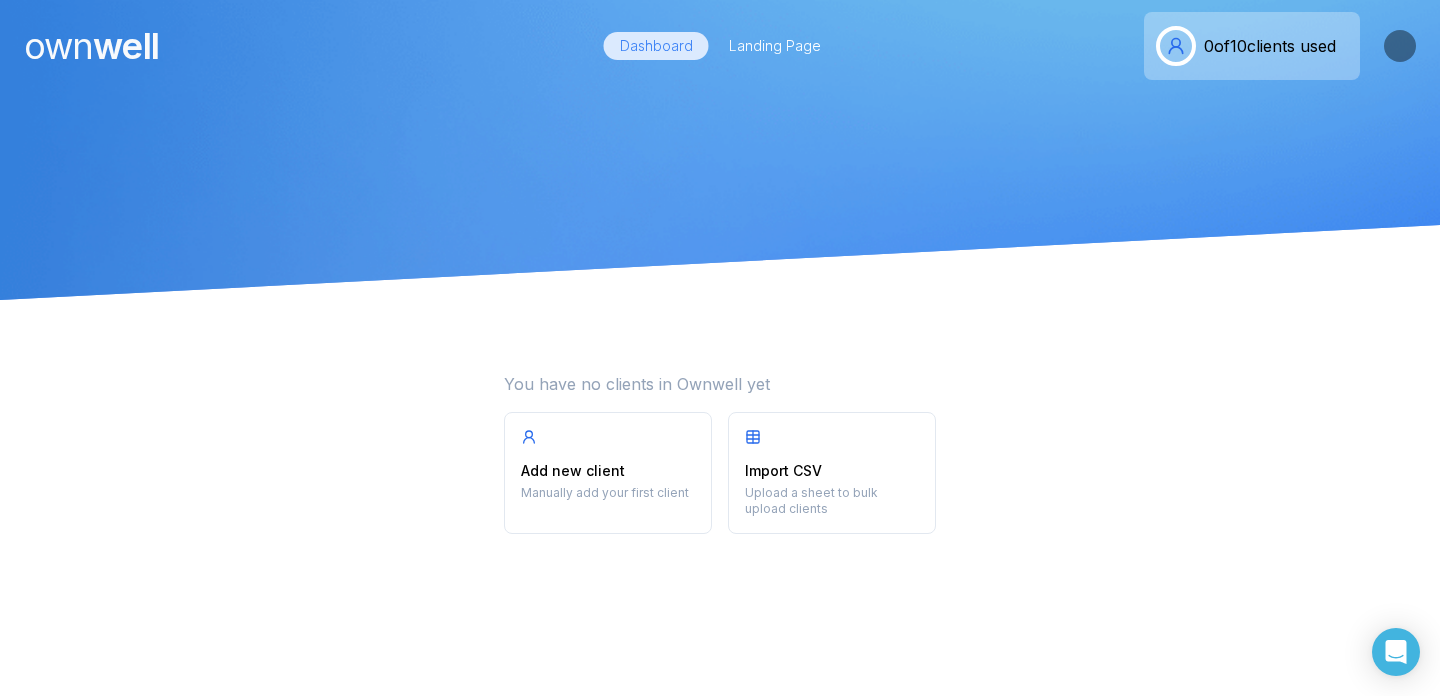 click on "Add new client Manually add your first client" at bounding box center (608, 473) 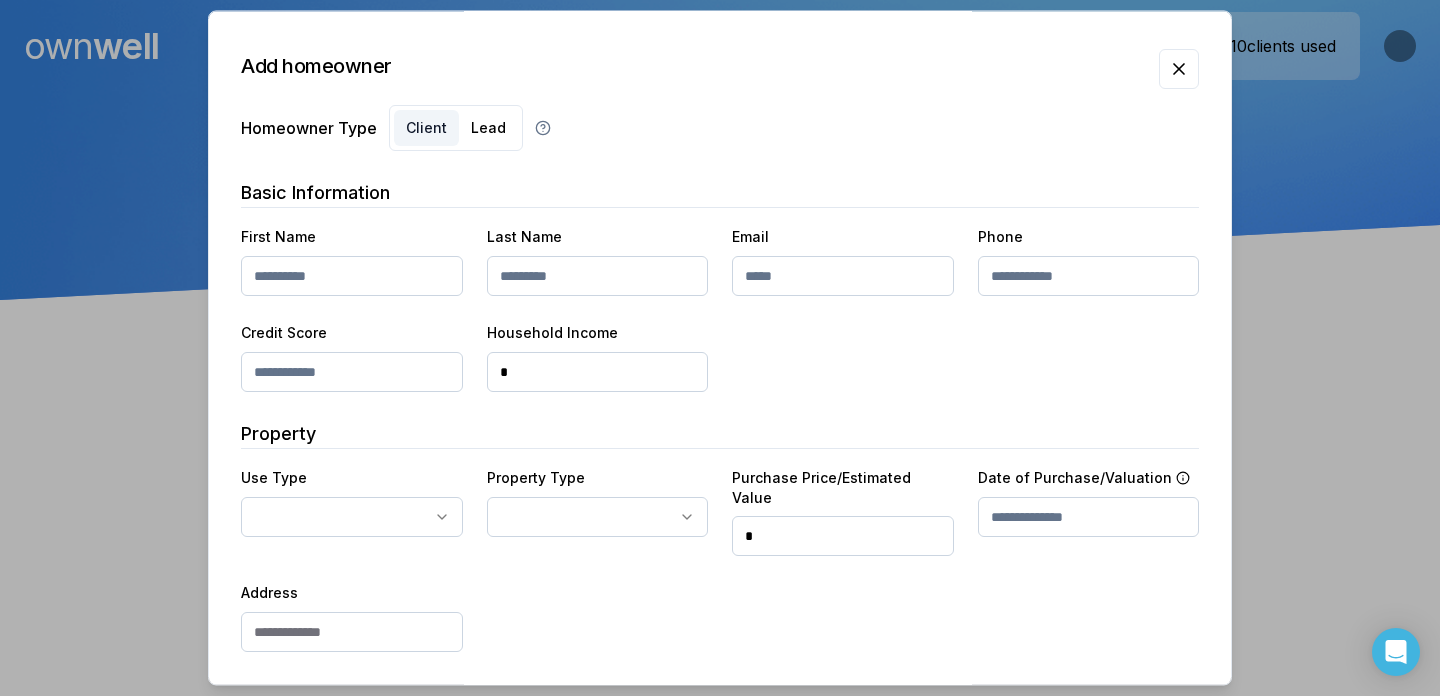 click at bounding box center [352, 276] 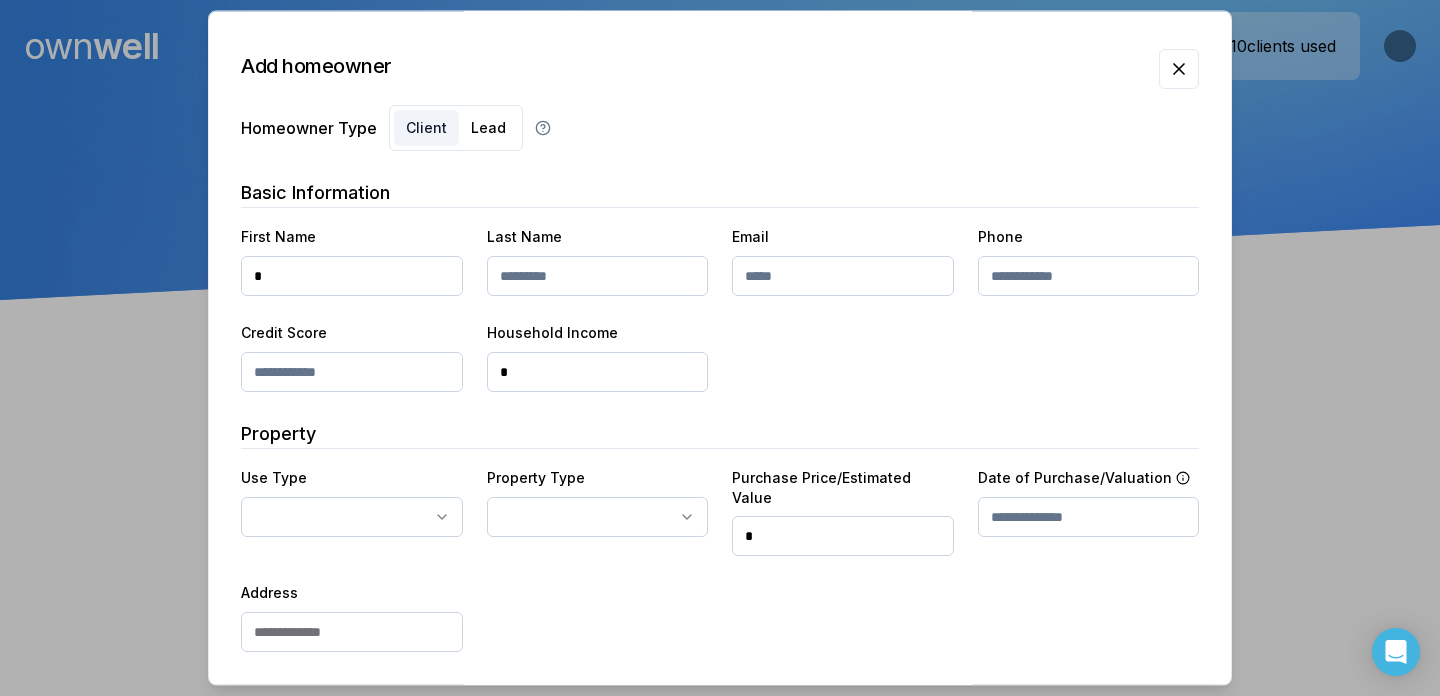 type 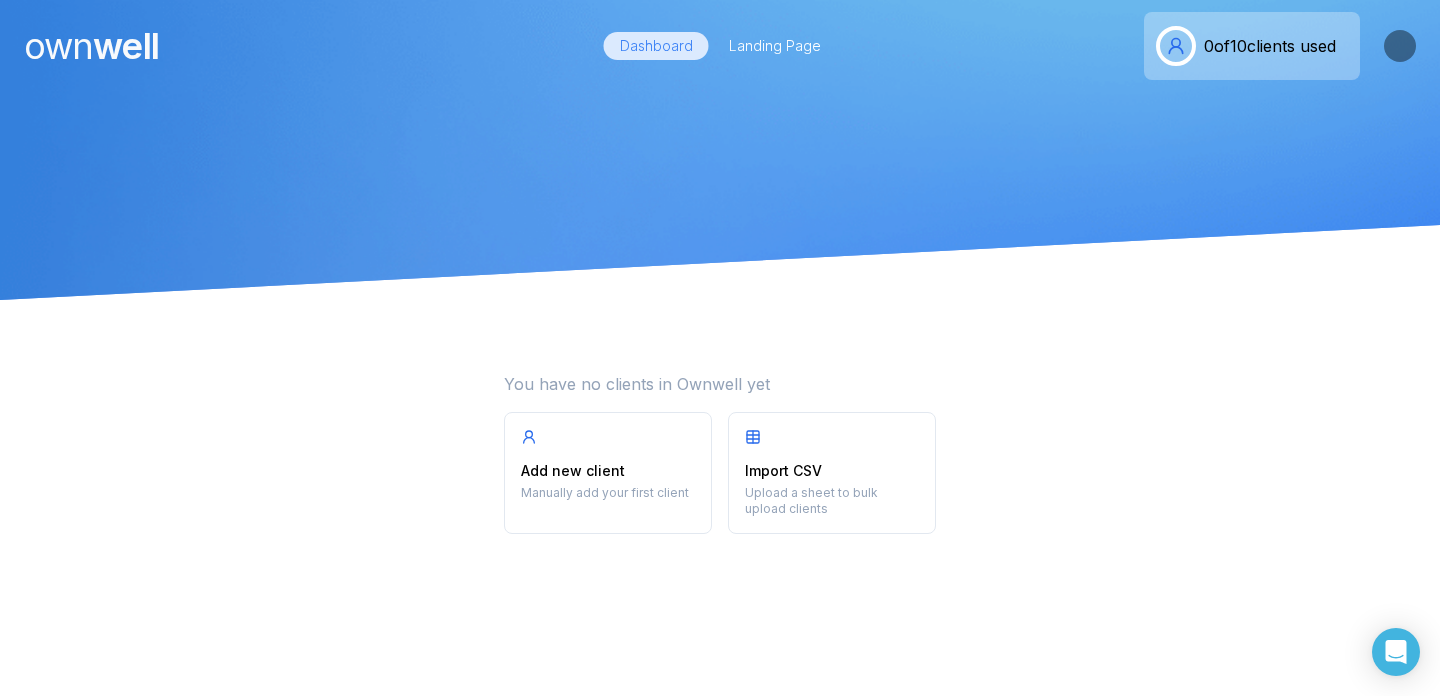 click on "Import CSV Upload a sheet to bulk upload clients" at bounding box center [832, 473] 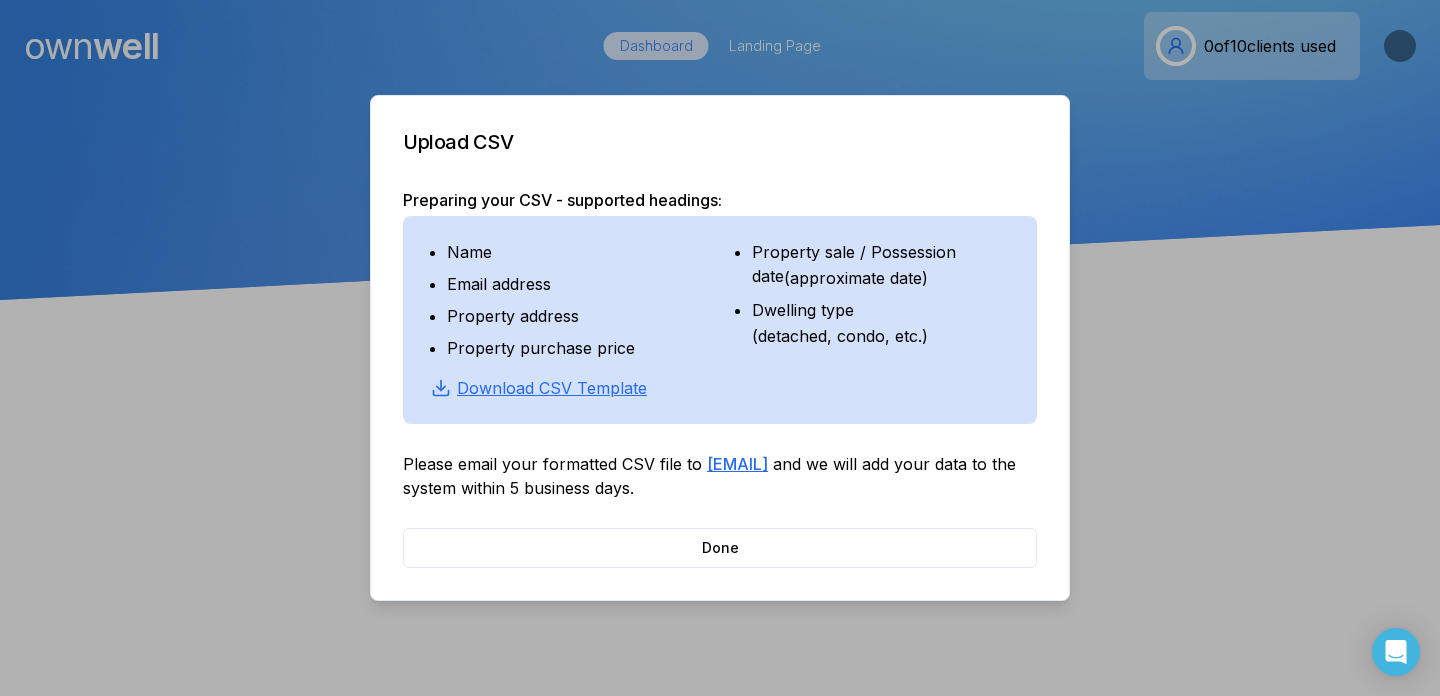 click at bounding box center [720, 348] 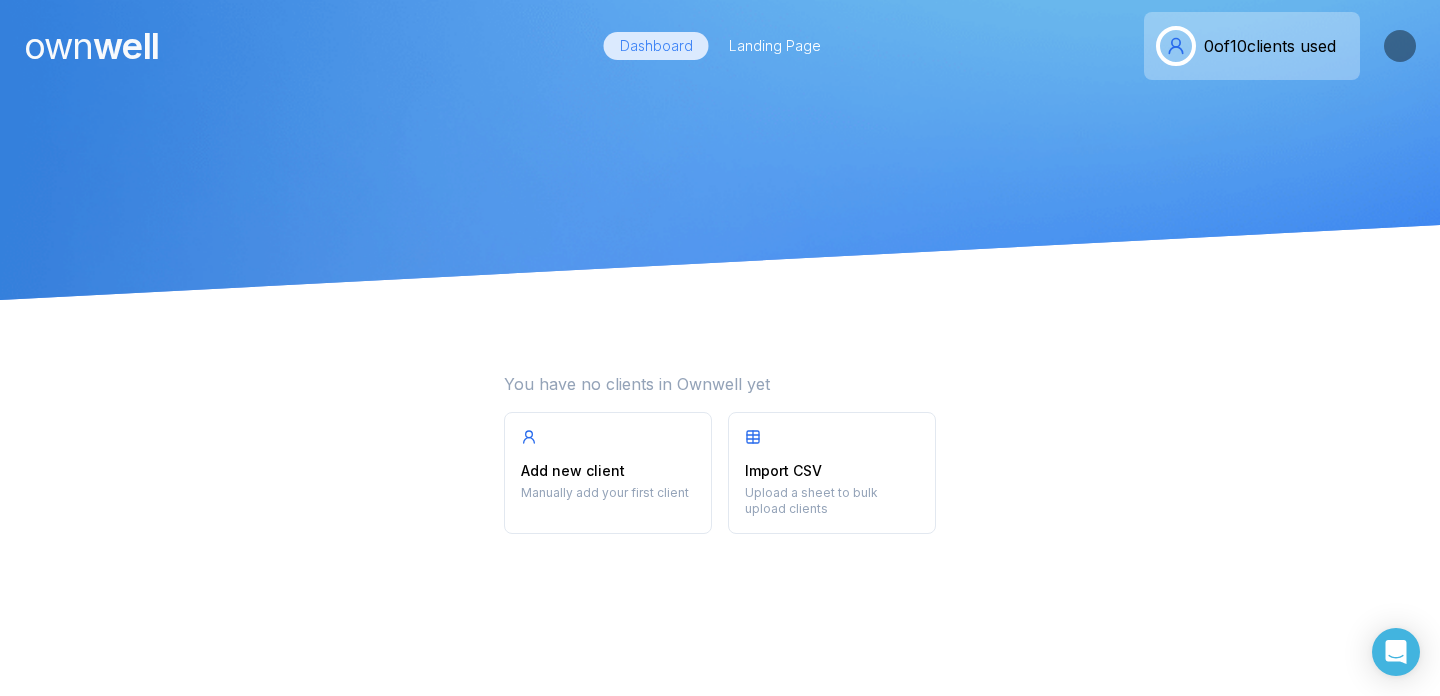 click on "Add new client Manually add your first client" at bounding box center (608, 473) 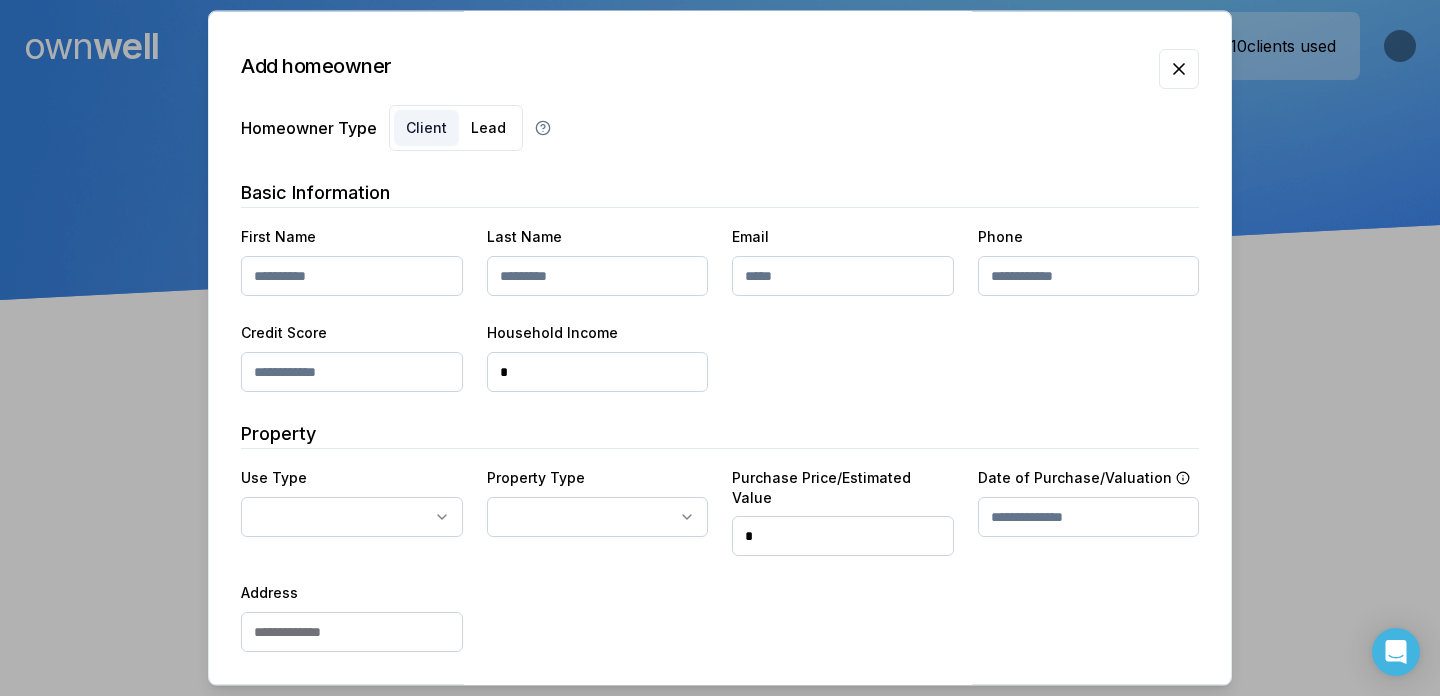 click at bounding box center (352, 276) 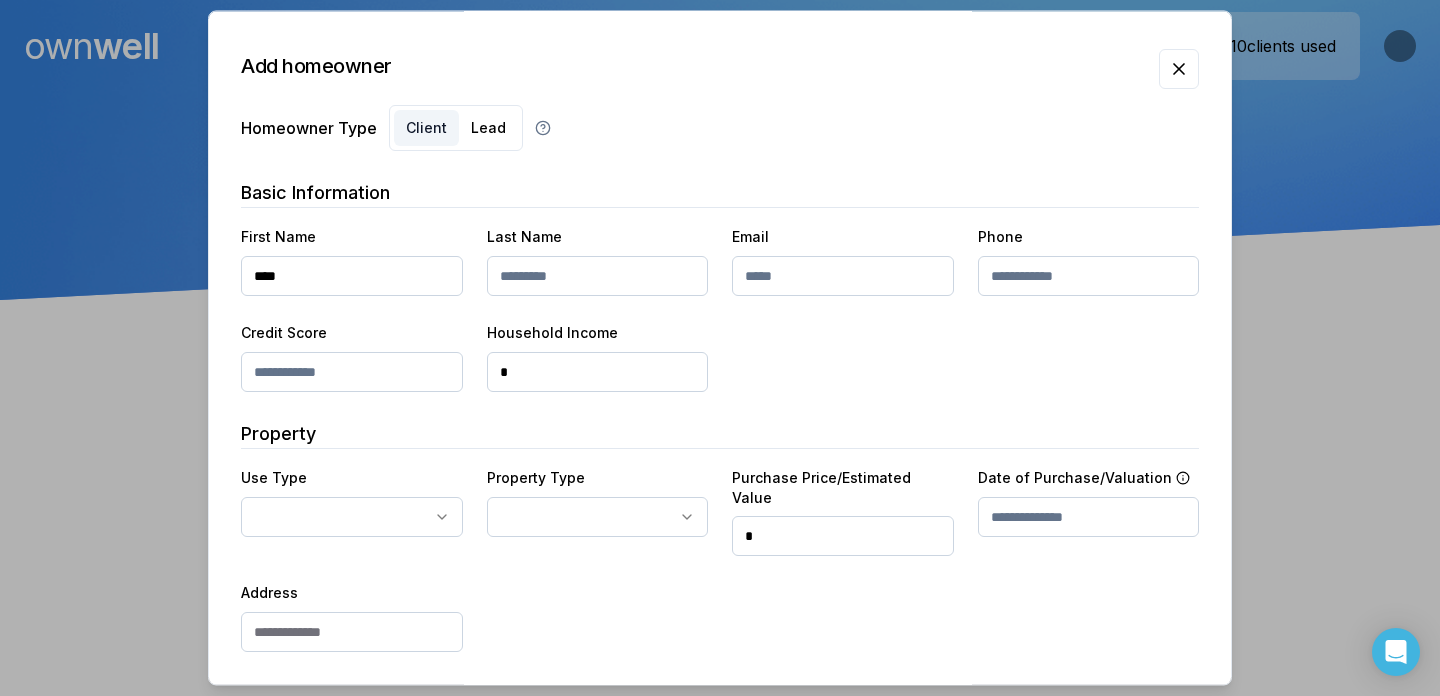 click on "****" at bounding box center [352, 276] 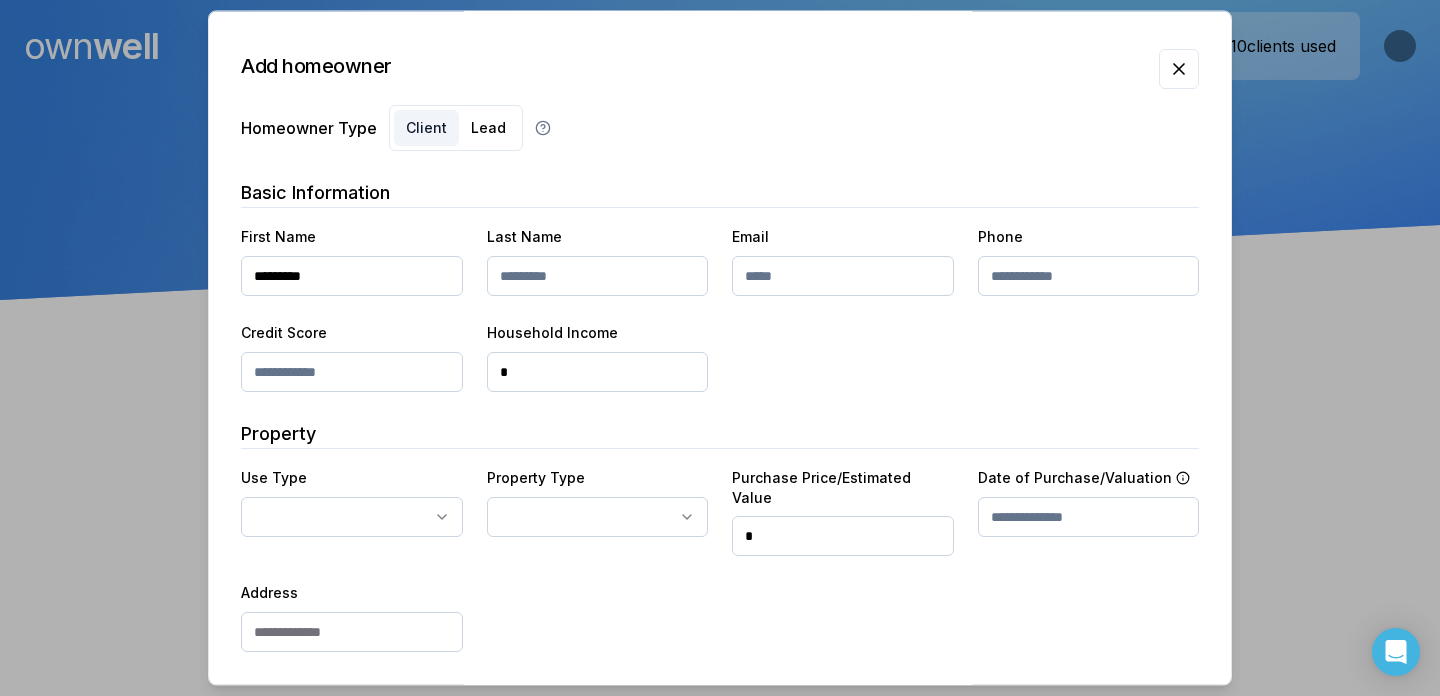 type on "*********" 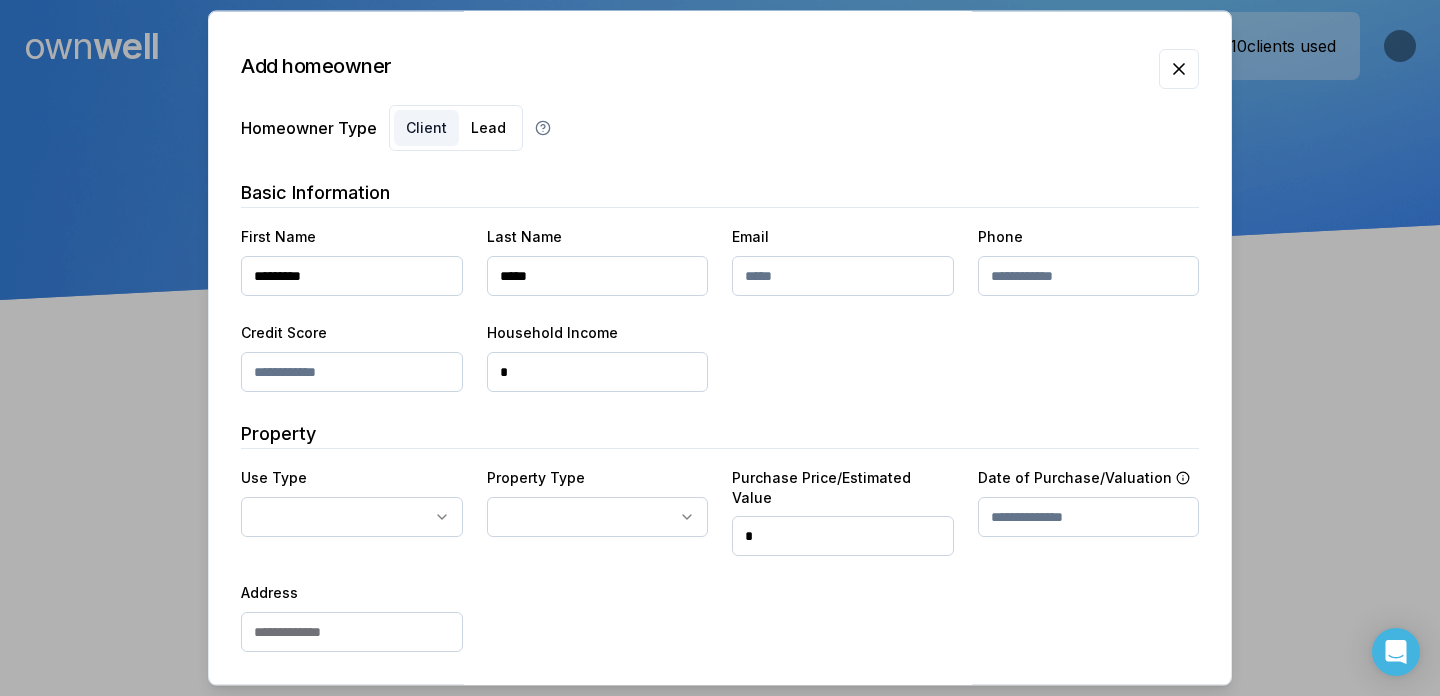 type on "*****" 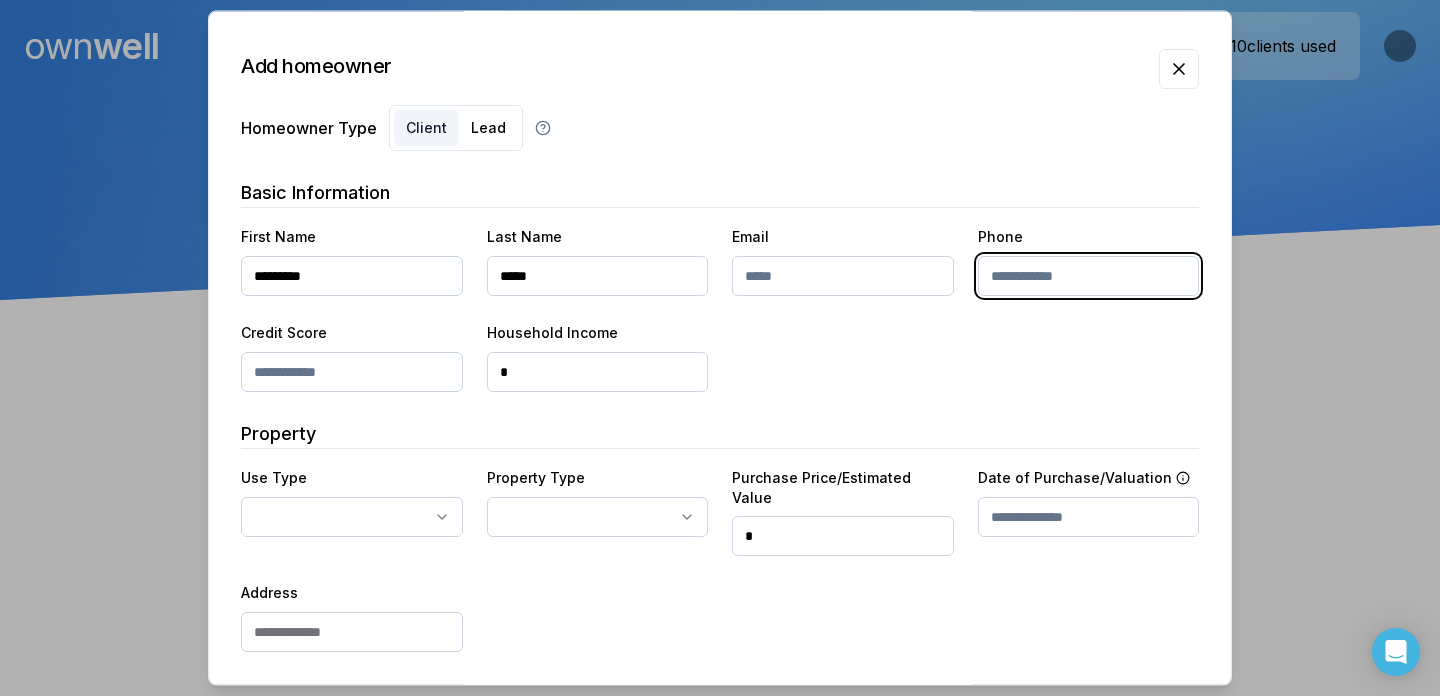 click at bounding box center [1089, 276] 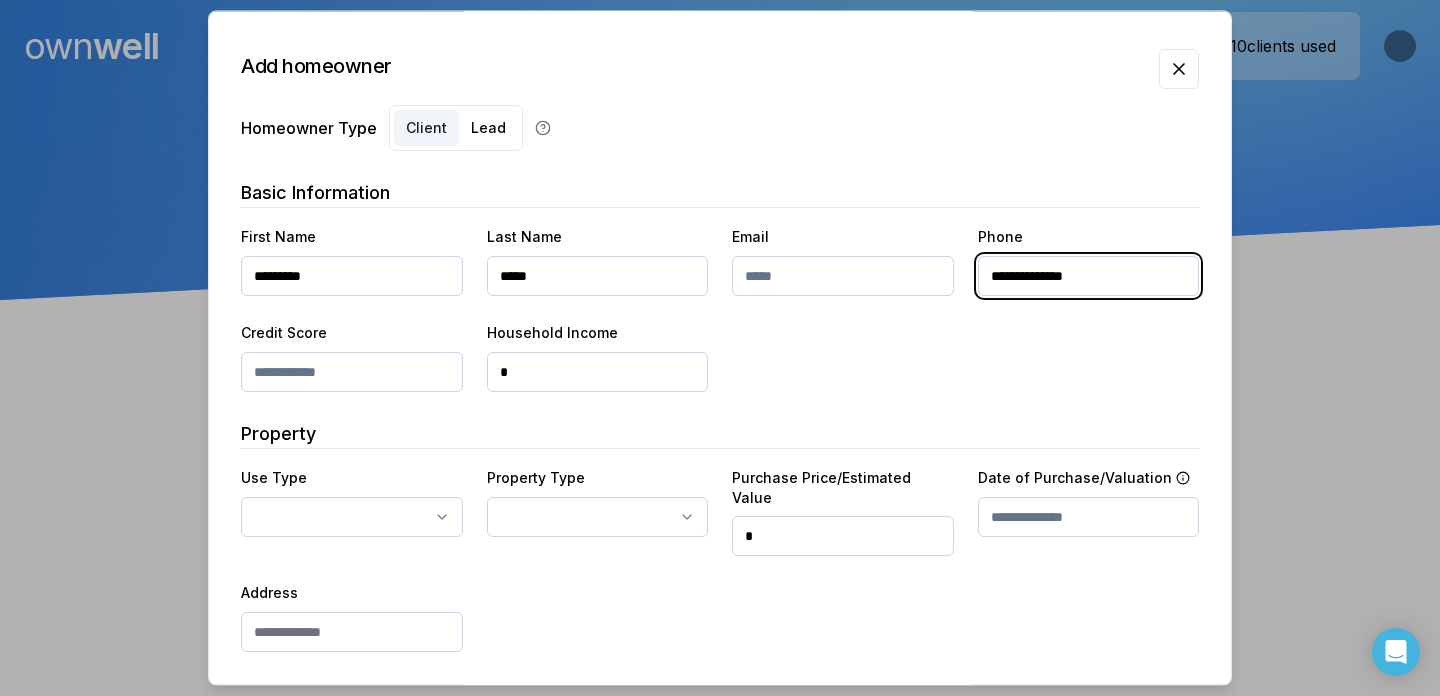 type on "**********" 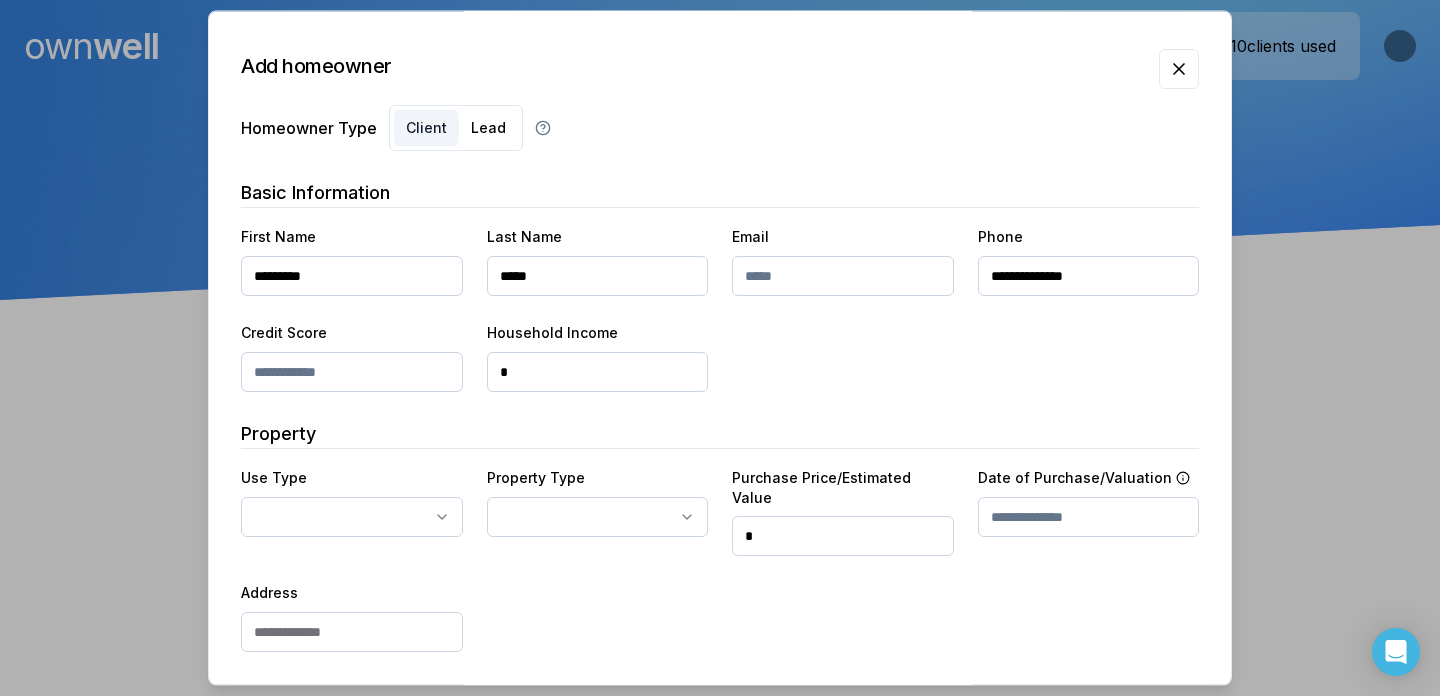 click at bounding box center [352, 372] 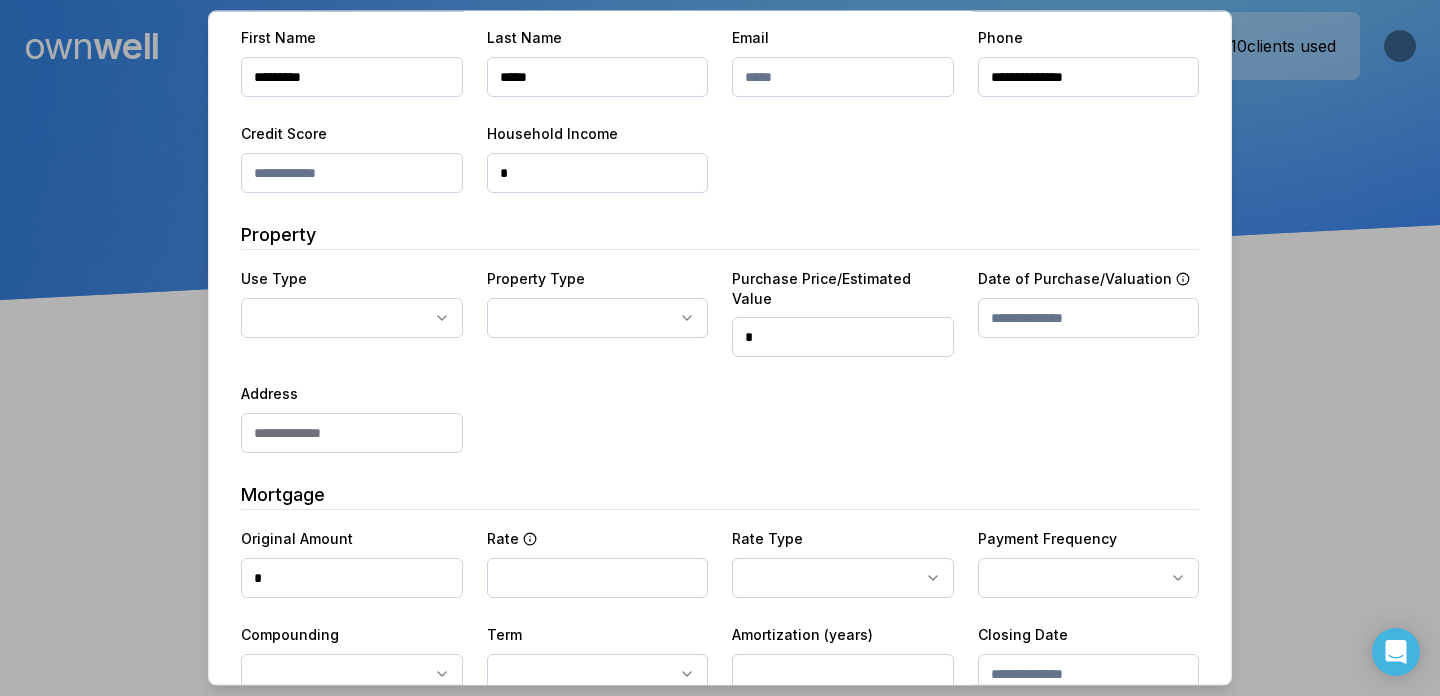 scroll, scrollTop: 202, scrollLeft: 0, axis: vertical 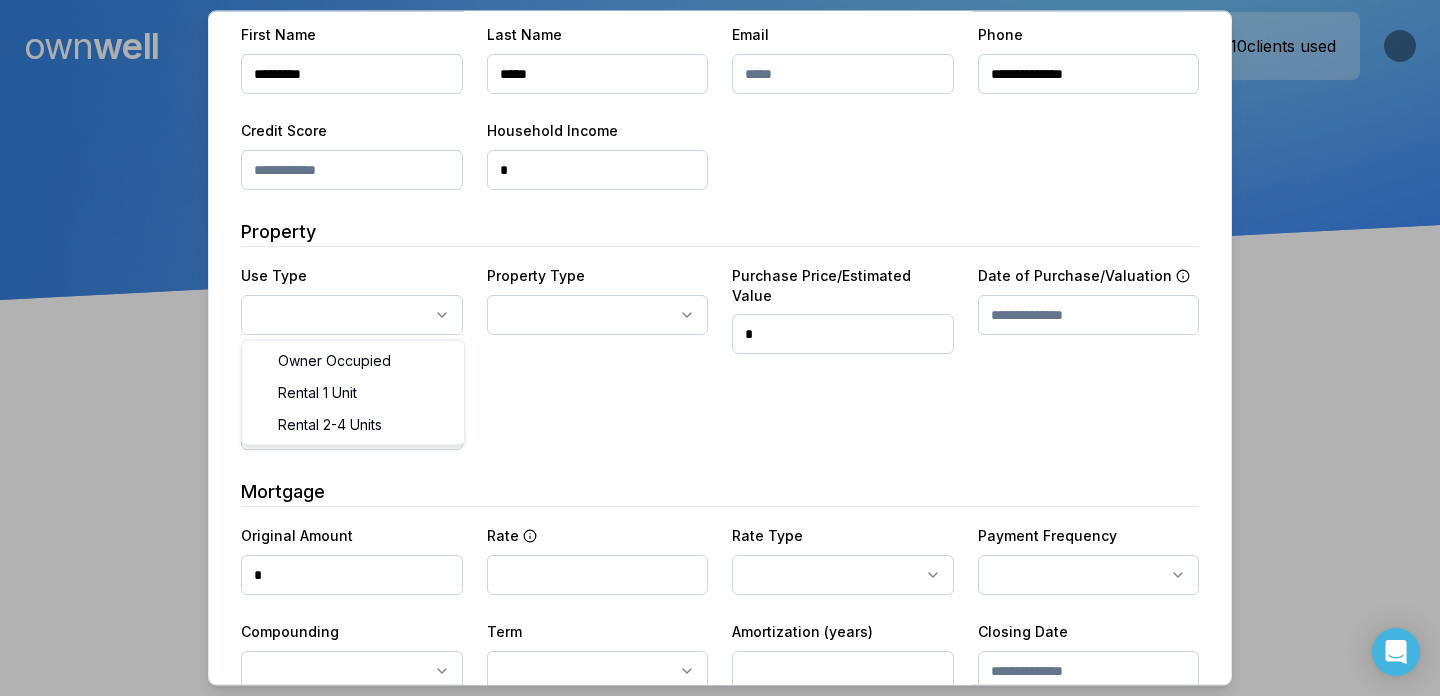 click on "**********" at bounding box center (720, 150) 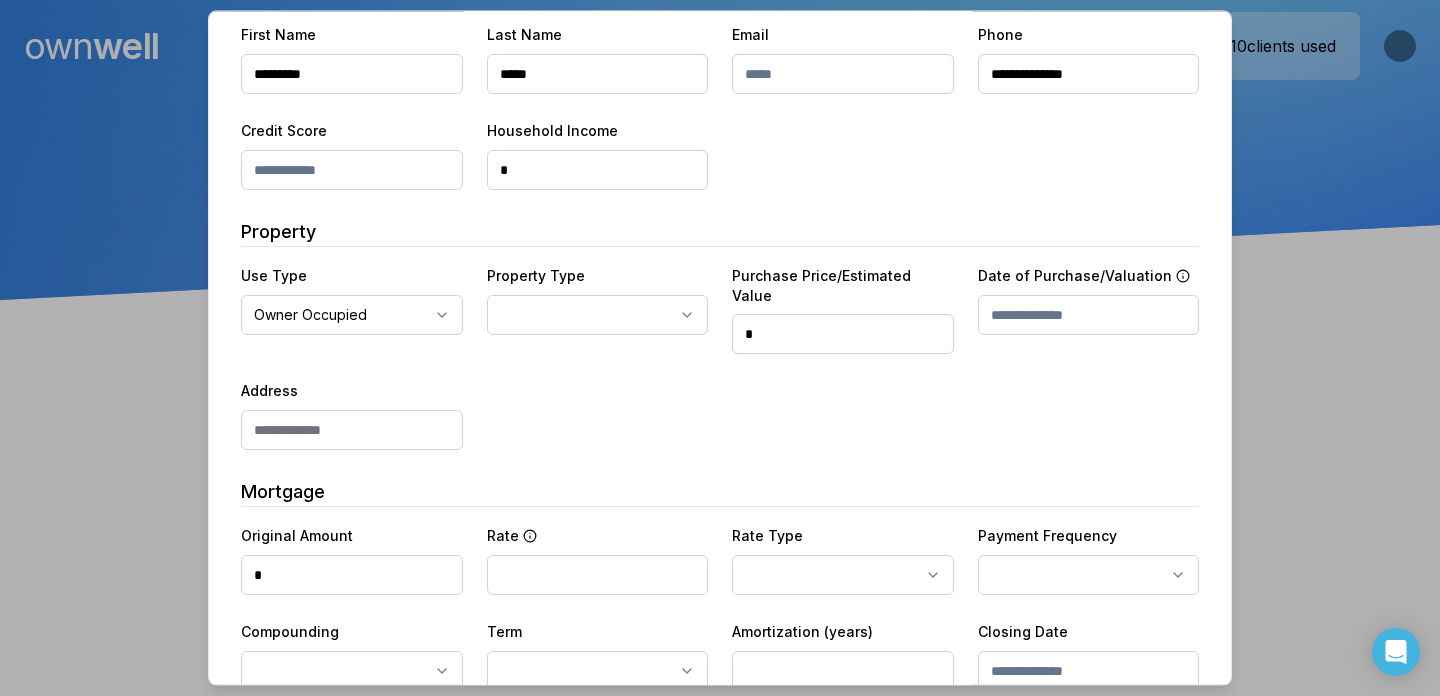 click on "**********" at bounding box center [598, 308] 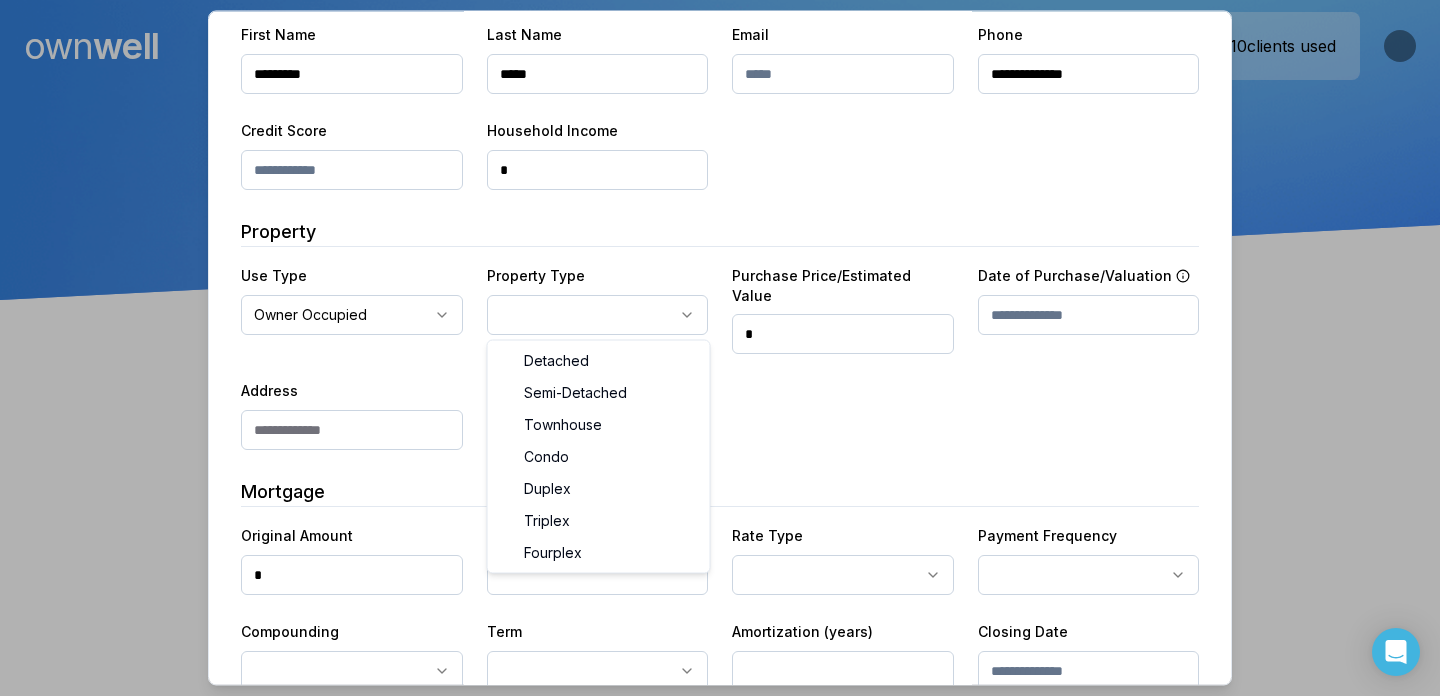 select on "*********" 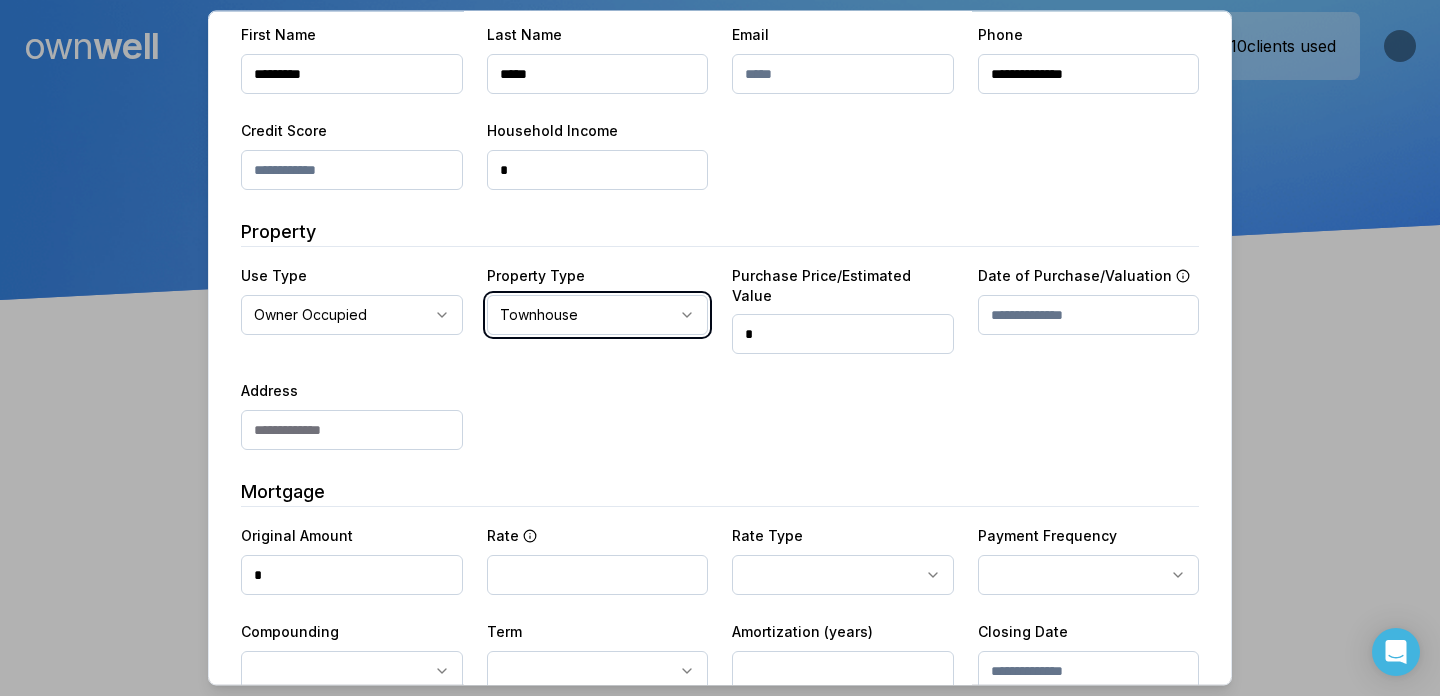 type 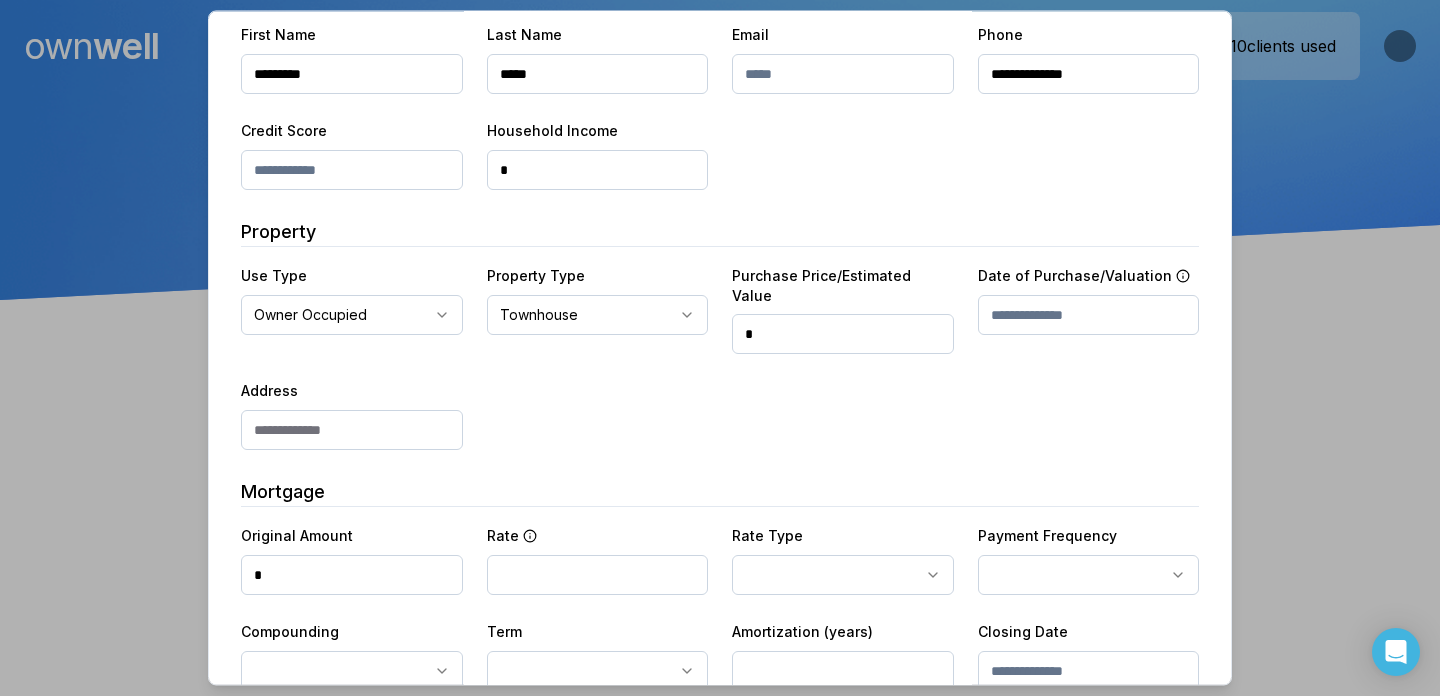 click on "*" at bounding box center (843, 334) 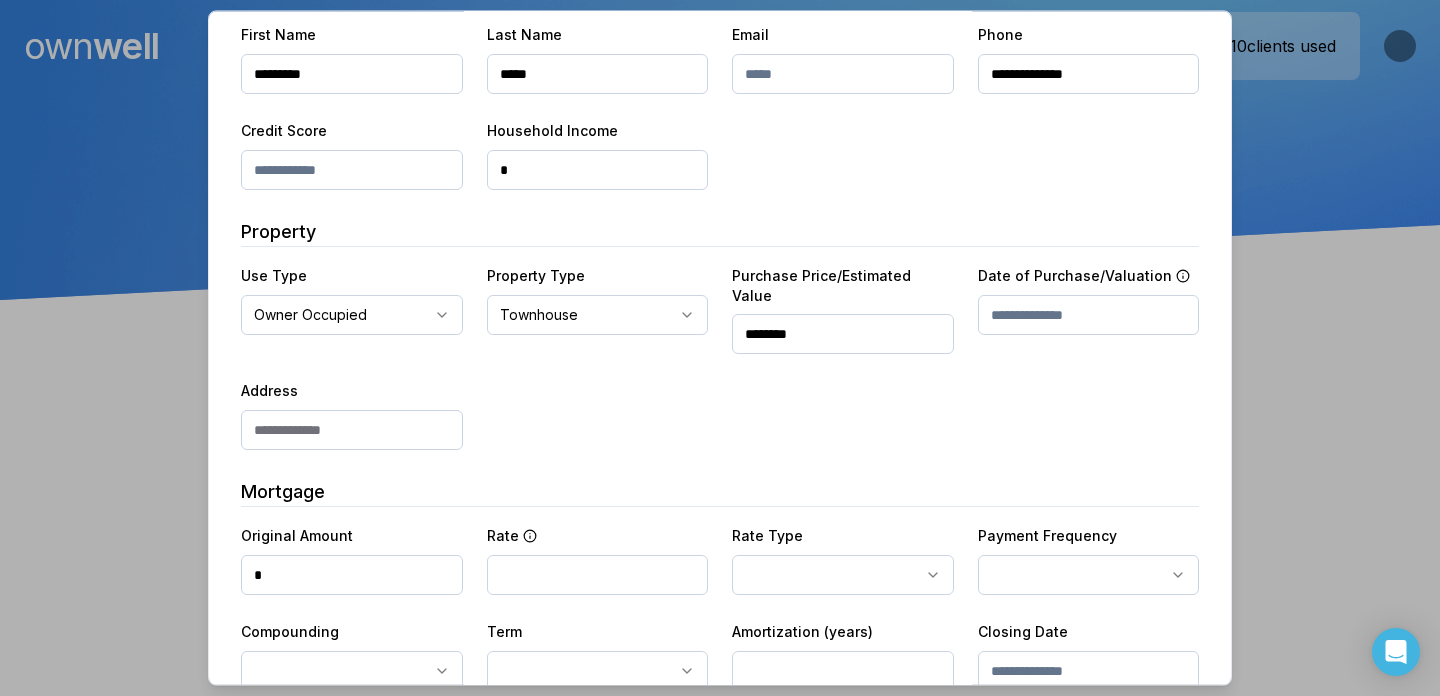 type on "********" 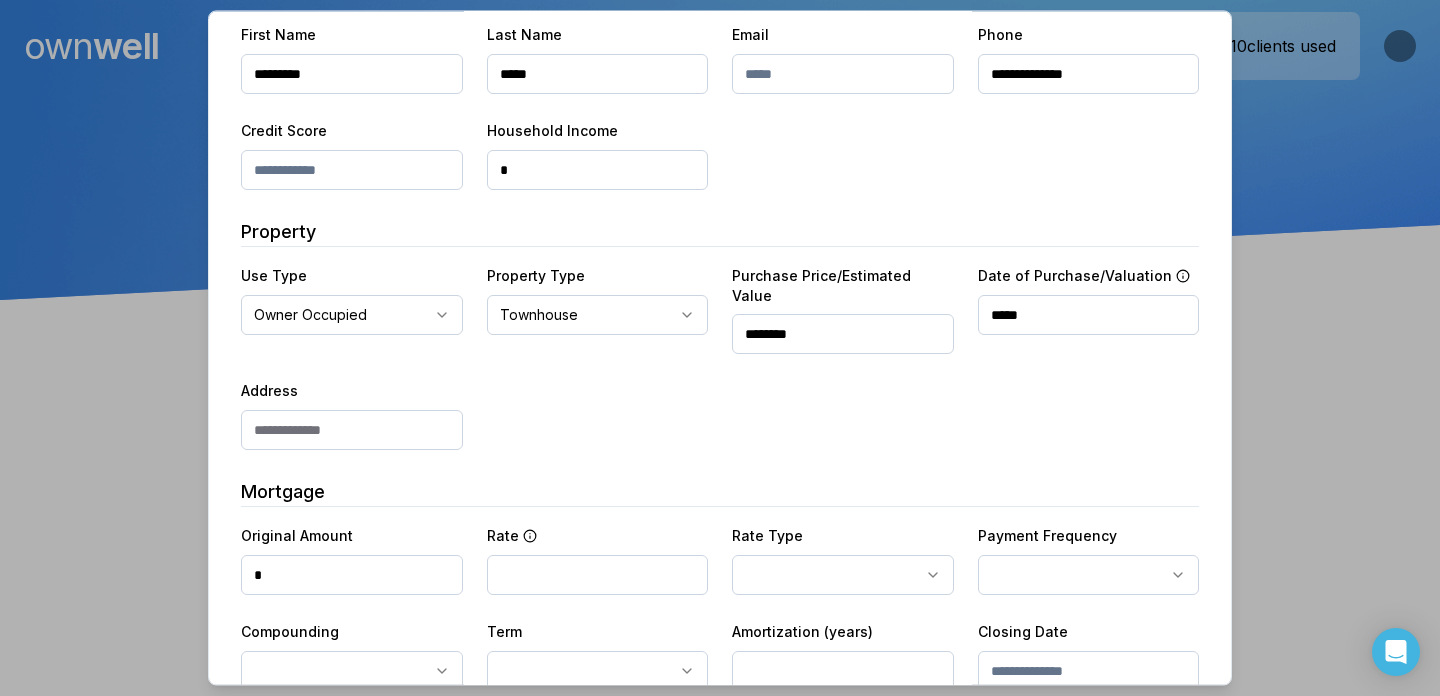 type on "*****" 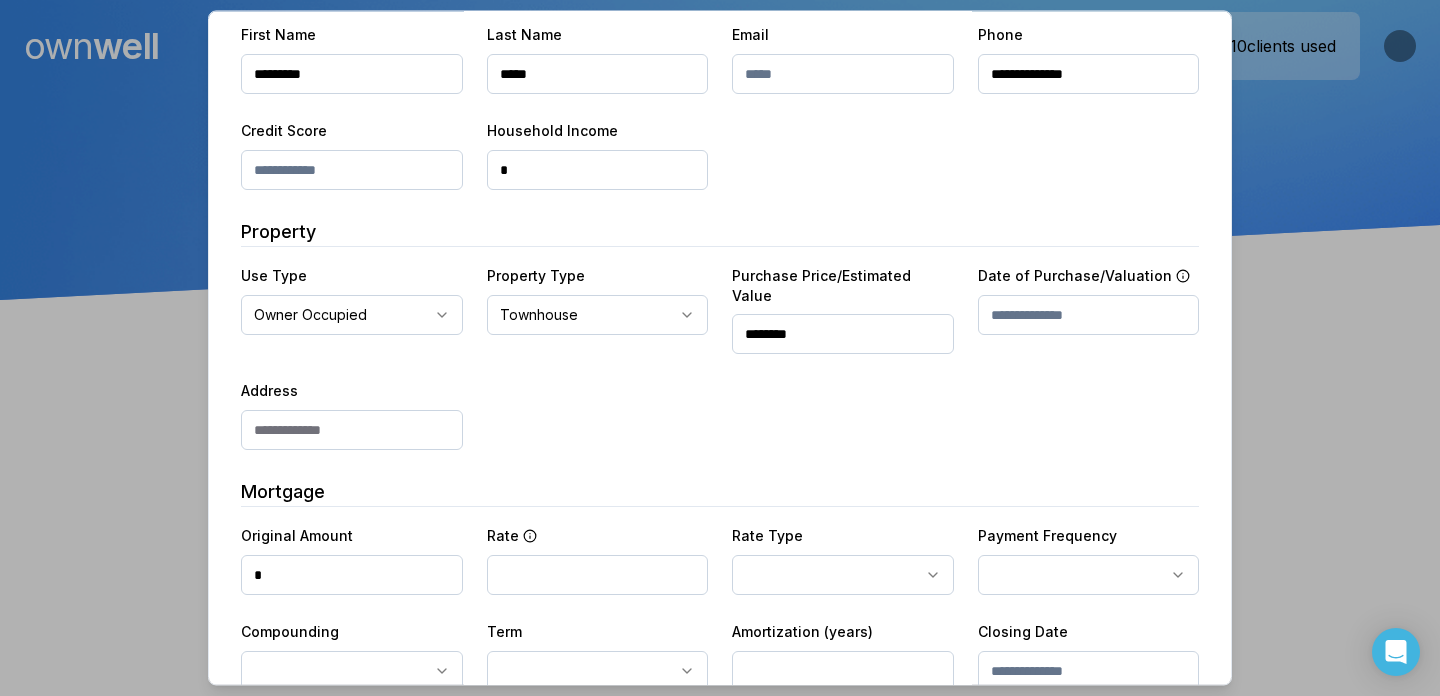 click on "Mortgage" at bounding box center [720, 492] 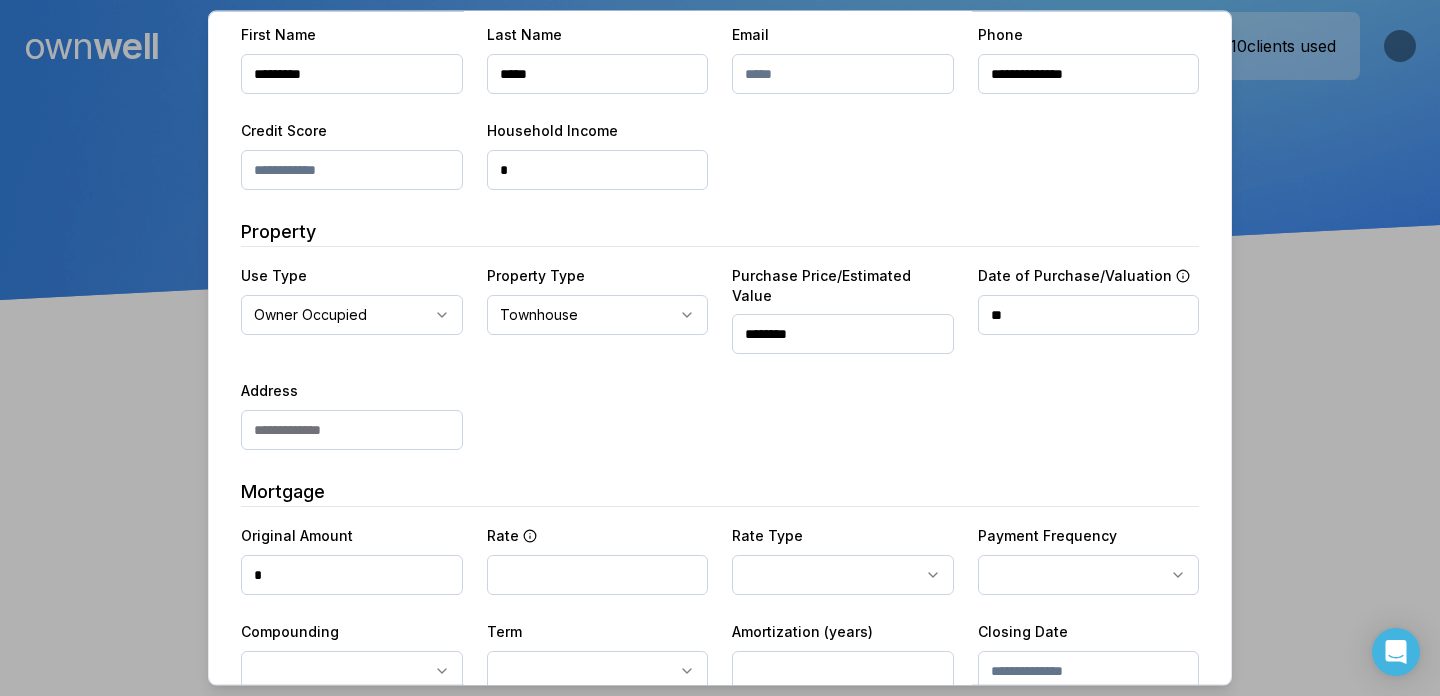 type on "*" 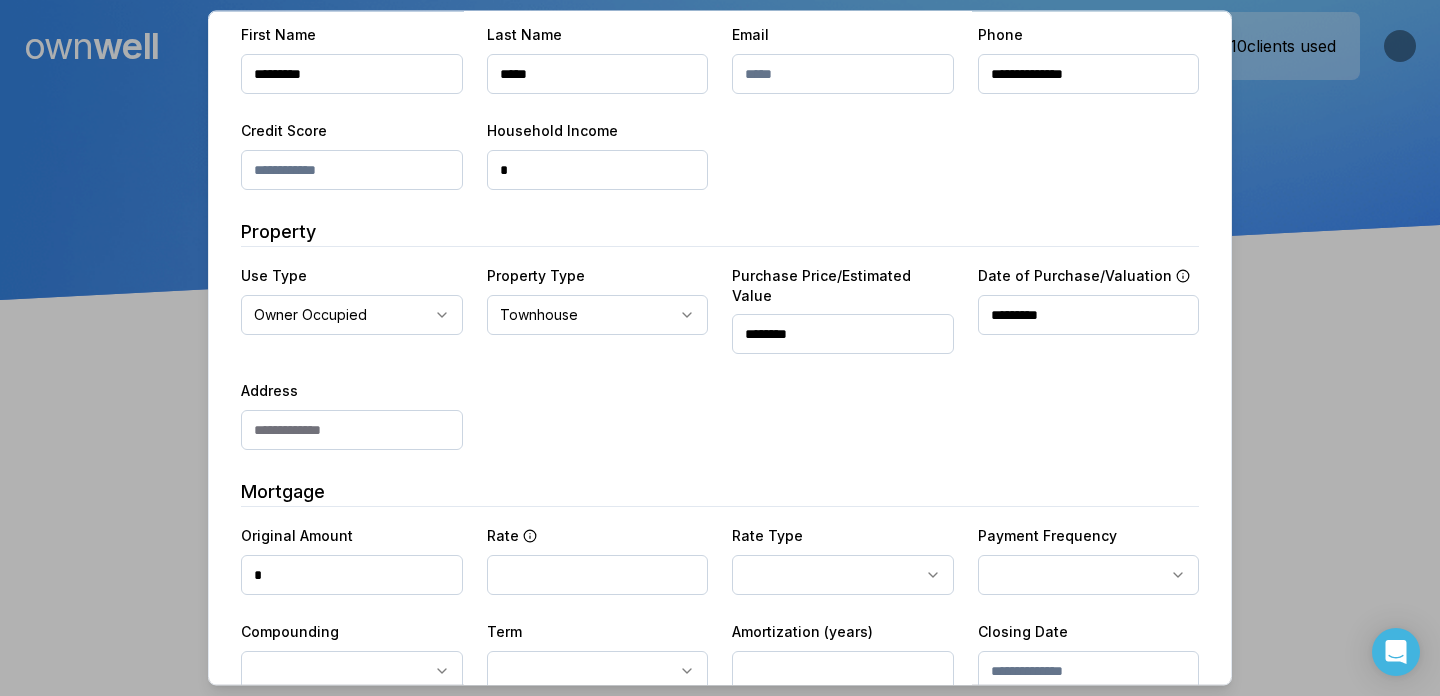 type on "*********" 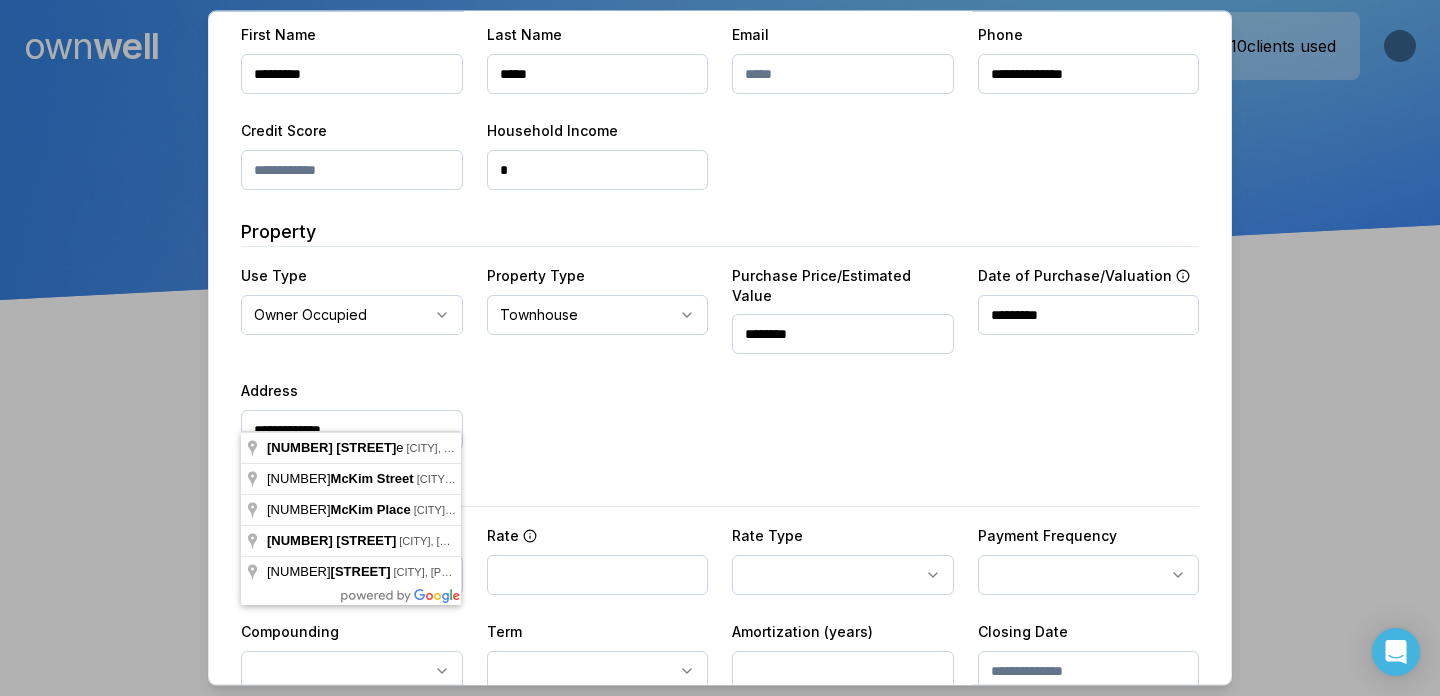 type on "**********" 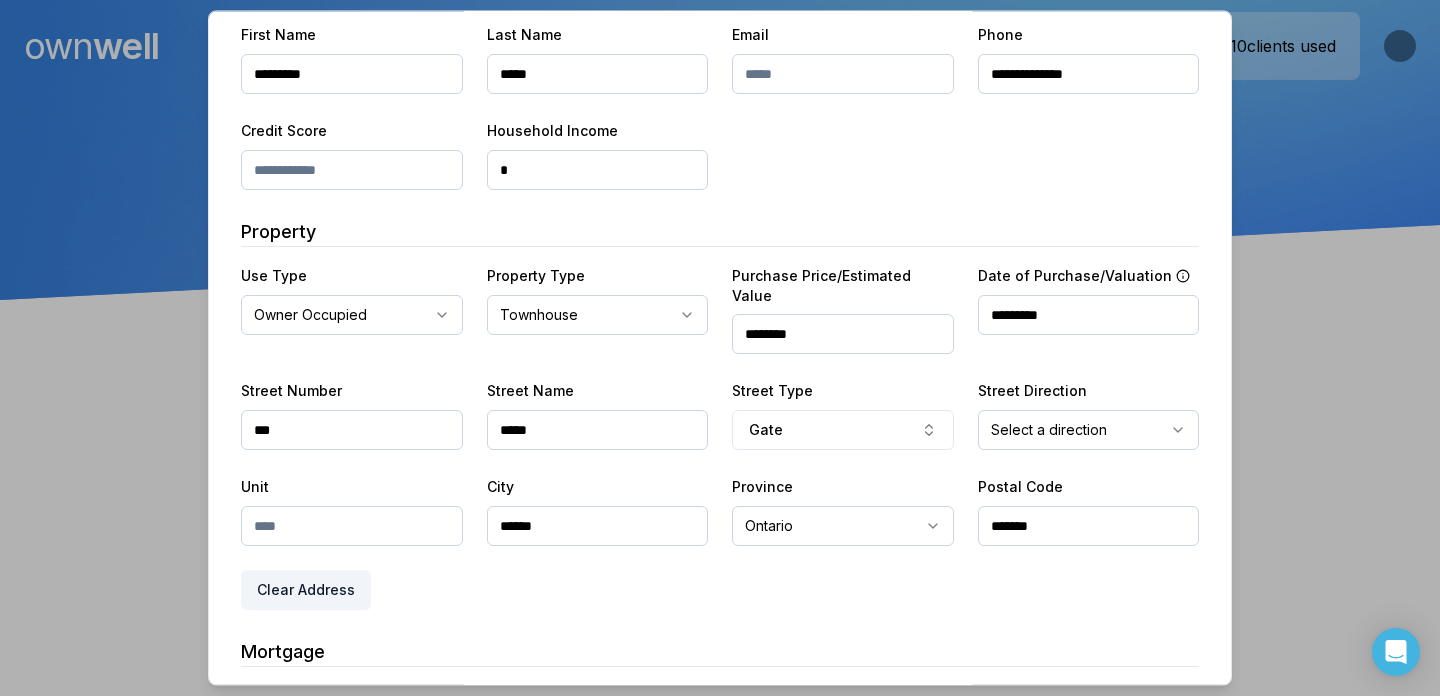 click on "**********" at bounding box center (720, 150) 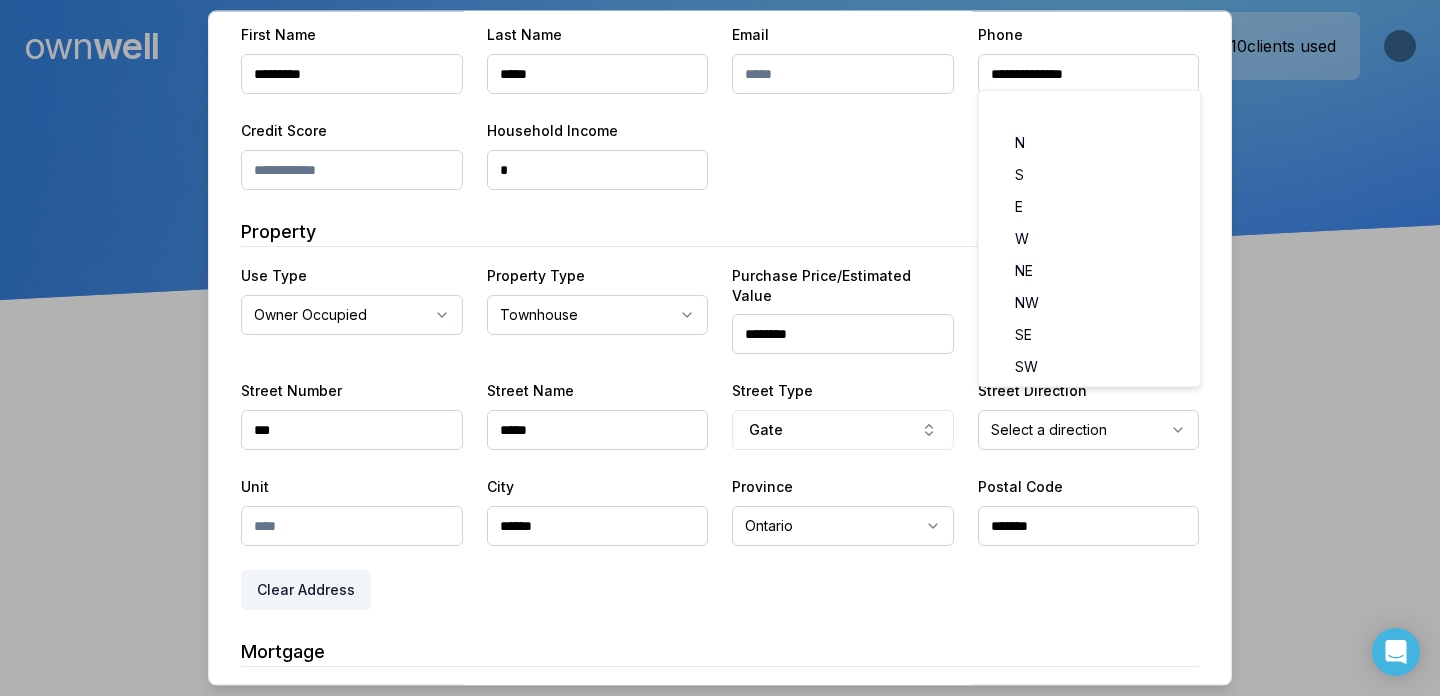 click on "**********" at bounding box center (720, 150) 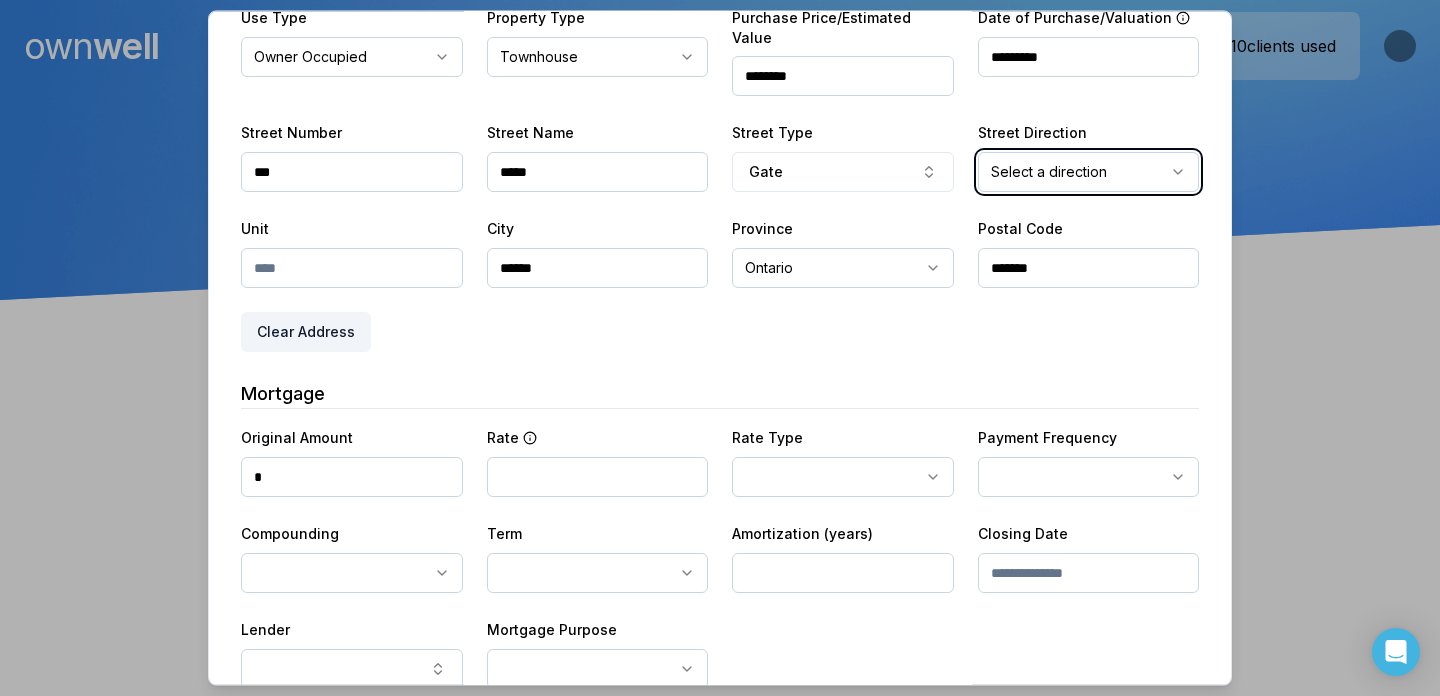 scroll, scrollTop: 546, scrollLeft: 0, axis: vertical 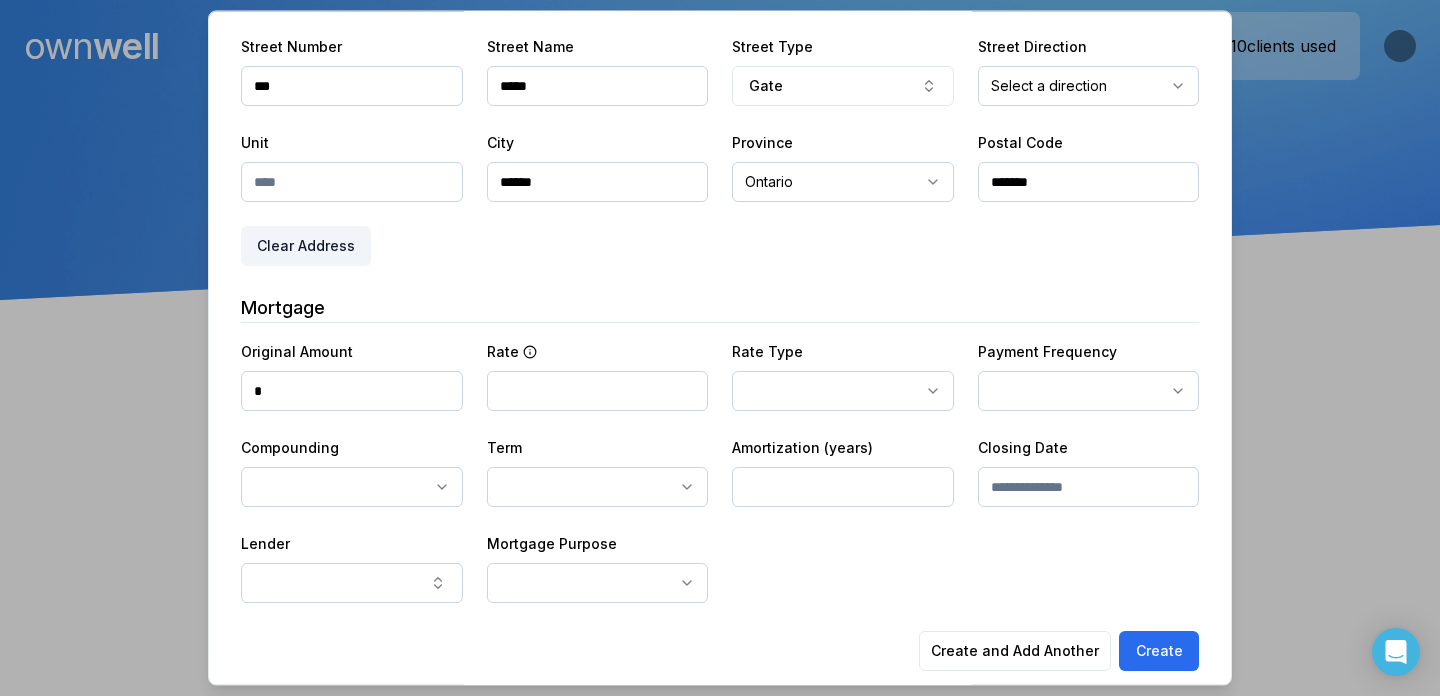 click on "Mortgage" at bounding box center (720, 308) 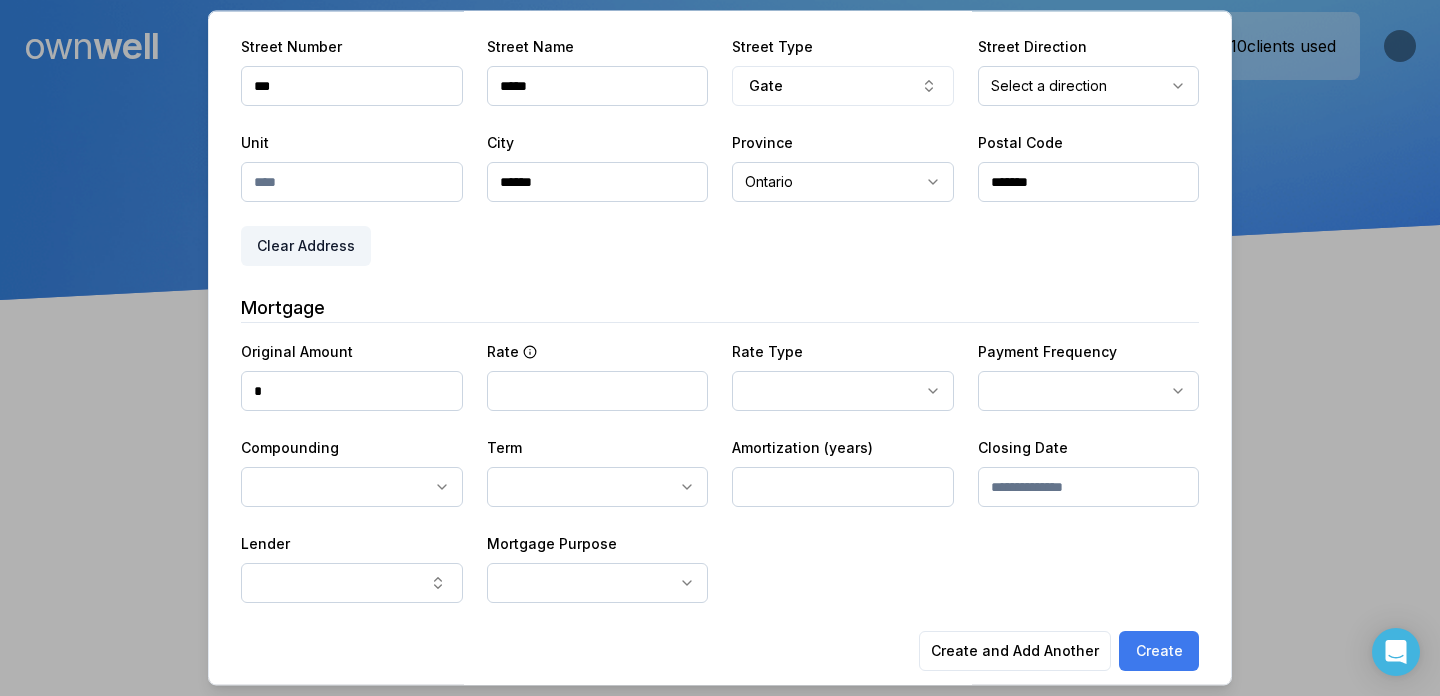 click on "Create" at bounding box center (1159, 651) 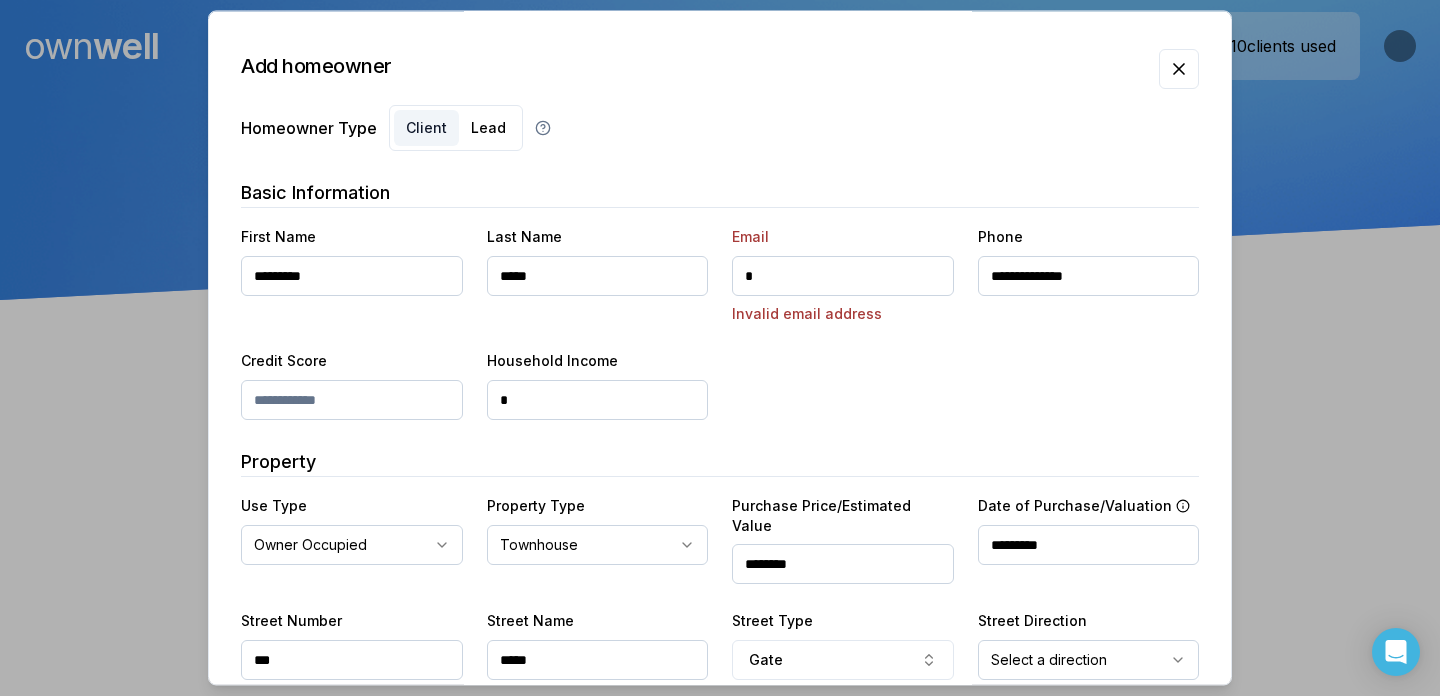 scroll, scrollTop: 574, scrollLeft: 0, axis: vertical 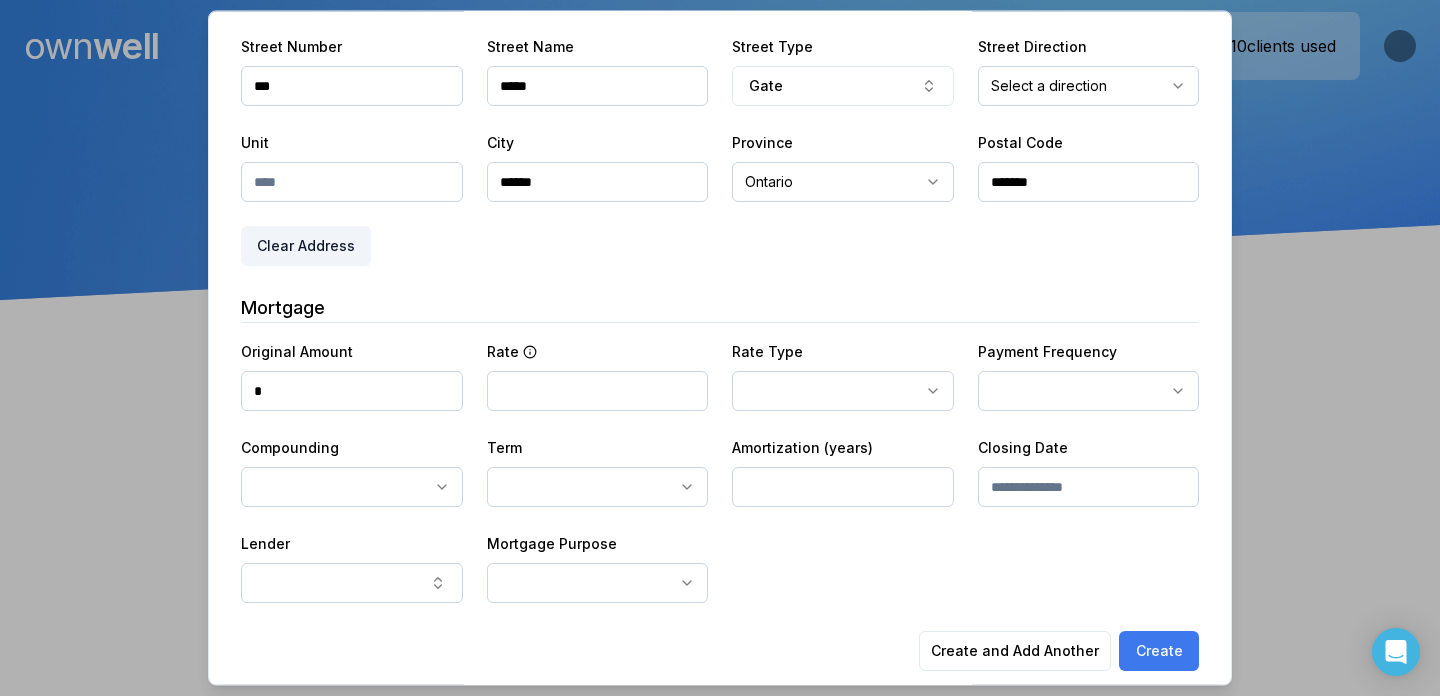 type on "*" 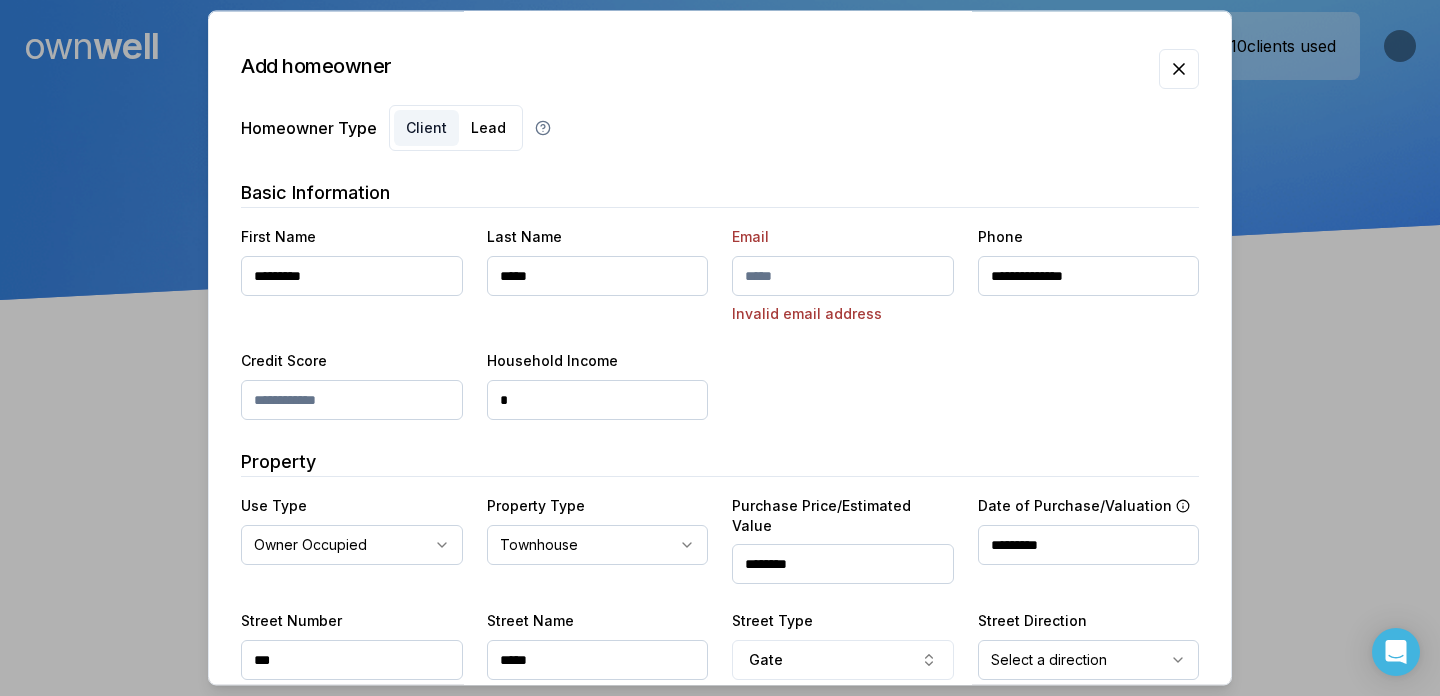 paste on "**********" 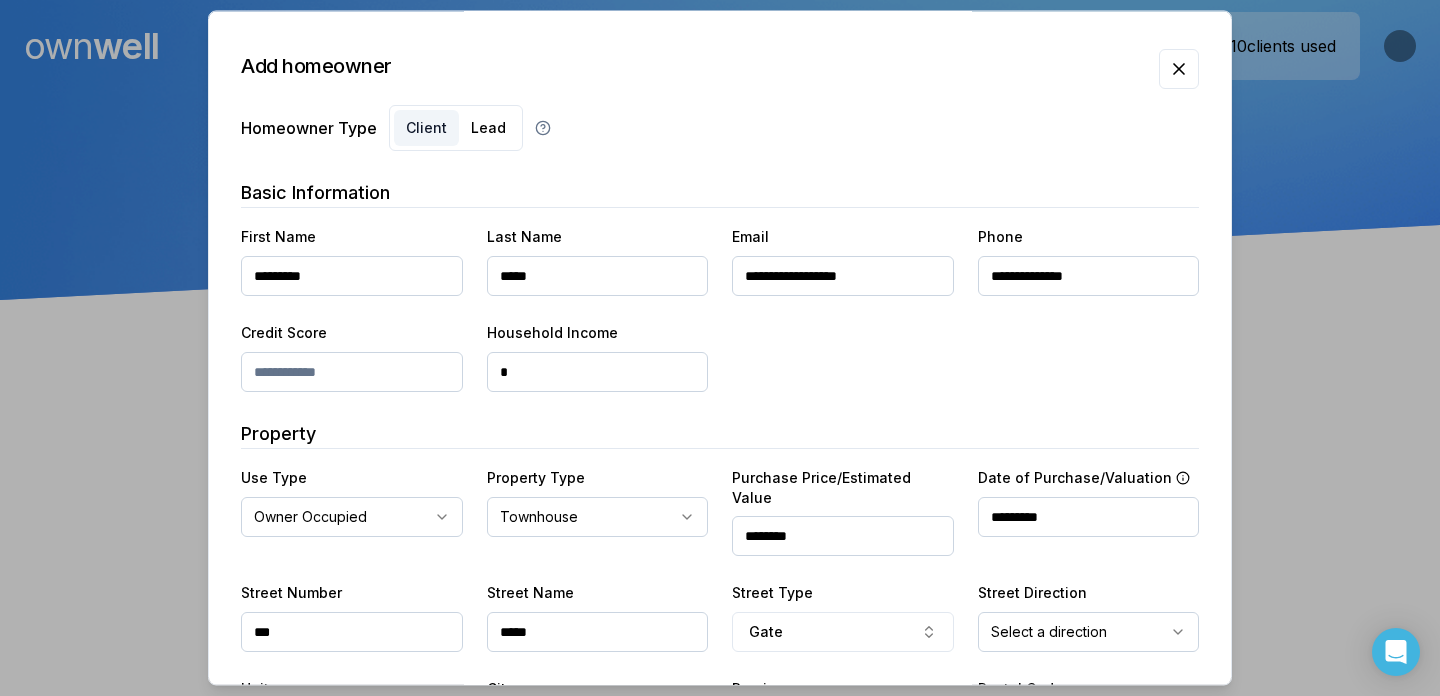 type on "**********" 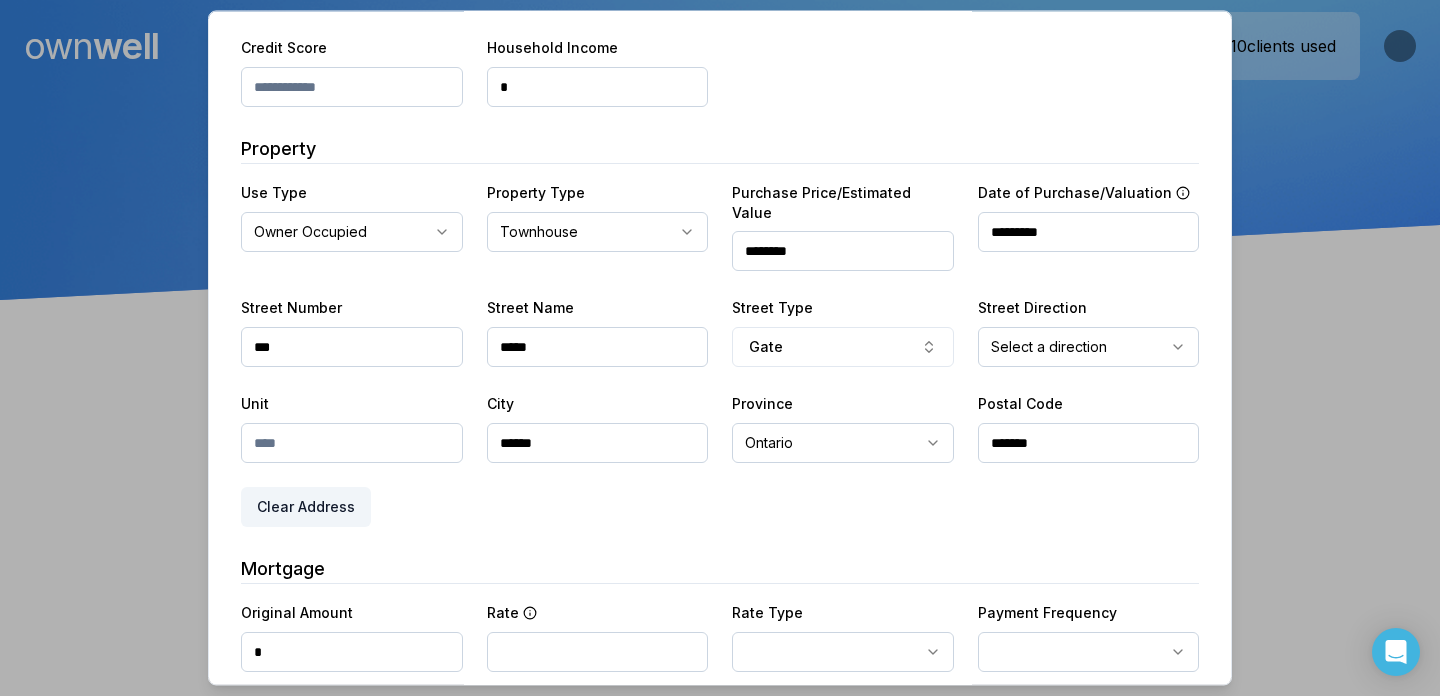 scroll, scrollTop: 546, scrollLeft: 0, axis: vertical 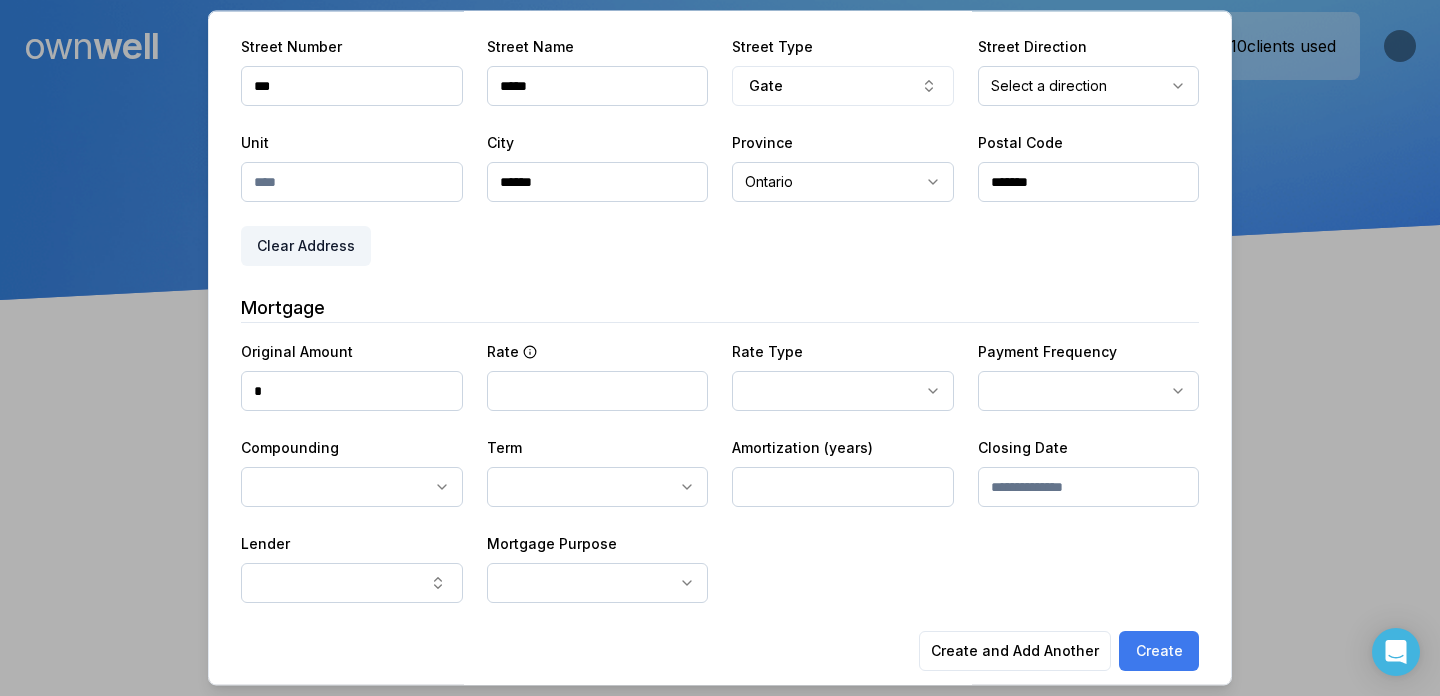 click on "Create" at bounding box center [1159, 651] 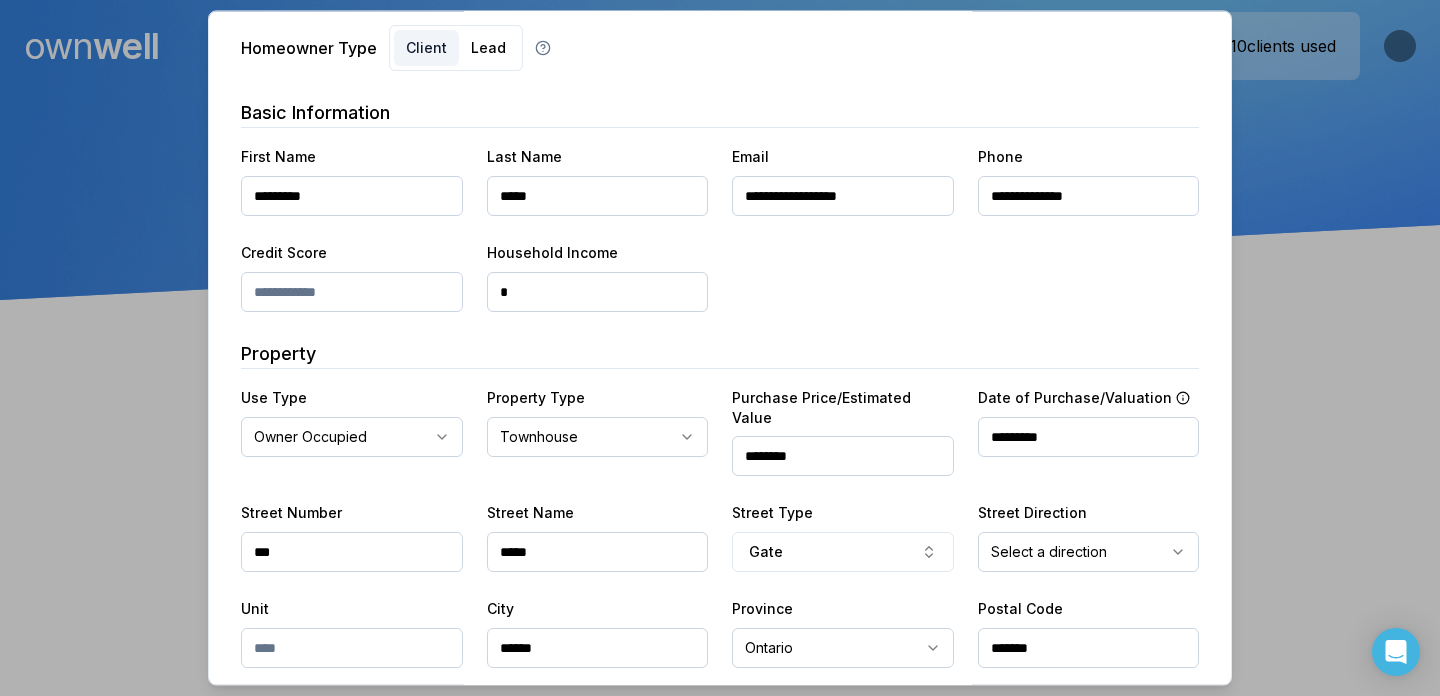 scroll, scrollTop: 75, scrollLeft: 0, axis: vertical 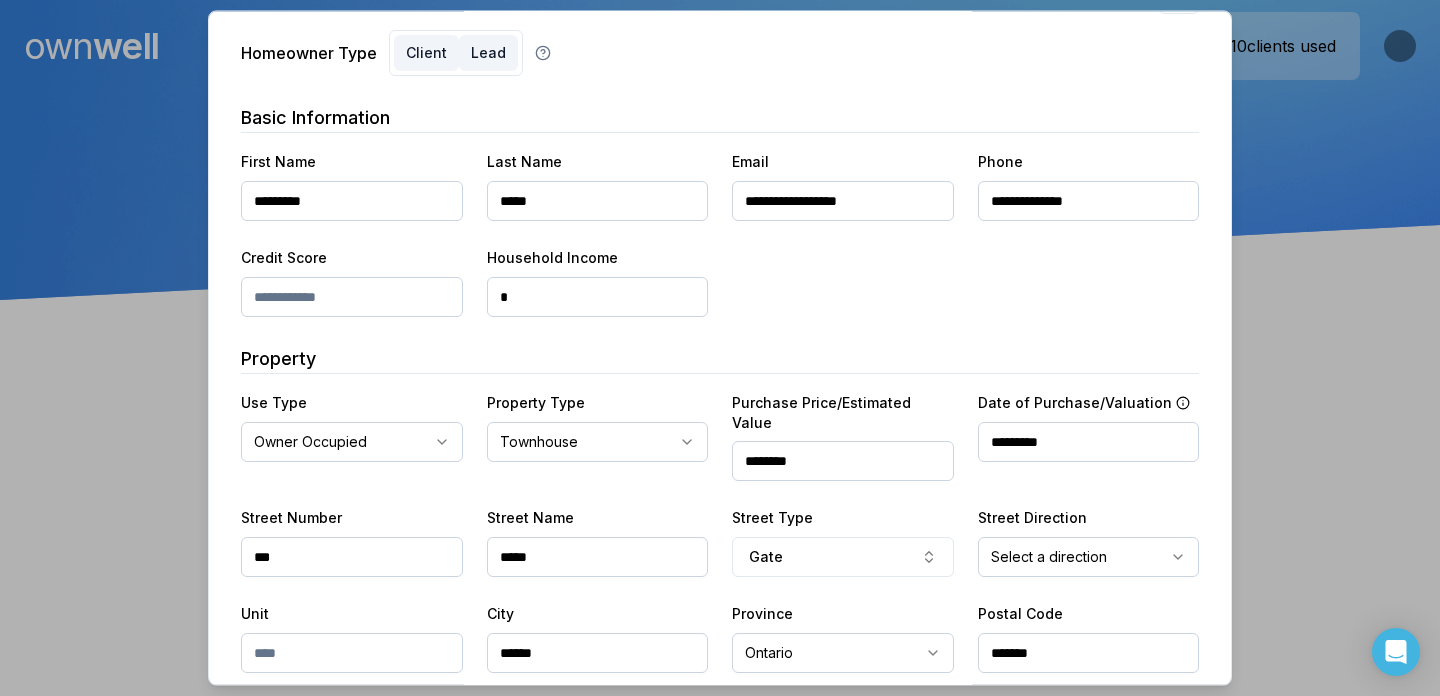 click on "Lead" at bounding box center [488, 53] 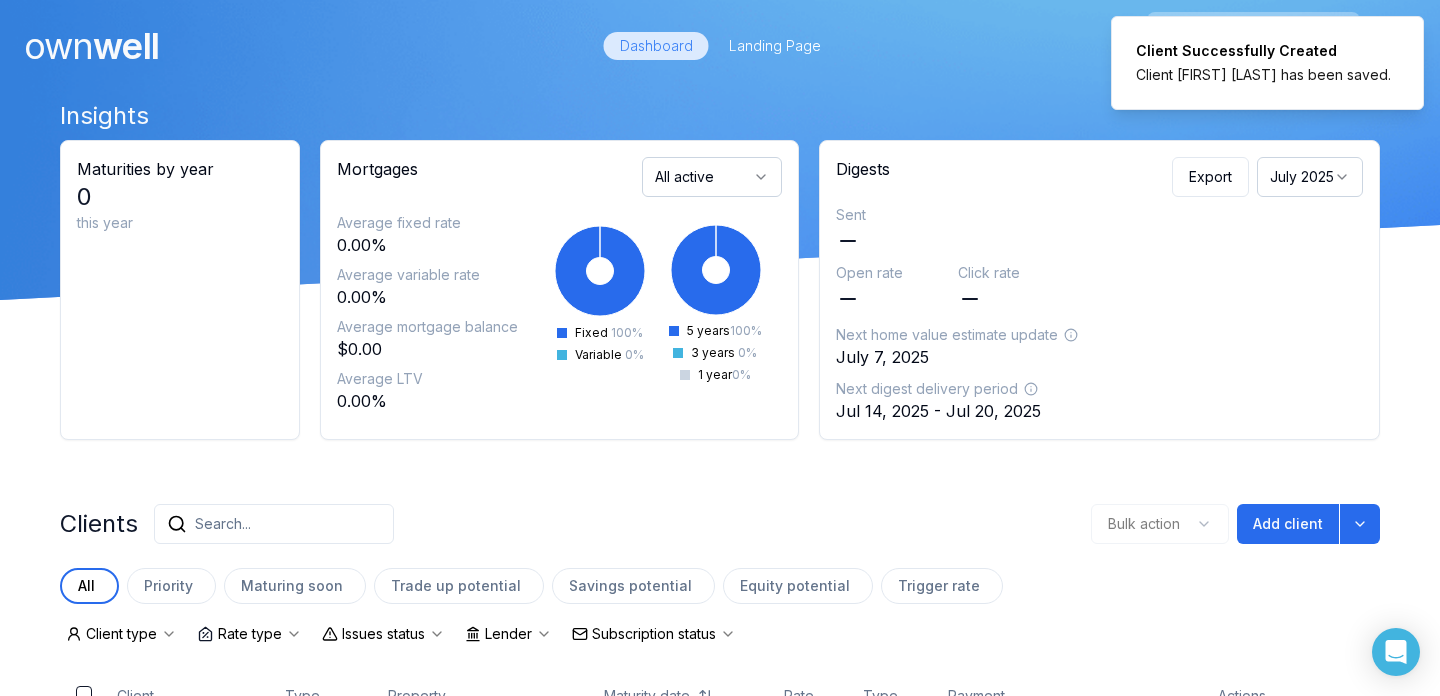 scroll, scrollTop: 18, scrollLeft: 0, axis: vertical 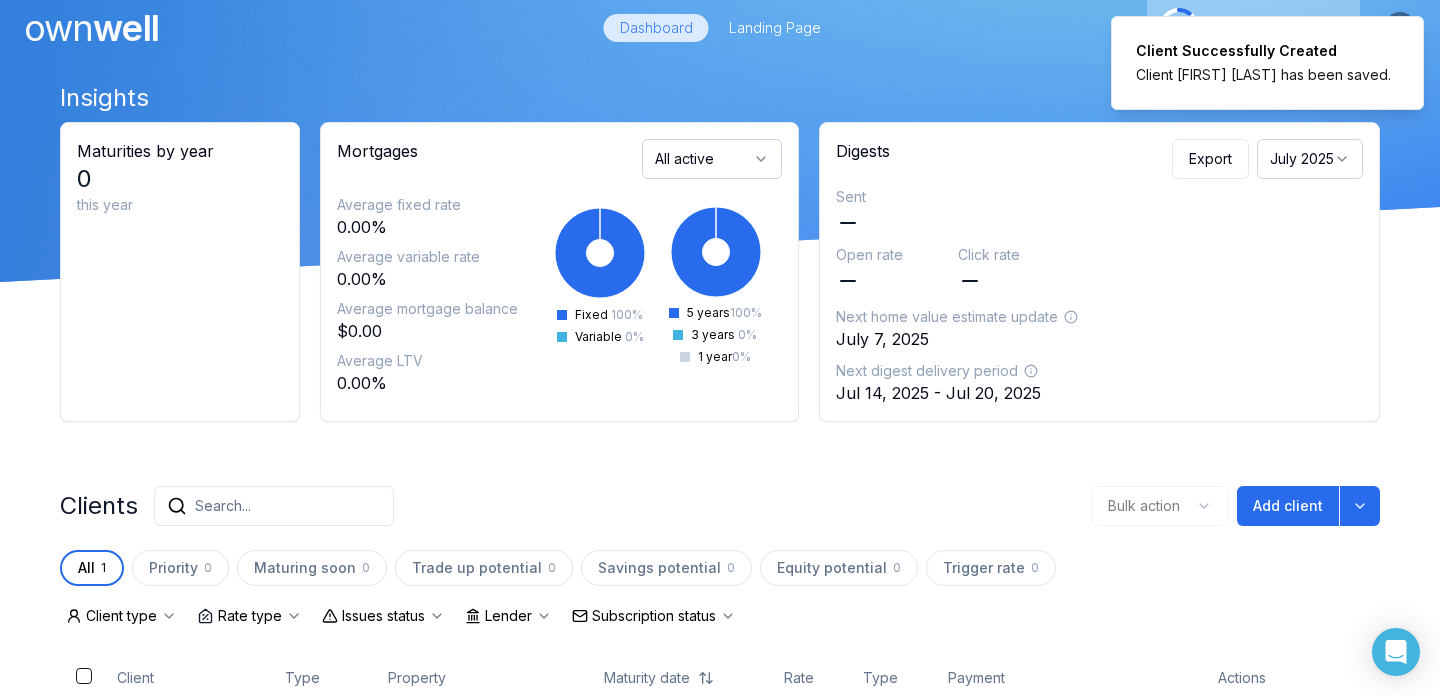 click on "Insights Maturities by year 0 this year Mortgages All active Average fixed rate 0.00% Average variable rate 0.00% Average mortgage balance $0.00 Average LTV 0.00% Fixed   100 % Variable   0 % 5 years  100 % 3 years   0 % 1 year  0 % Digests Export [DATE] Sent Open rate Click rate Next home value estimate update [DATE] Next digest delivery period Jul 14, 2025 - Jul 20, 2025 Clients Search... Bulk action   Add client All 1 Priority 0 Maturing soon 0 Trade up potential 0 Savings potential 0 Equity potential 0 Trigger rate 0 Client type Rate type Issues status Lender Subscription status Client Type Property Maturity date Rate Type Payment Actions [FIRST]   [LAST] Client 592 Mckim Gate 1   client 1  of  1  pages Previous Next All  0  clients on this page are selected. Select all  1  clients from all pages" at bounding box center [720, 462] 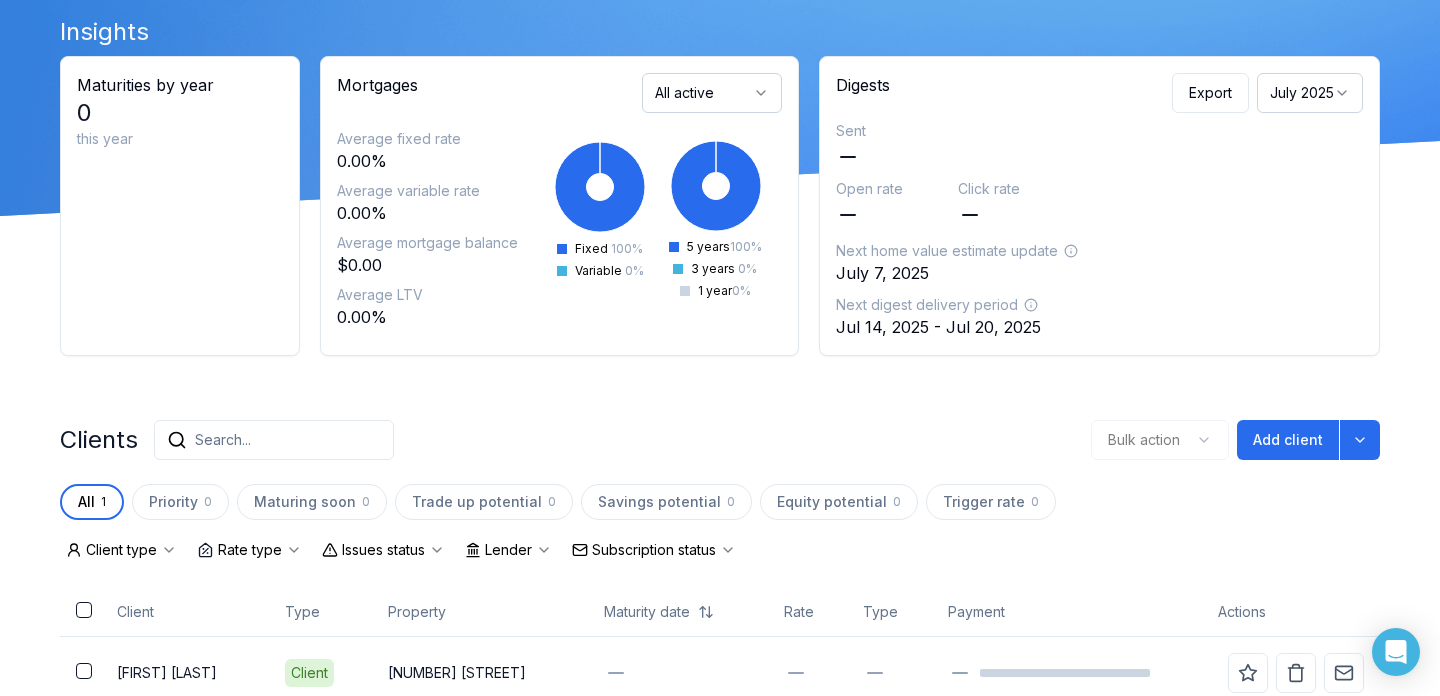 scroll, scrollTop: 172, scrollLeft: 0, axis: vertical 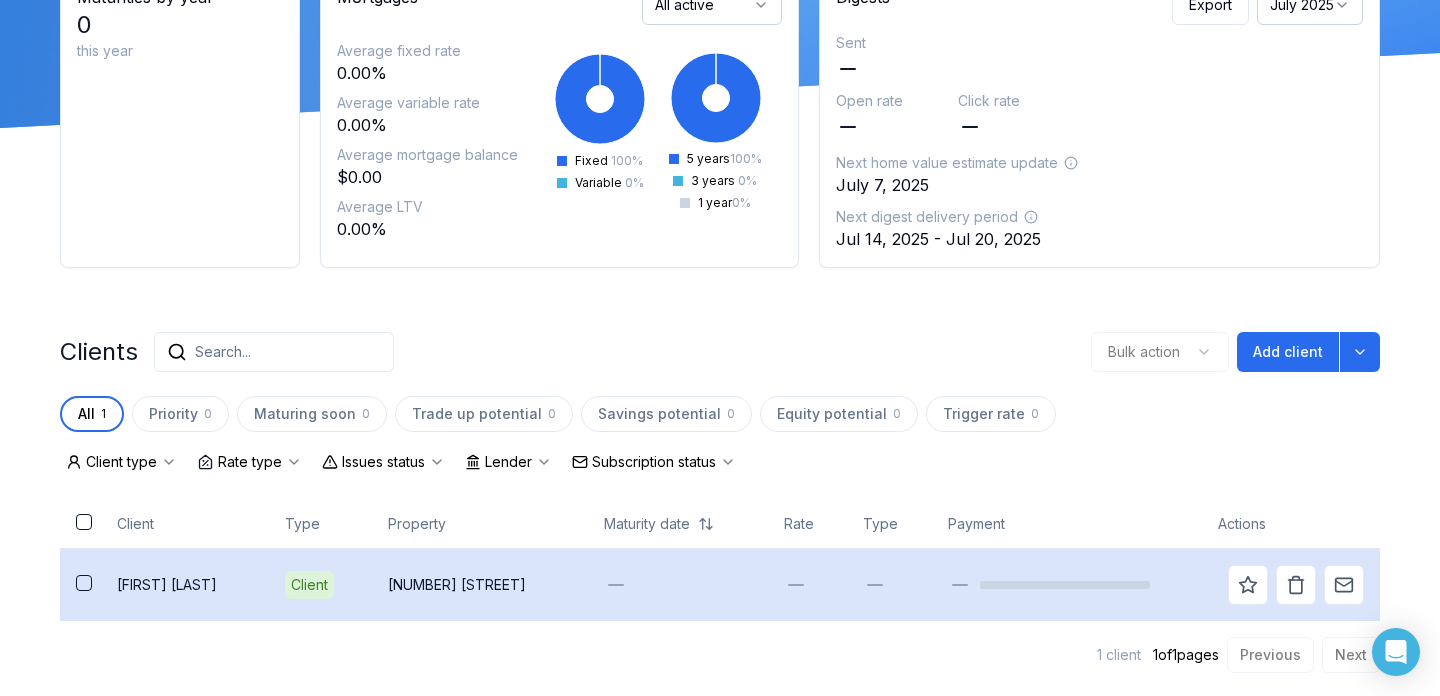 click on "[NUMBER] [STREET]" at bounding box center (480, 584) 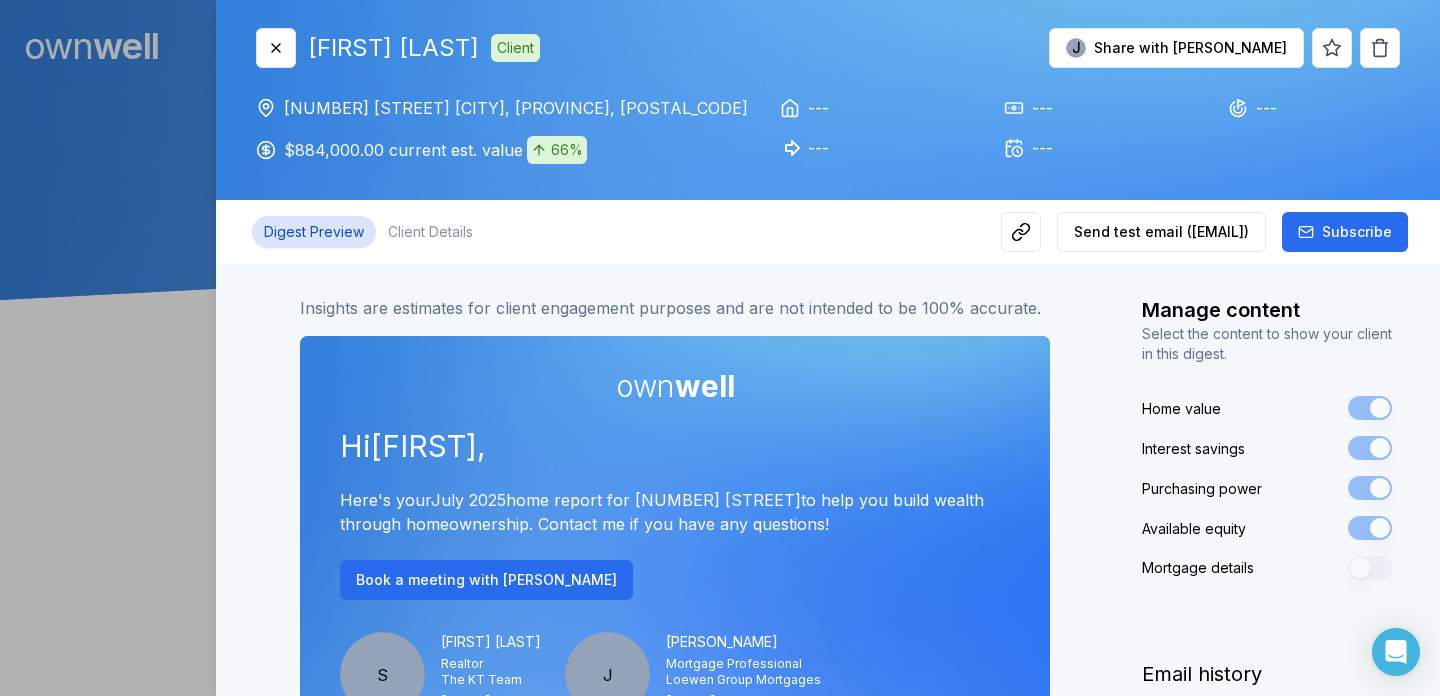 scroll, scrollTop: 0, scrollLeft: 0, axis: both 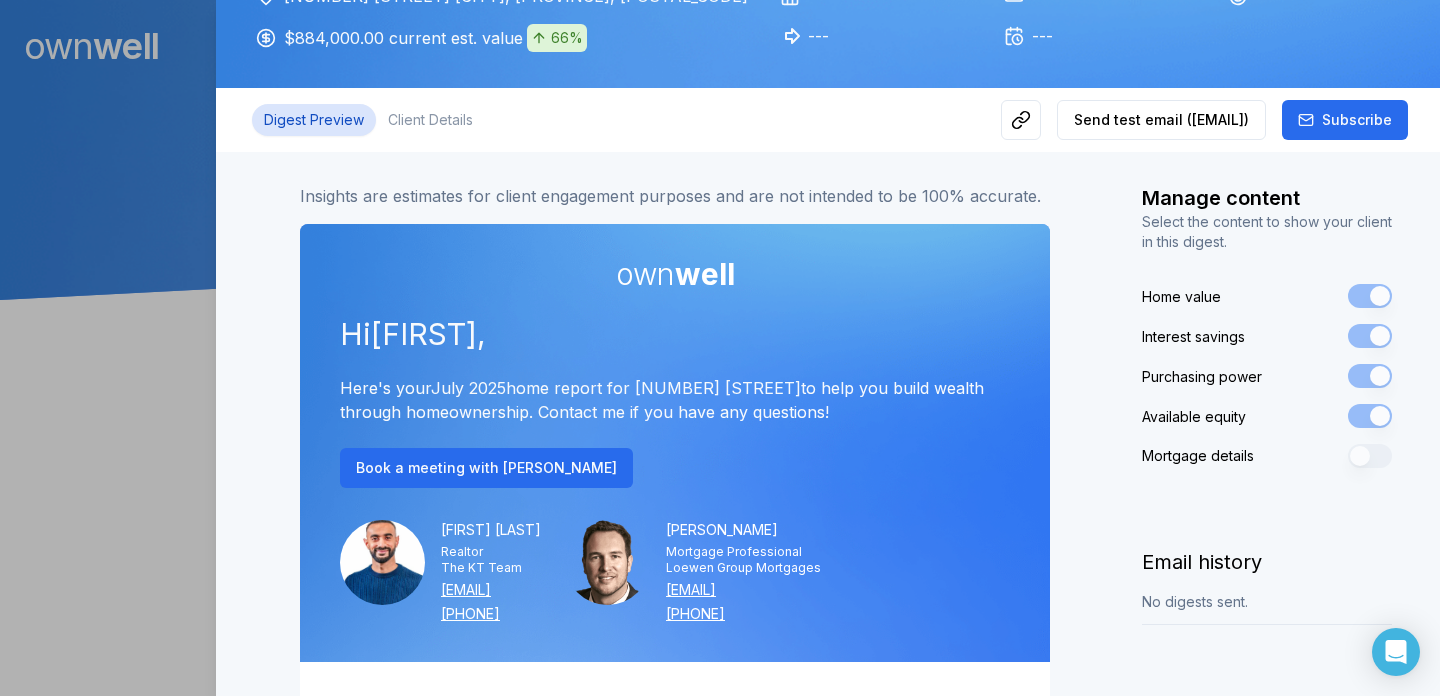 click on "Insights are estimates for client engagement purposes and are not intended to be 100% accurate." at bounding box center [675, 180] 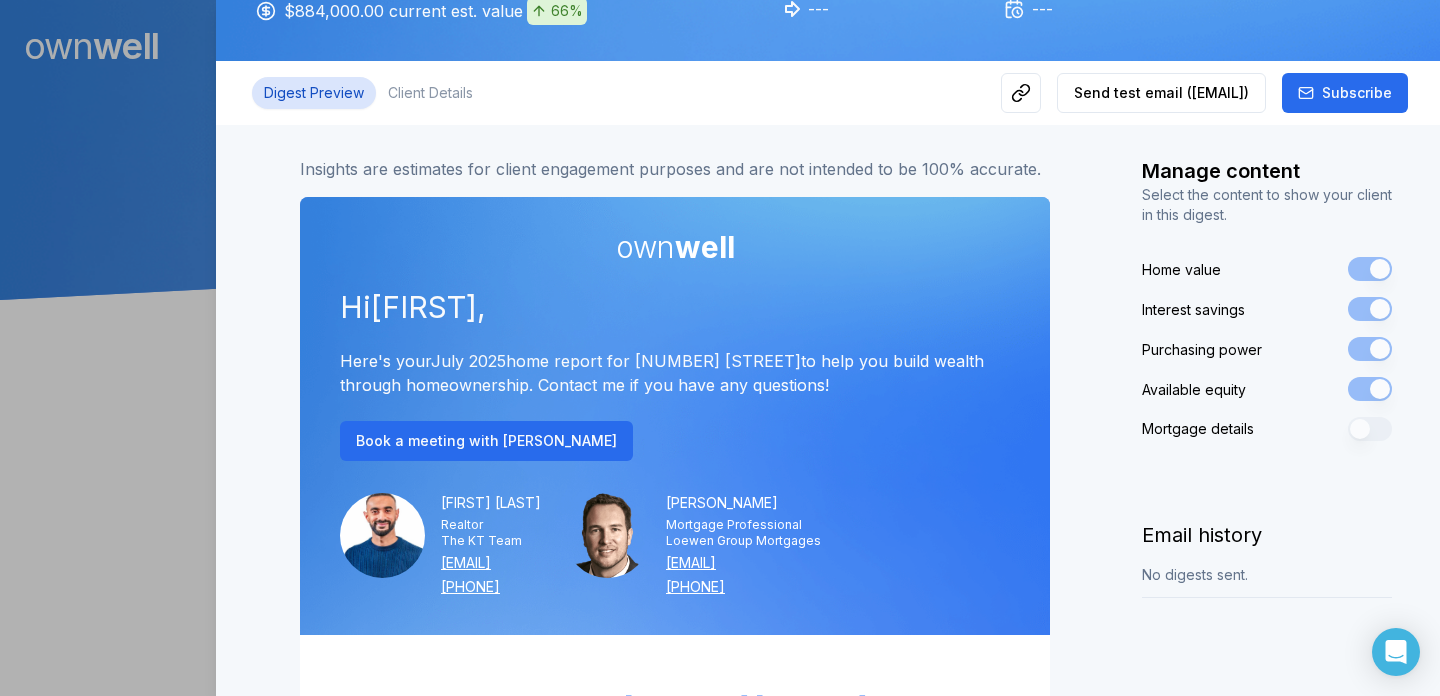scroll, scrollTop: 142, scrollLeft: 0, axis: vertical 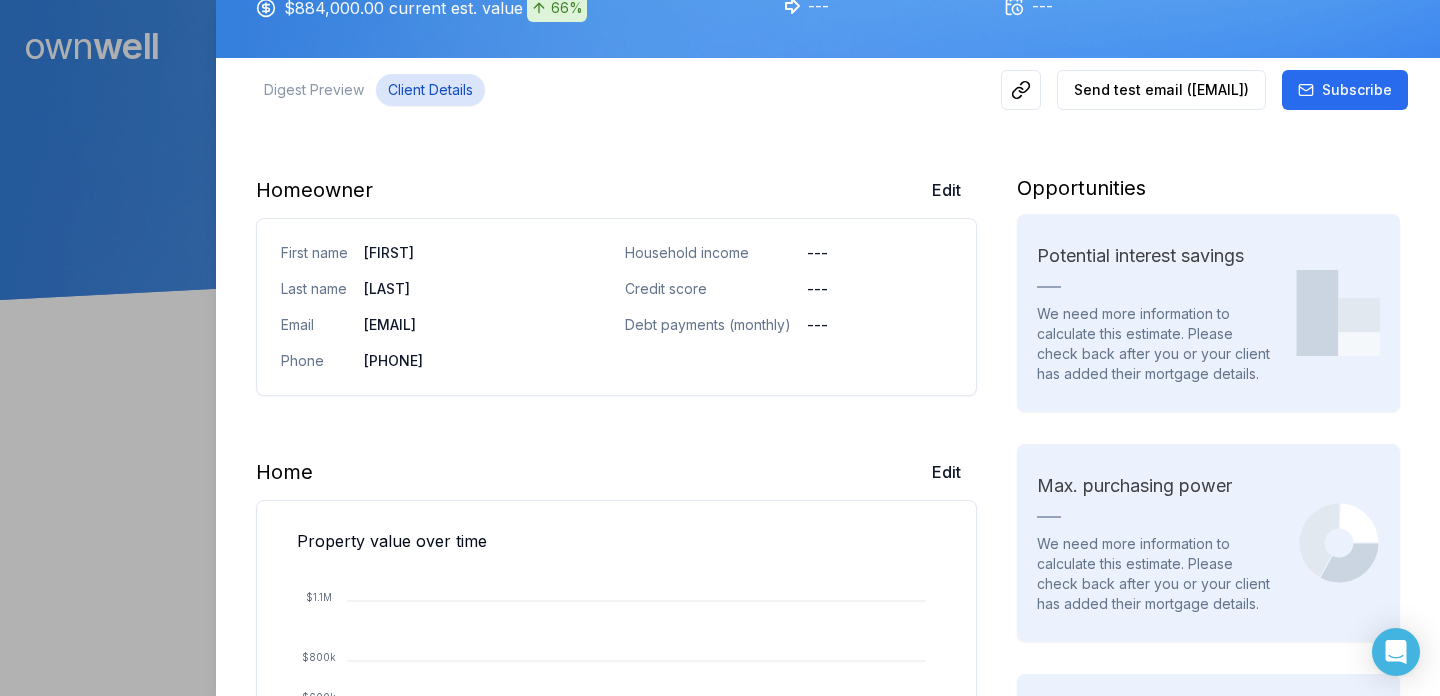 click on "Close [FIRST] [LAST] Client Share with [FIRST] [LAST] [NUMBER] [STREET] [CITY], [PROVINCE], [POSTAL_CODE] $[PRICE]   current est. value 66% --- --- --- --- --- Digest Preview Client Details Send test email ( [EMAIL] ) Subscribe Homeowner   Edit First name [FIRST] Last name [LAST] Email [EMAIL] Phone [PHONE] Household income --- Credit score --- Debt payments (monthly) --- Home   Edit Property value over time Jan 18 Jun 25 $400k $600k $800k $1.1M     Address [NUMBER] [STREET] [CITY], [PROVINCE], [POSTAL_CODE] Use type Owner Occupied Property type Townhouse Property tax (monthly) --- Heating (monthly) --- Condo fees (monthly) --- Historical property value $532,500.00 Historical value type Estimated Value Historical value date [DATE] Current est. value $884,000.00 Estimated range $813,000.00 - $955,000.00 Estimated equity --- Mortgage Add mortgage Opportunities Potential interest savings Max. purchasing power Access available equity" at bounding box center [828, 588] 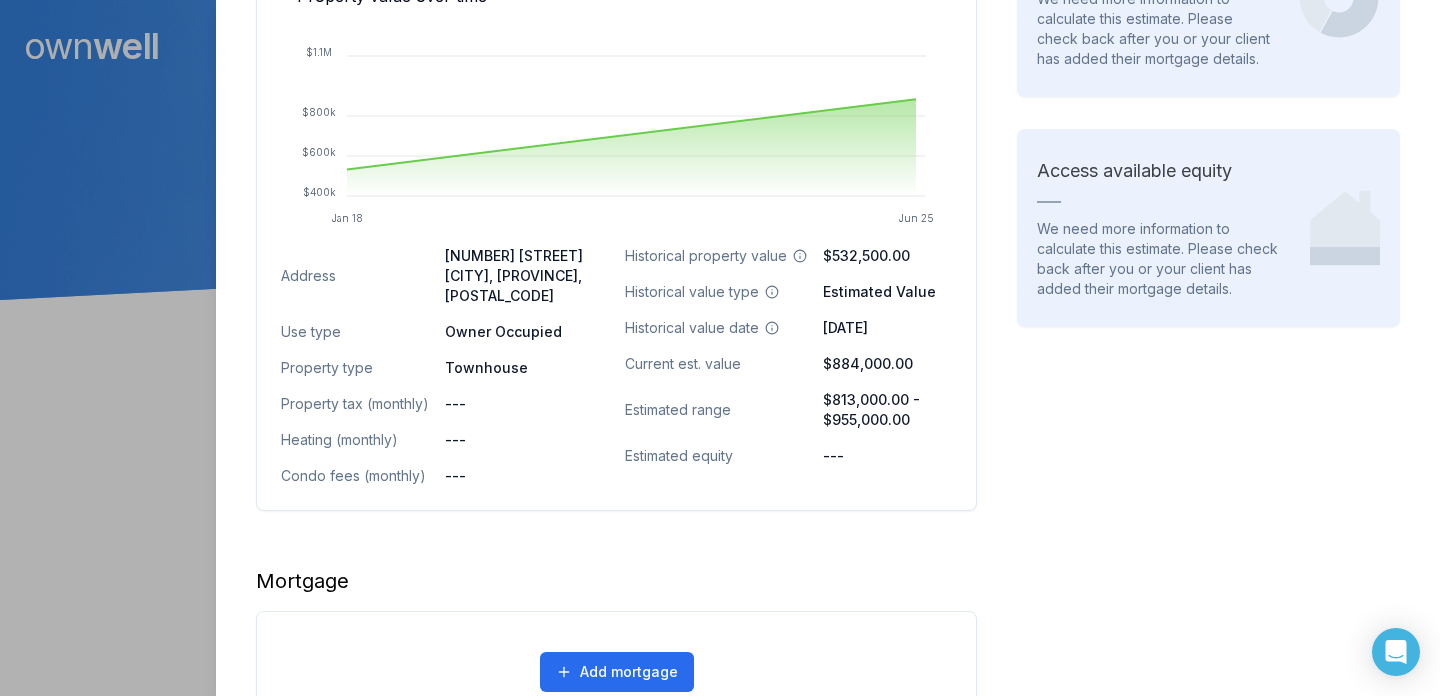 scroll, scrollTop: 744, scrollLeft: 0, axis: vertical 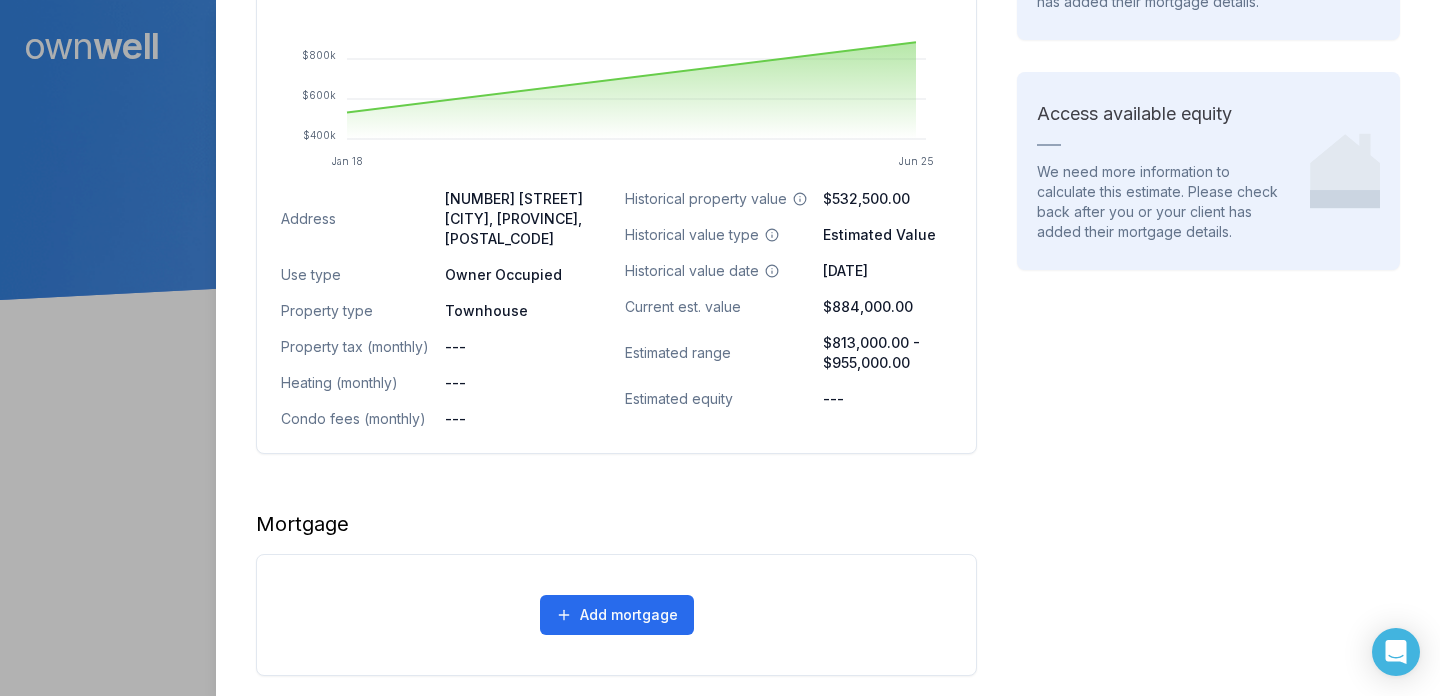 click on "Historical property value $532,500.00 Historical value type Estimated Value Historical value date [DATE] Current est. value $884,000.00 Estimated range $813,000.00 - $955,000.00 Estimated equity ---" at bounding box center [789, 309] 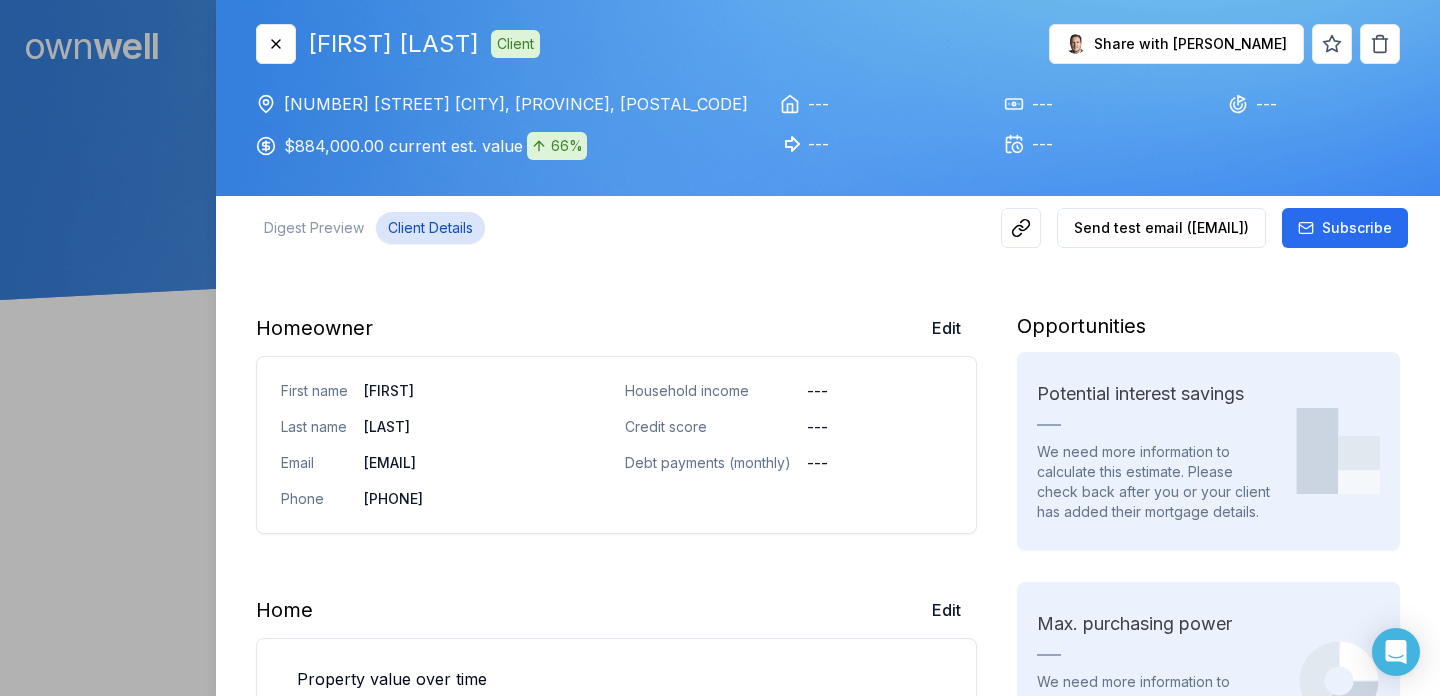 scroll, scrollTop: 0, scrollLeft: 0, axis: both 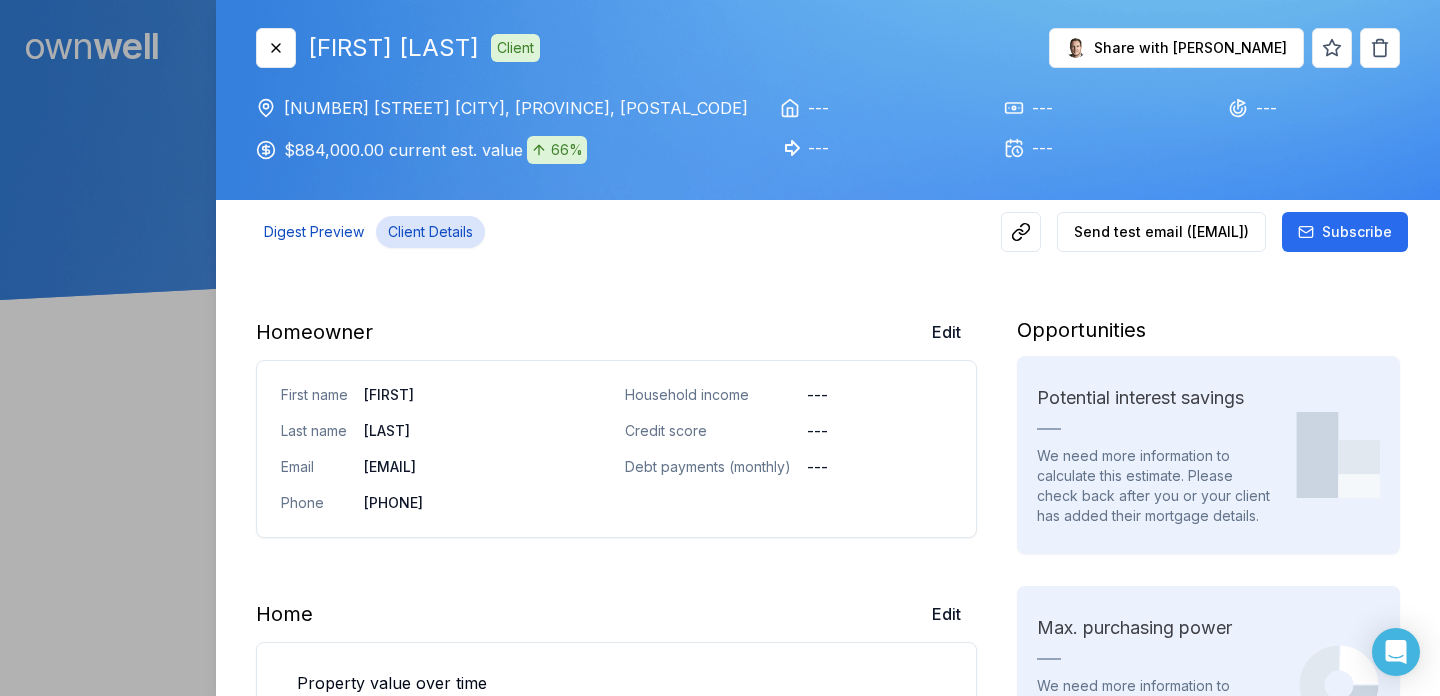 click on "Digest Preview" at bounding box center (314, 232) 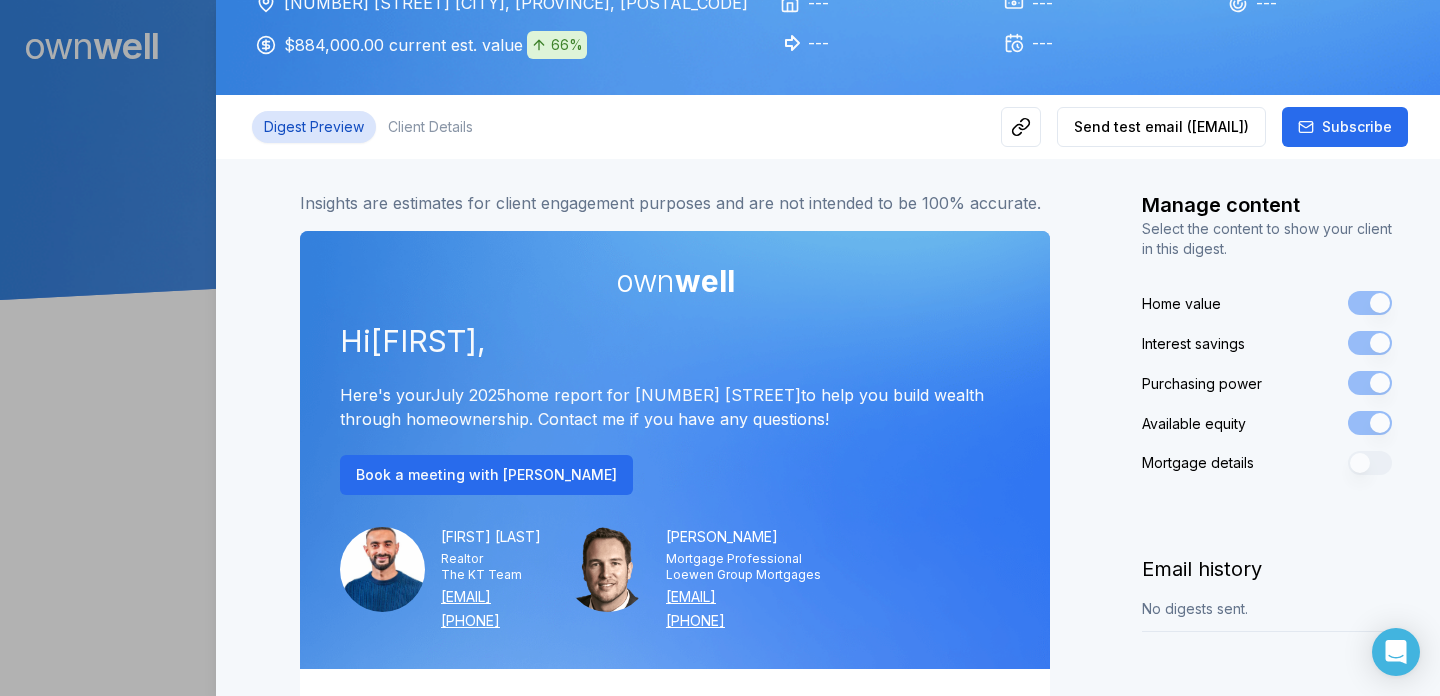 scroll, scrollTop: 137, scrollLeft: 0, axis: vertical 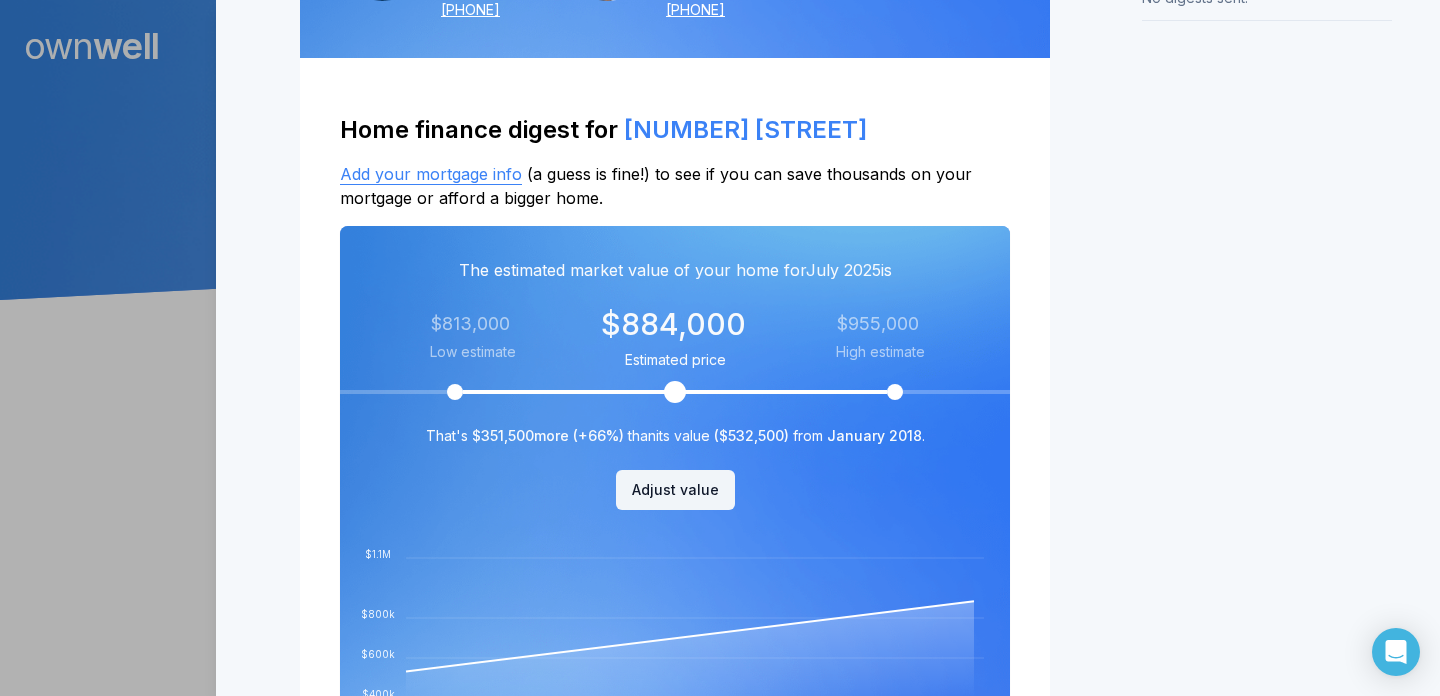 drag, startPoint x: 674, startPoint y: 395, endPoint x: 434, endPoint y: 394, distance: 240.00209 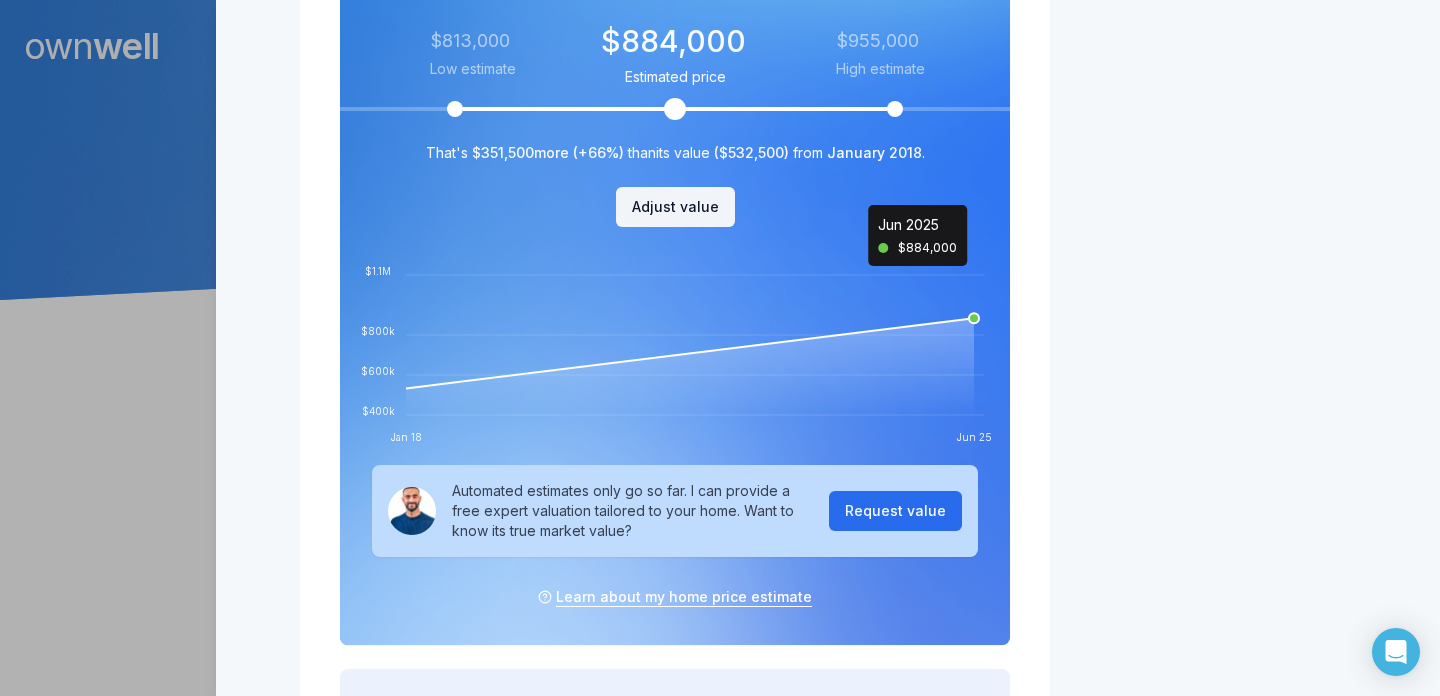 scroll, scrollTop: 1002, scrollLeft: 0, axis: vertical 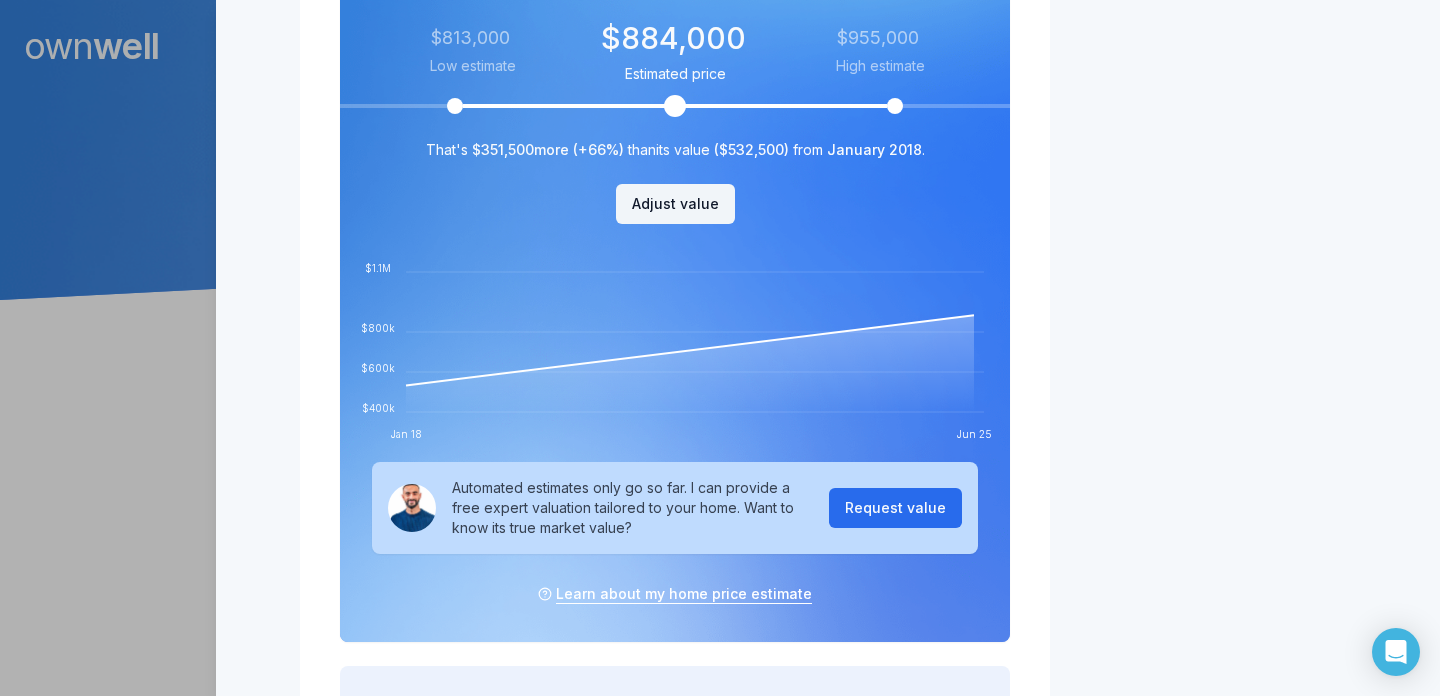 click on "Home finance digest for   [NUMBER] [STREET] Add your mortgage info   (a guess is fine!) to see if you can save thousands on your mortgage or afford a bigger home. The estimated market value of your home for  [DATE]  is $813,000 Low estimate $884,000 Estimated price $955,000 High estimate $884,000 Estimated price $813,000 Low estimate $955,000 High estimate That's   $351,500  more (+ 66% )   than  its value   ( $532,500 )   from   [DATE] . Adjust value Jan 18 Jun 25 $400k $600k $800k $1.1M That's   $351,500  more (+ 66% )   than  its value   ( $532,500 )   from   [DATE] . Automated estimates only go so far. I can provide a free expert valuation tailored to your home. Want to know its true market value?   Request value Learn about my home price estimate You could be overpaying for your mortgage by   Based on your mortgage rate, we estimate how much you could save by switching to a lower rate - if there's no better option, we'll confirm that too. You could afford a new home up to [PERSON_NAME]" at bounding box center (675, 950) 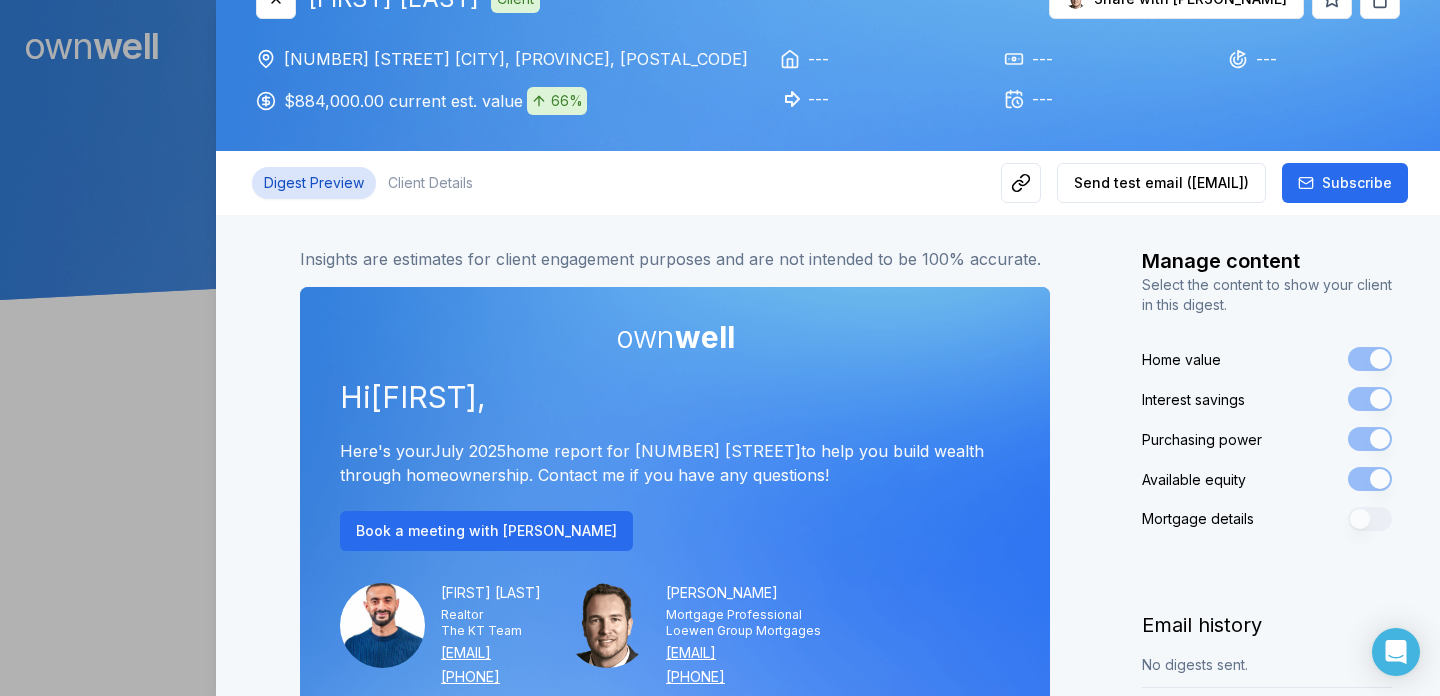 scroll, scrollTop: 0, scrollLeft: 0, axis: both 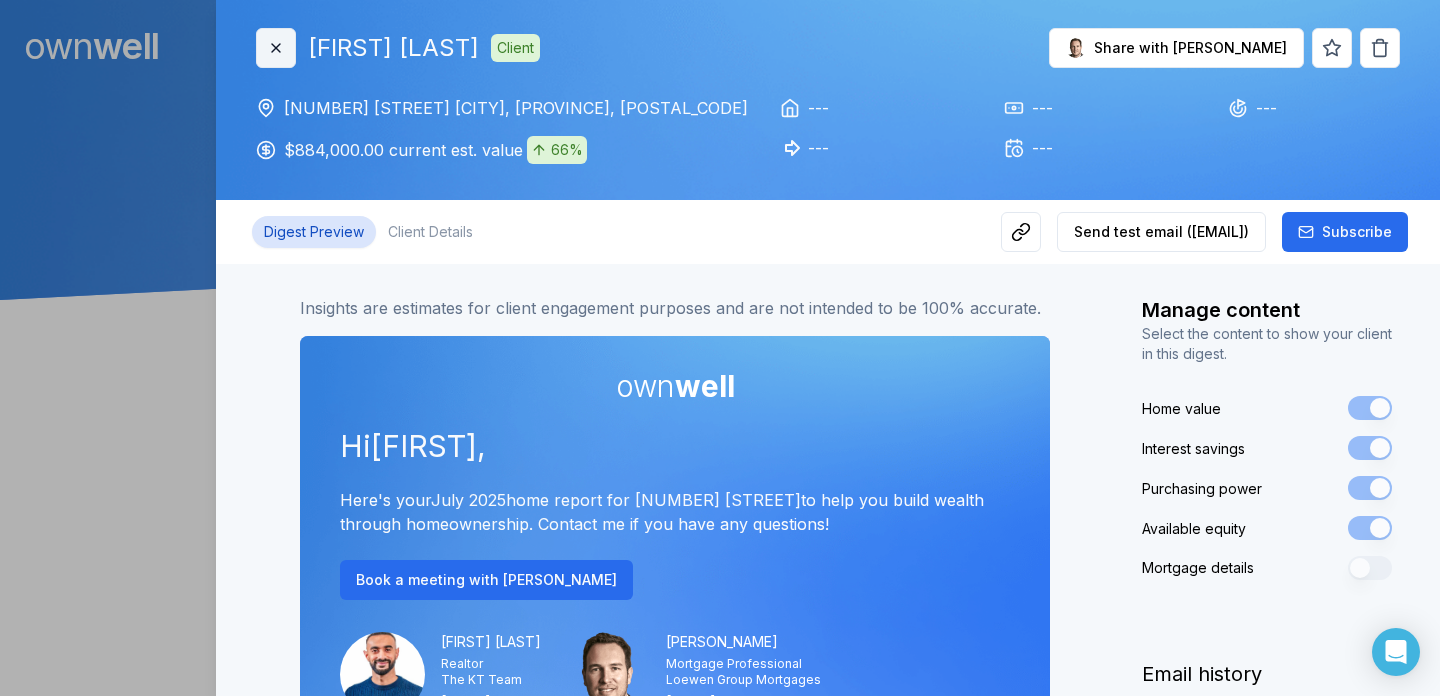 click on "Close" at bounding box center (276, 48) 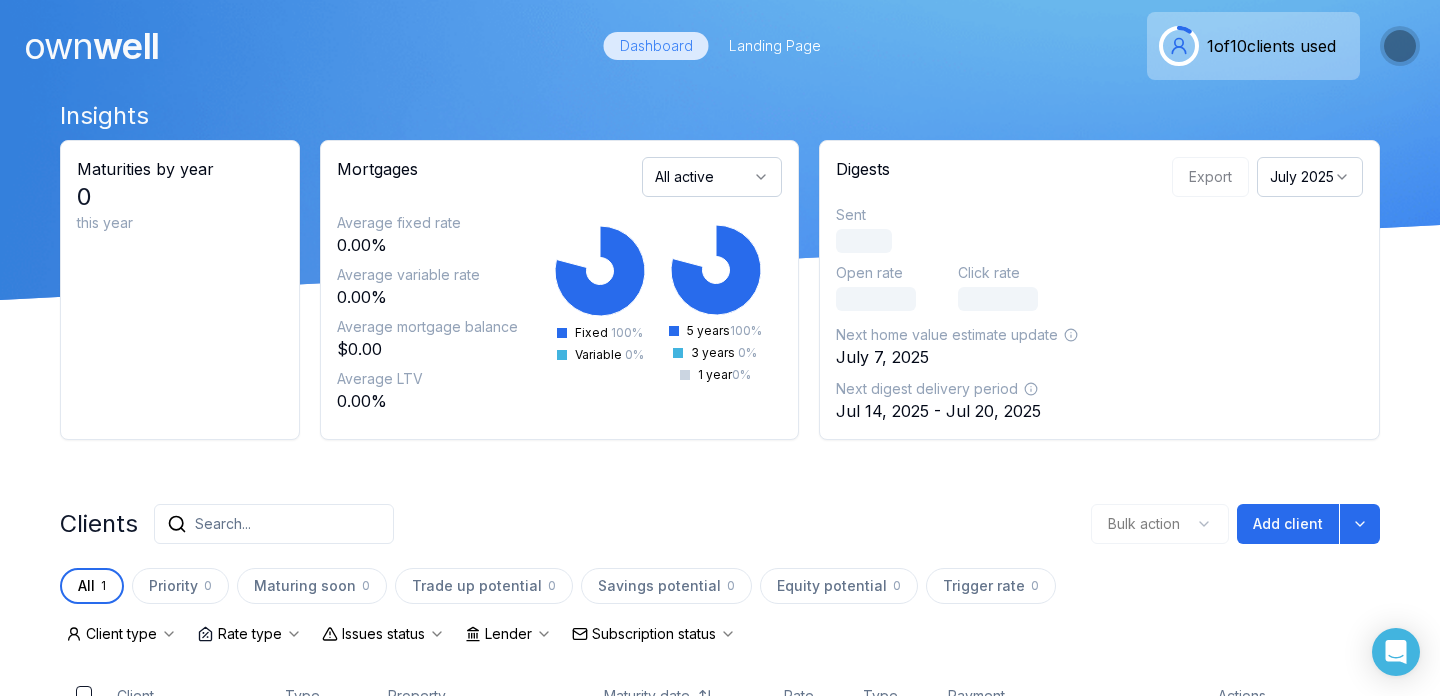 click at bounding box center [1400, 46] 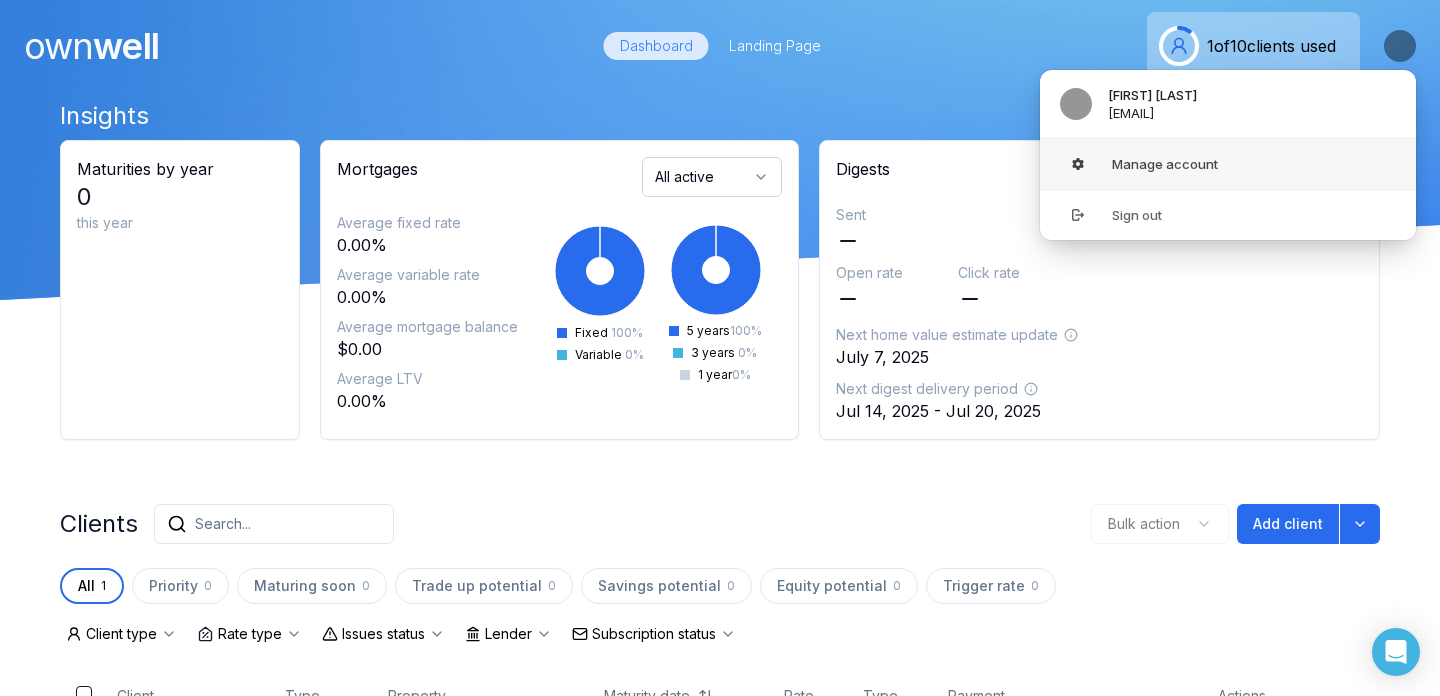 click on "Manage account" at bounding box center [1228, 164] 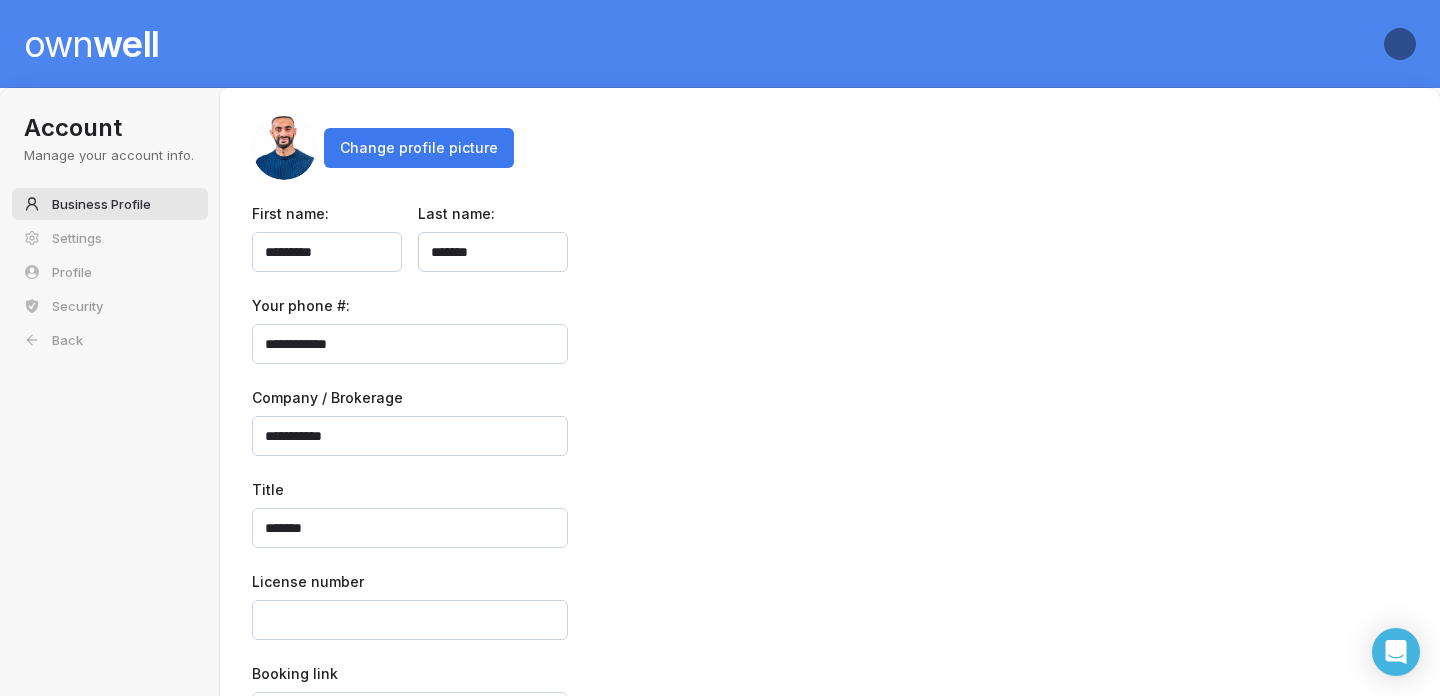 click on "Change profile picture" at bounding box center (419, 148) 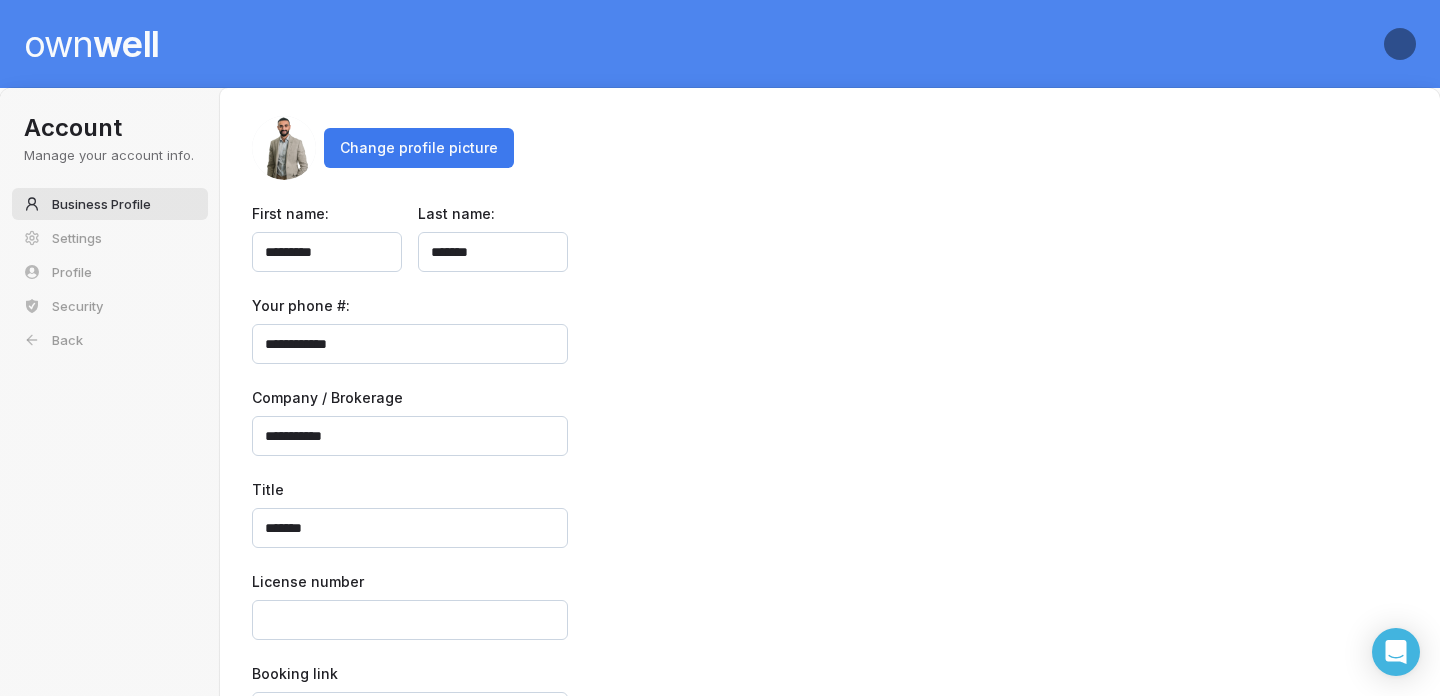 click on "Change profile picture" at bounding box center [419, 148] 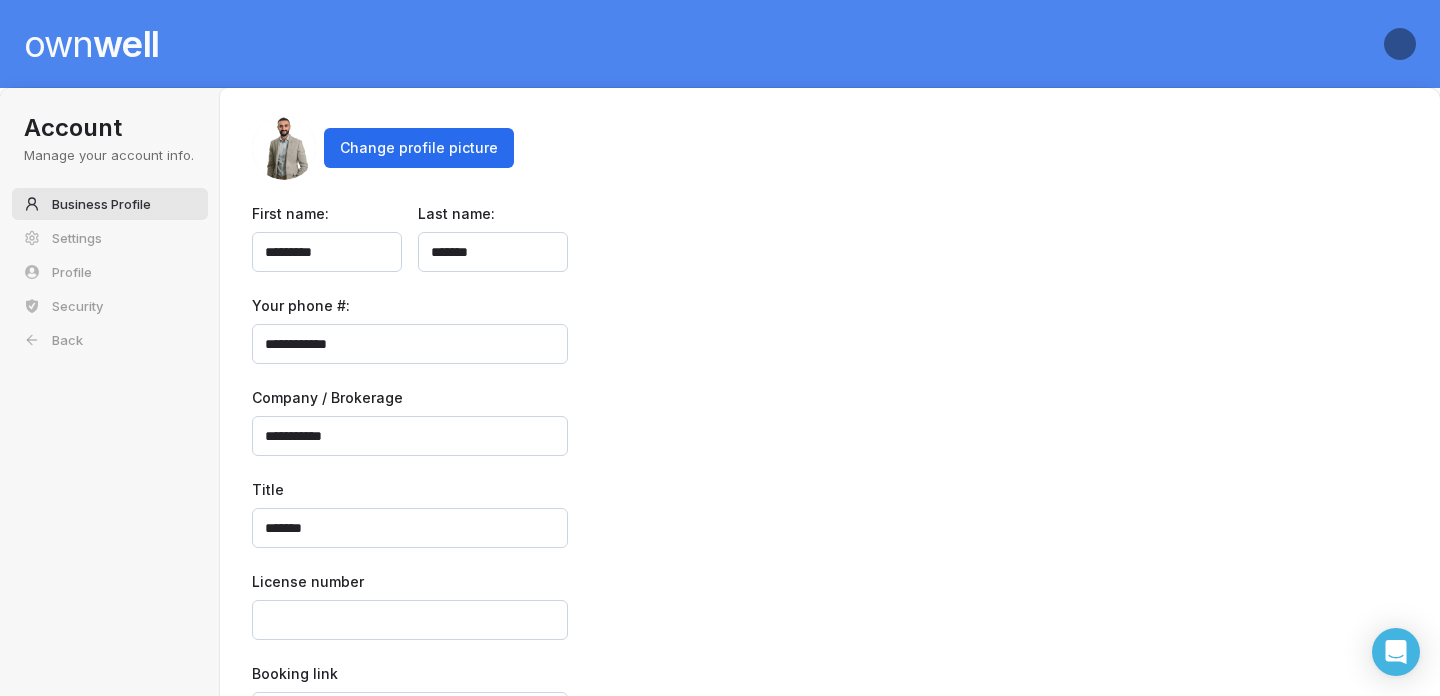click on "Your phone #:" at bounding box center [830, 306] 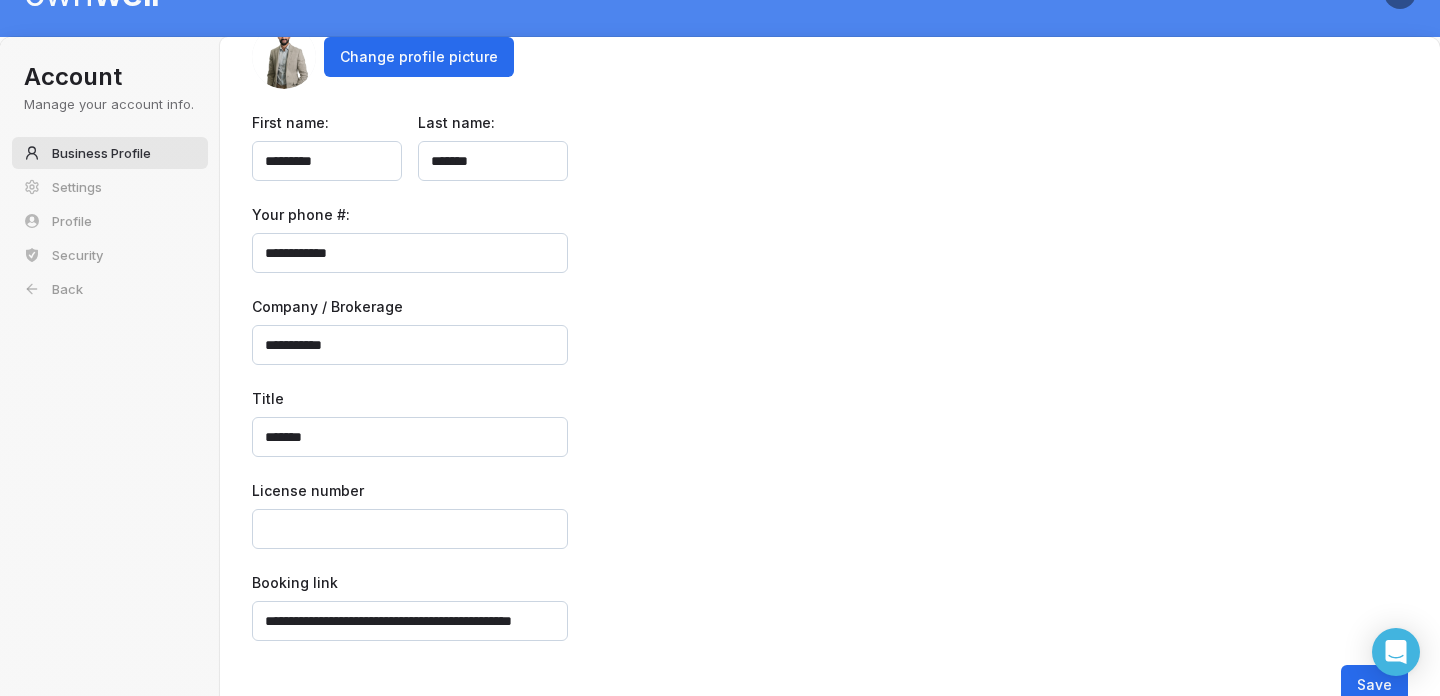 scroll, scrollTop: 88, scrollLeft: 0, axis: vertical 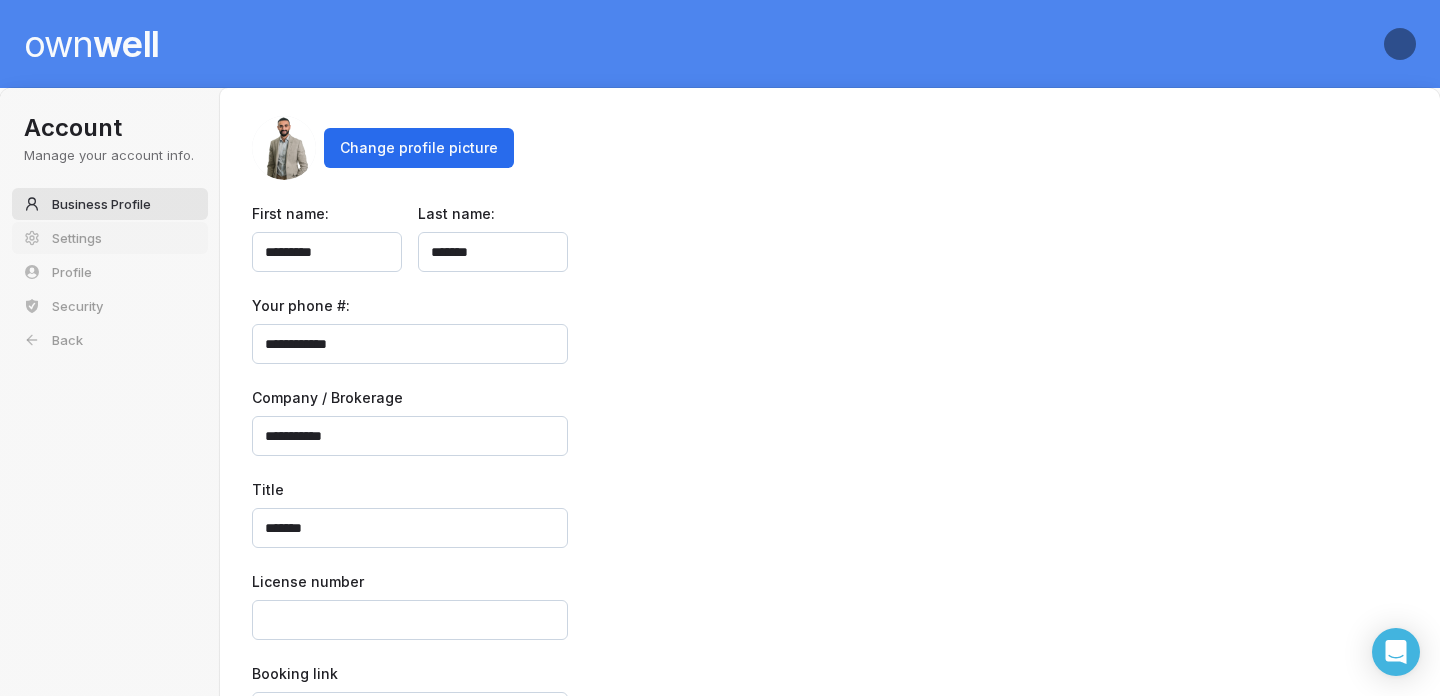 click on "Settings" at bounding box center (110, 238) 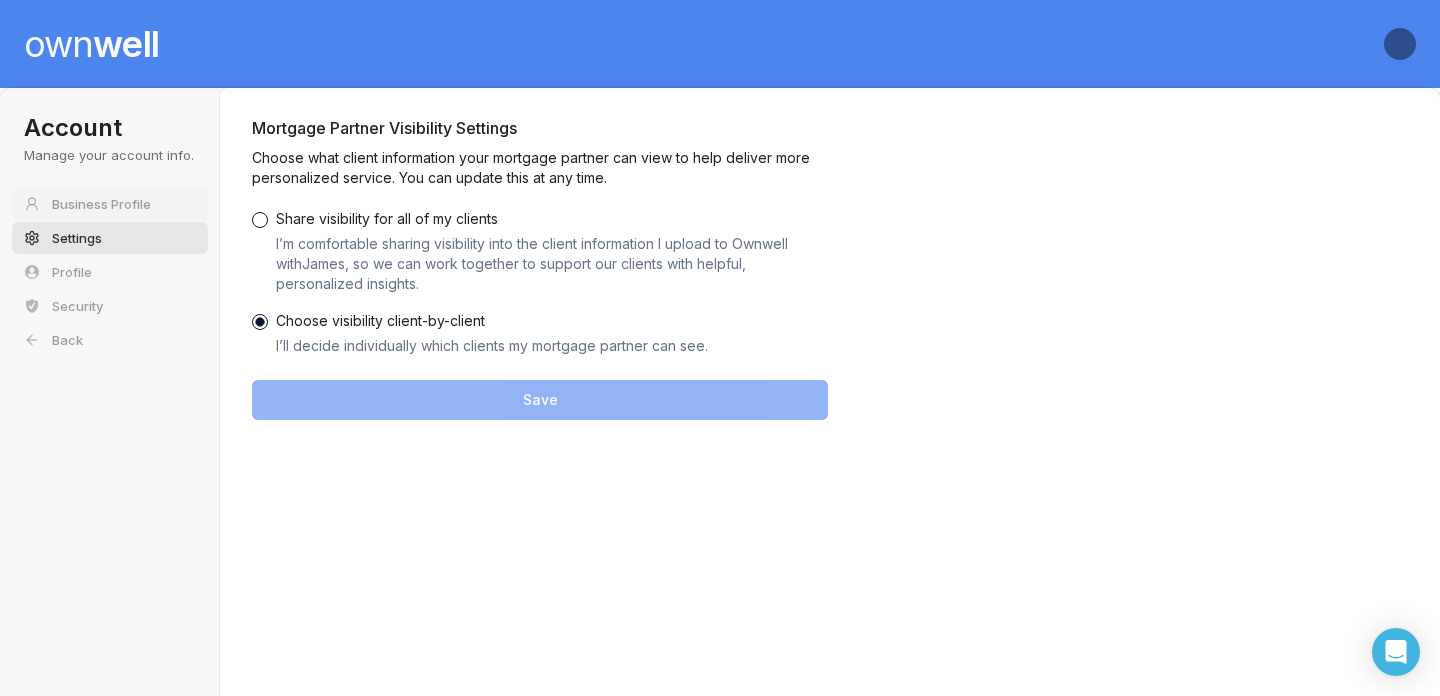 click on "Business Profile" at bounding box center (110, 204) 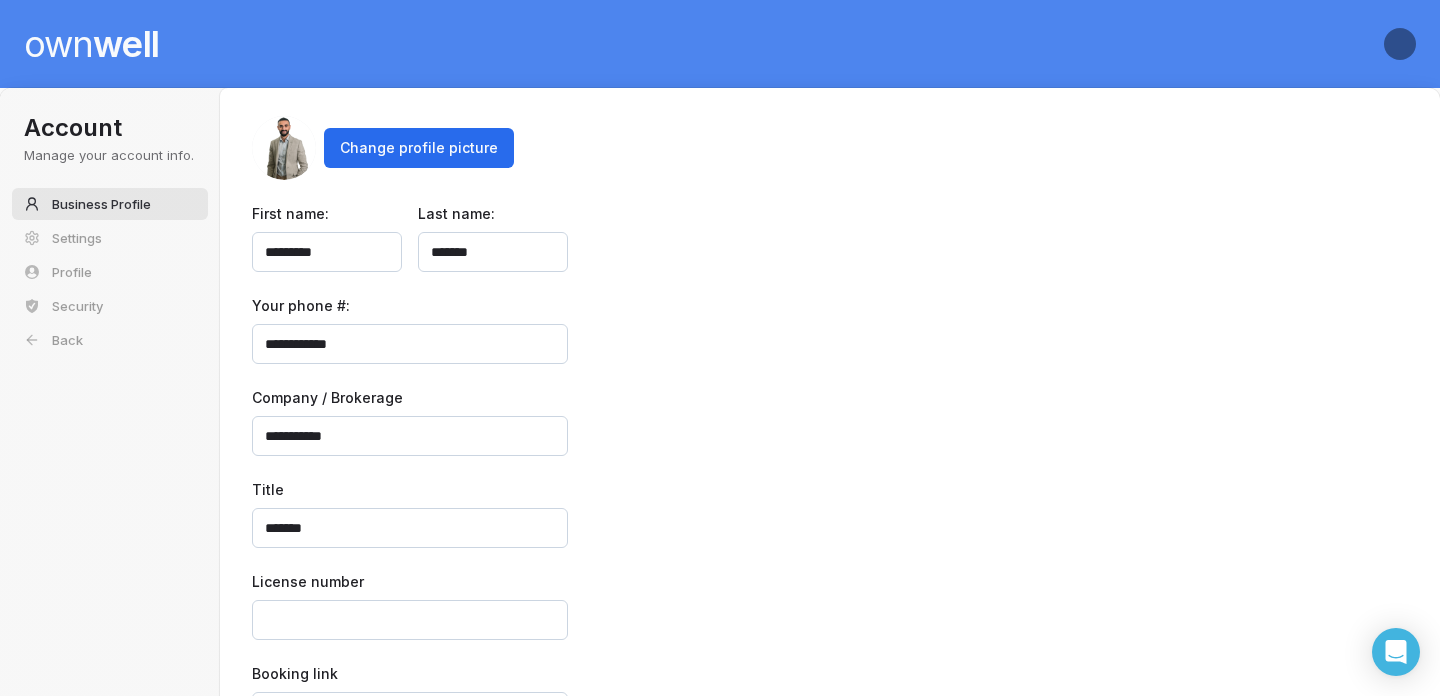 click on "Account" at bounding box center [110, 128] 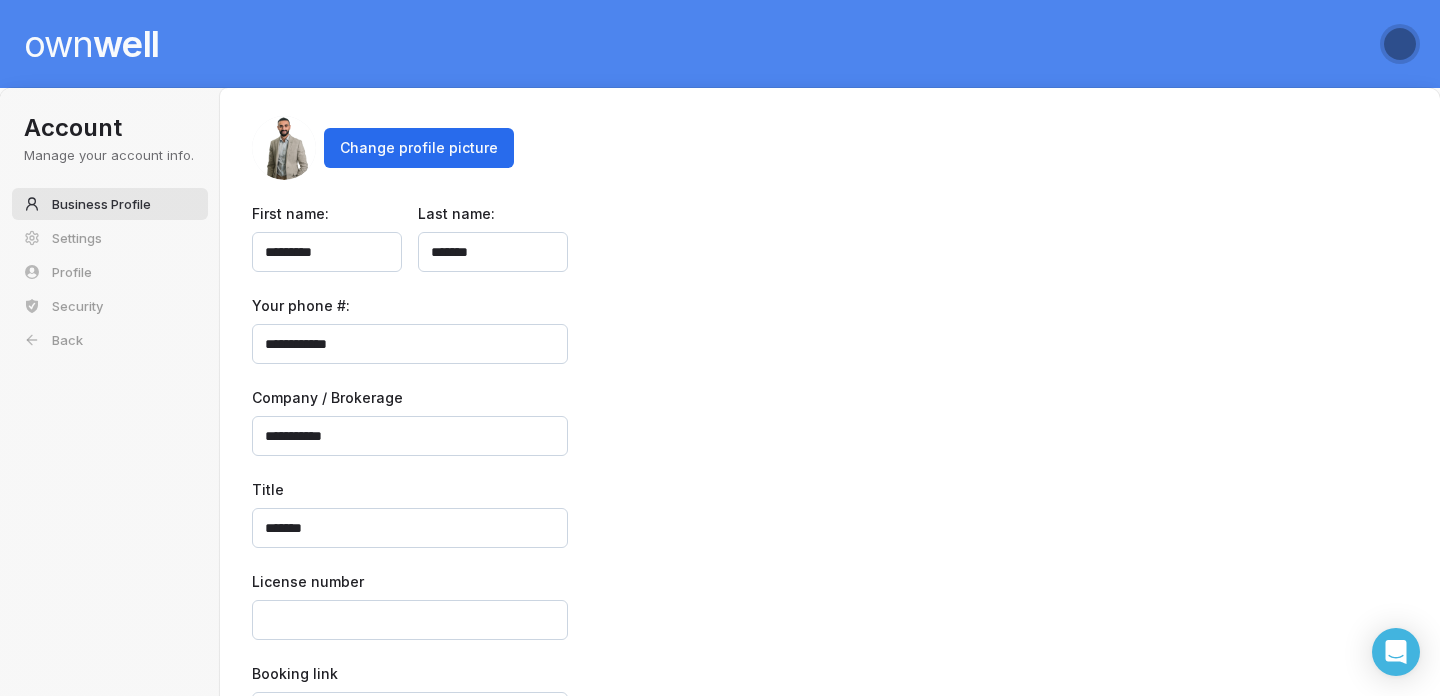 click at bounding box center (1400, 44) 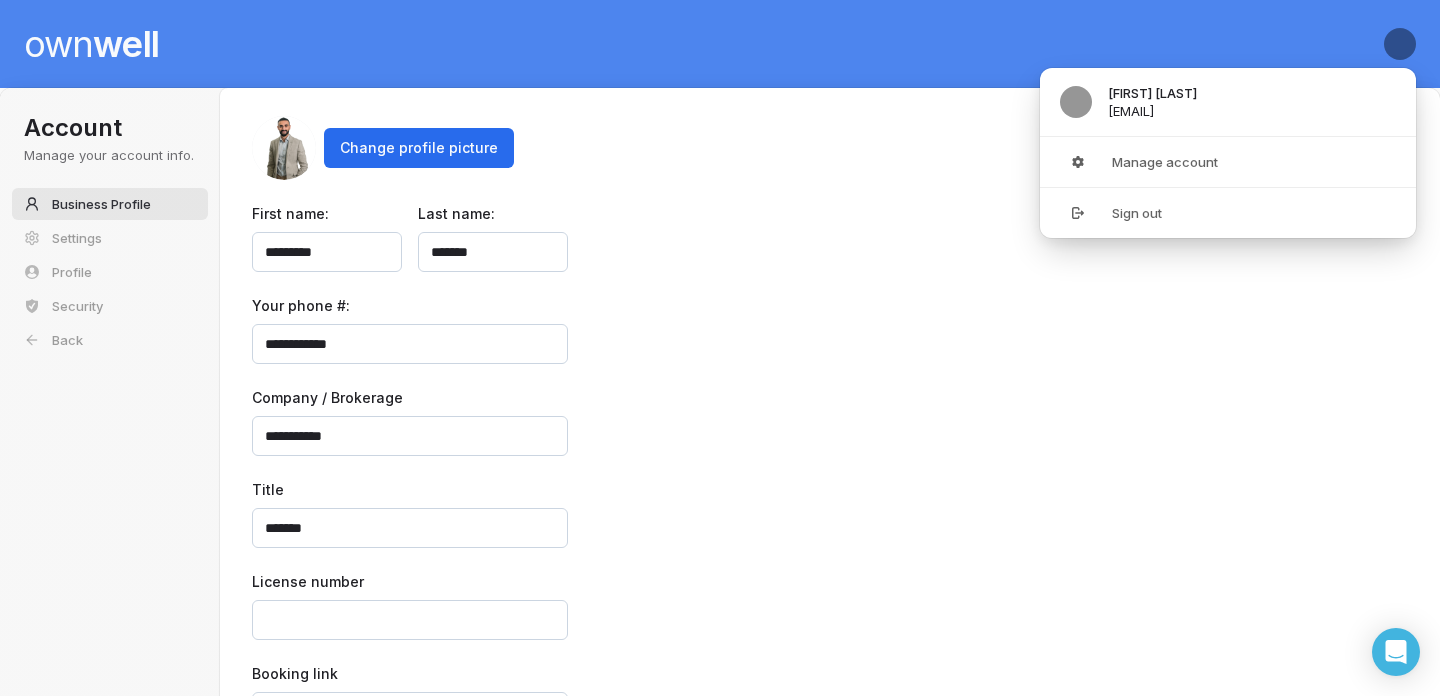 click on "Your phone #: [PHONE]" at bounding box center [830, 330] 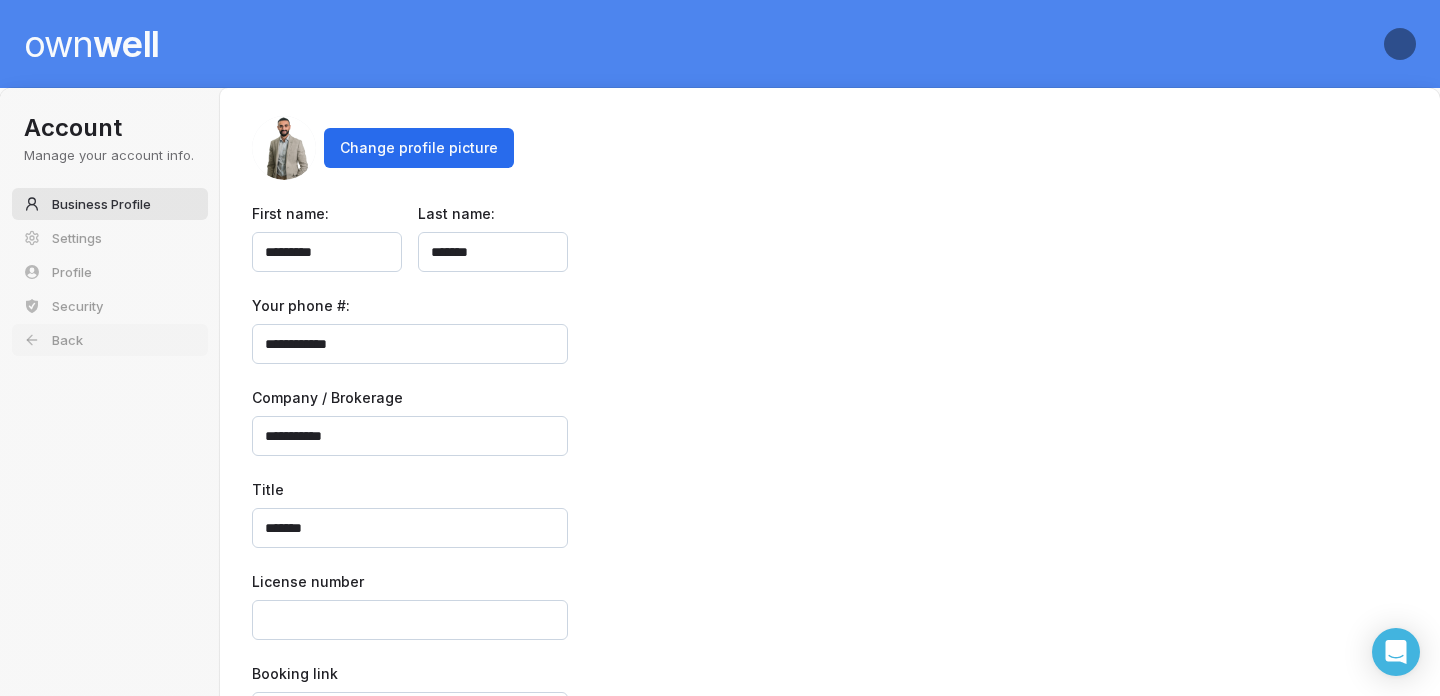 click on "Back" at bounding box center (110, 340) 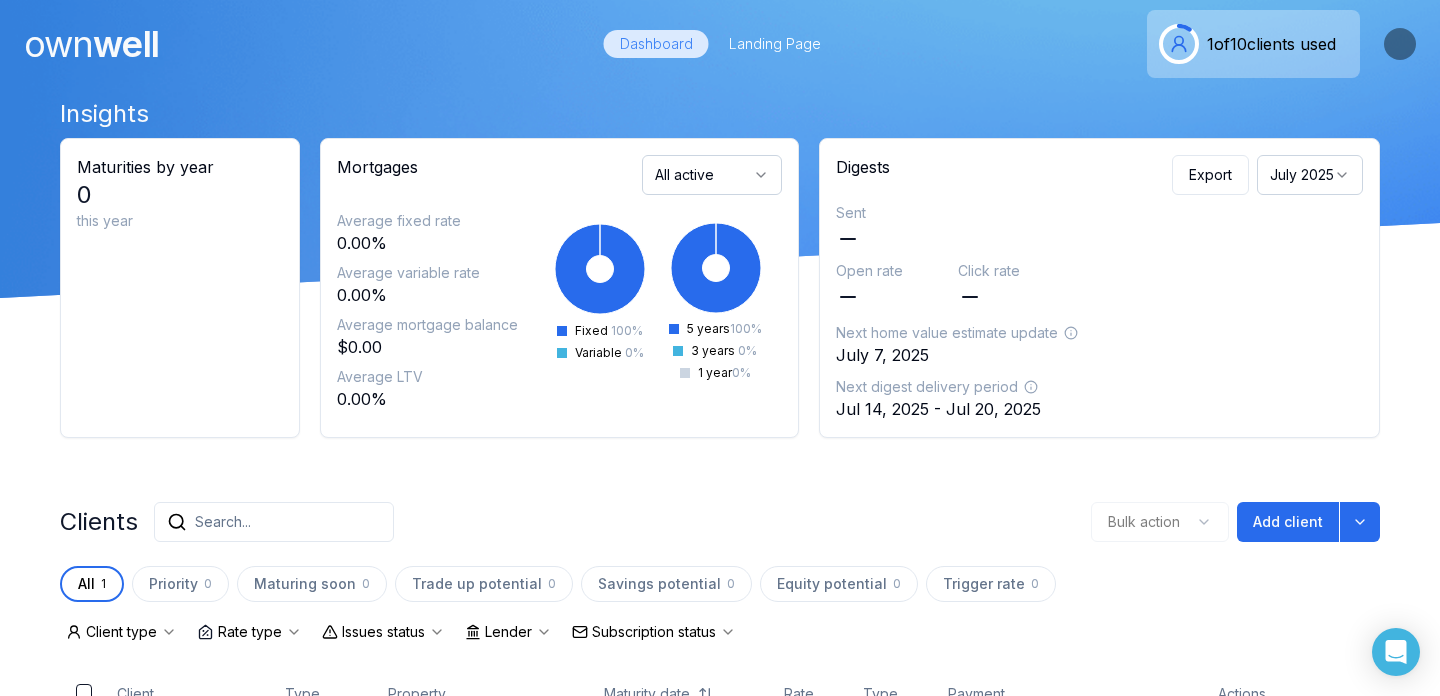 scroll, scrollTop: 0, scrollLeft: 0, axis: both 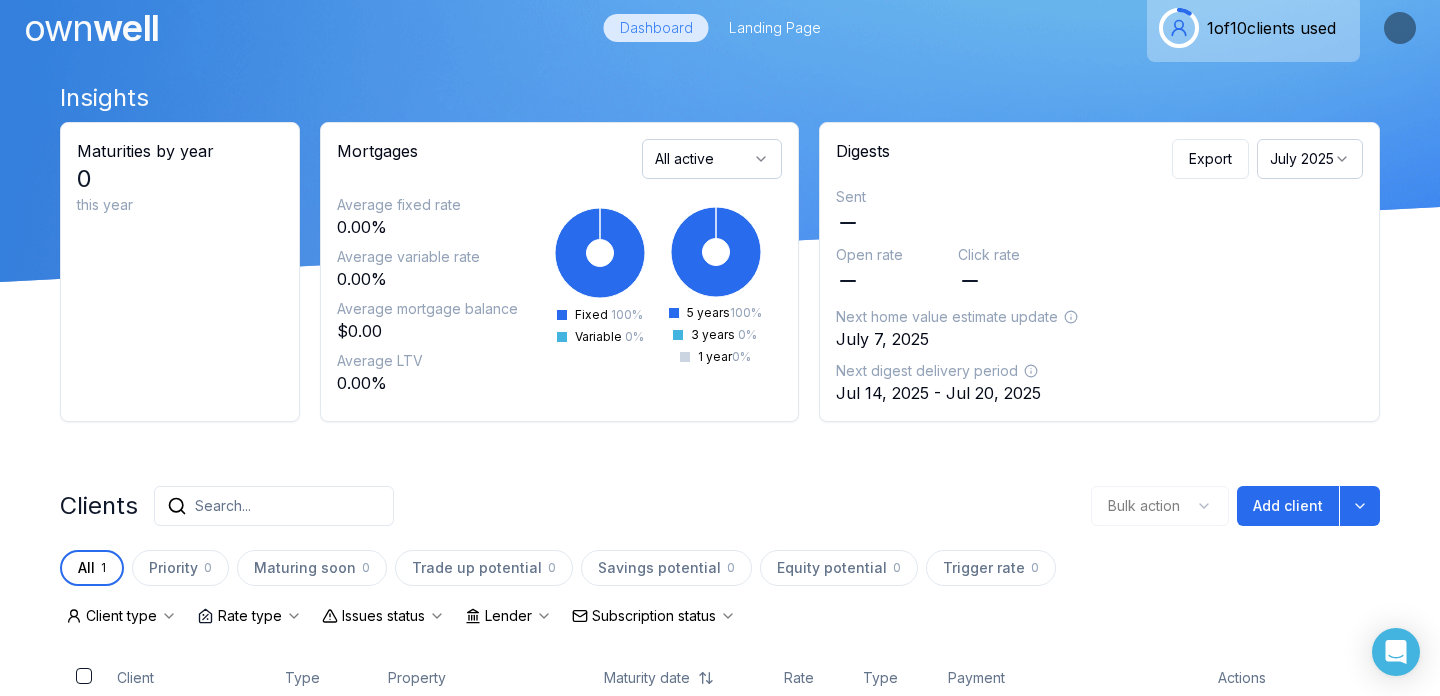 click on "Mortgages All active" at bounding box center [559, 159] 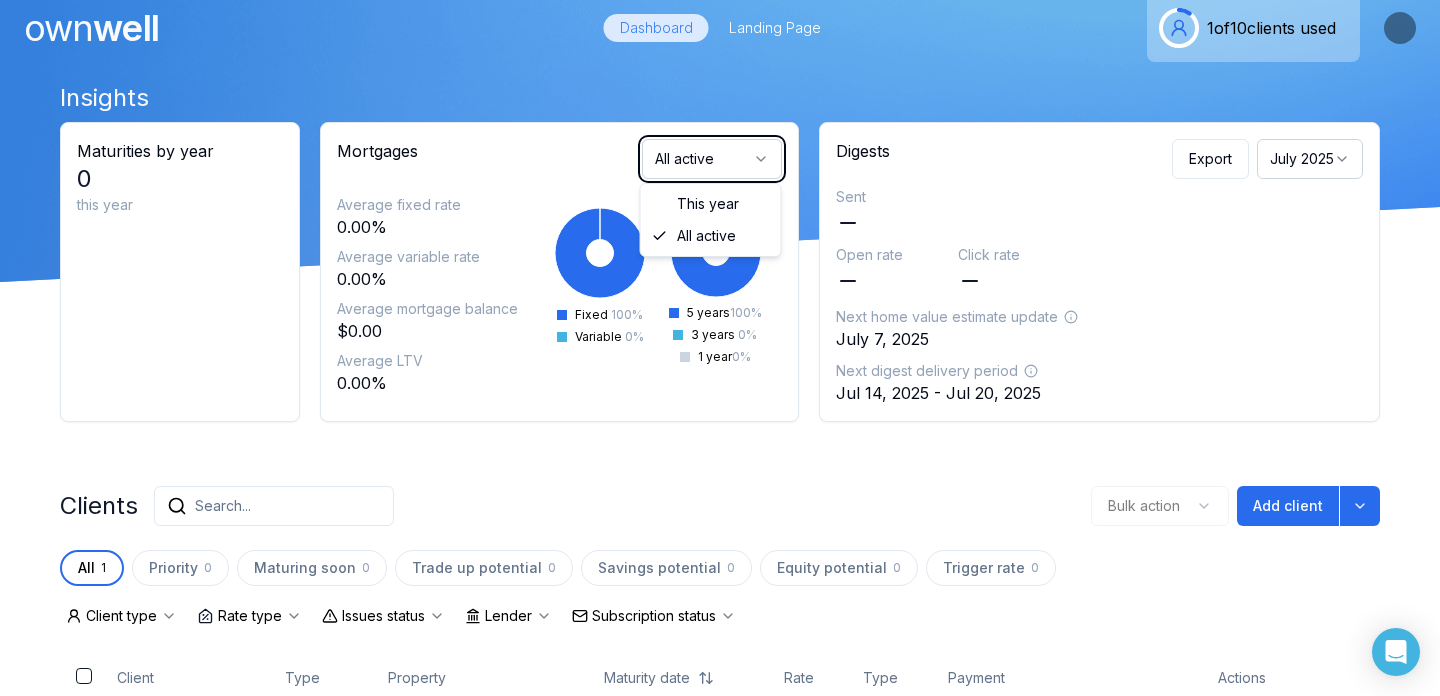 click on "All active" at bounding box center (712, 159) 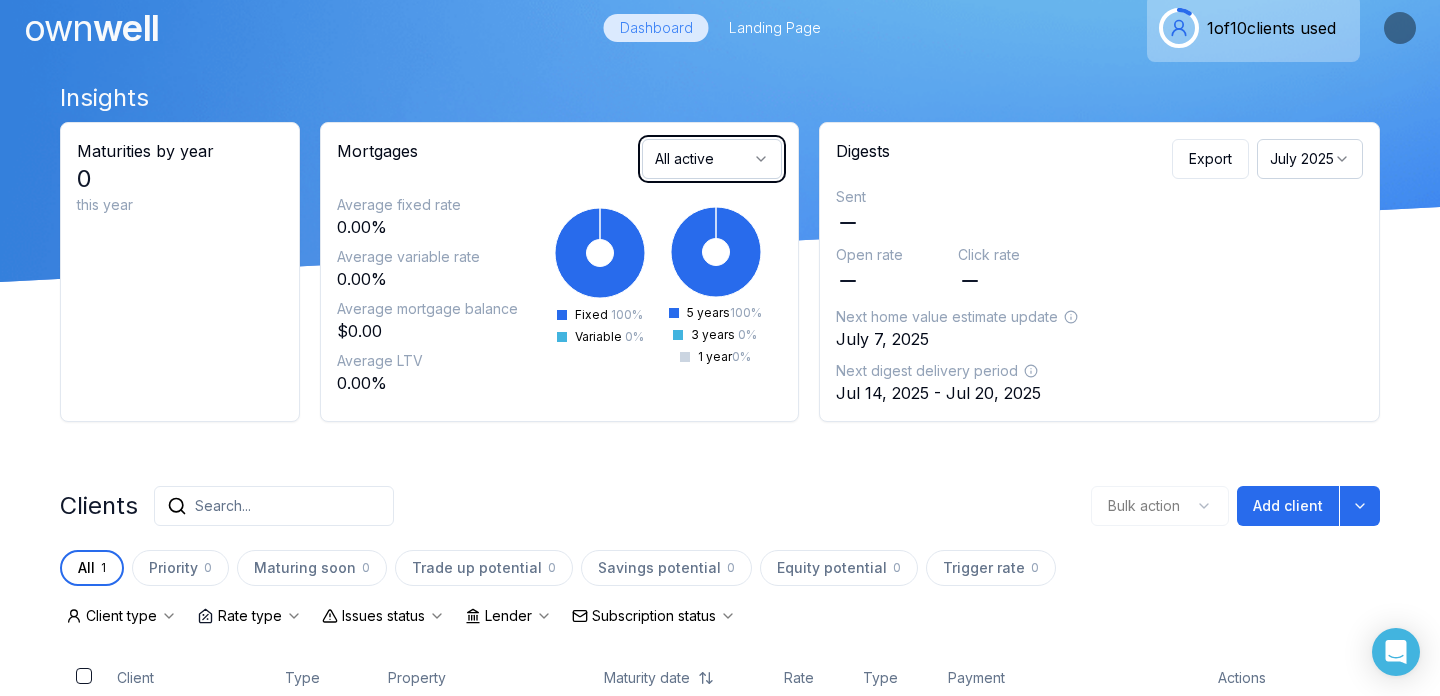 scroll, scrollTop: 34, scrollLeft: 0, axis: vertical 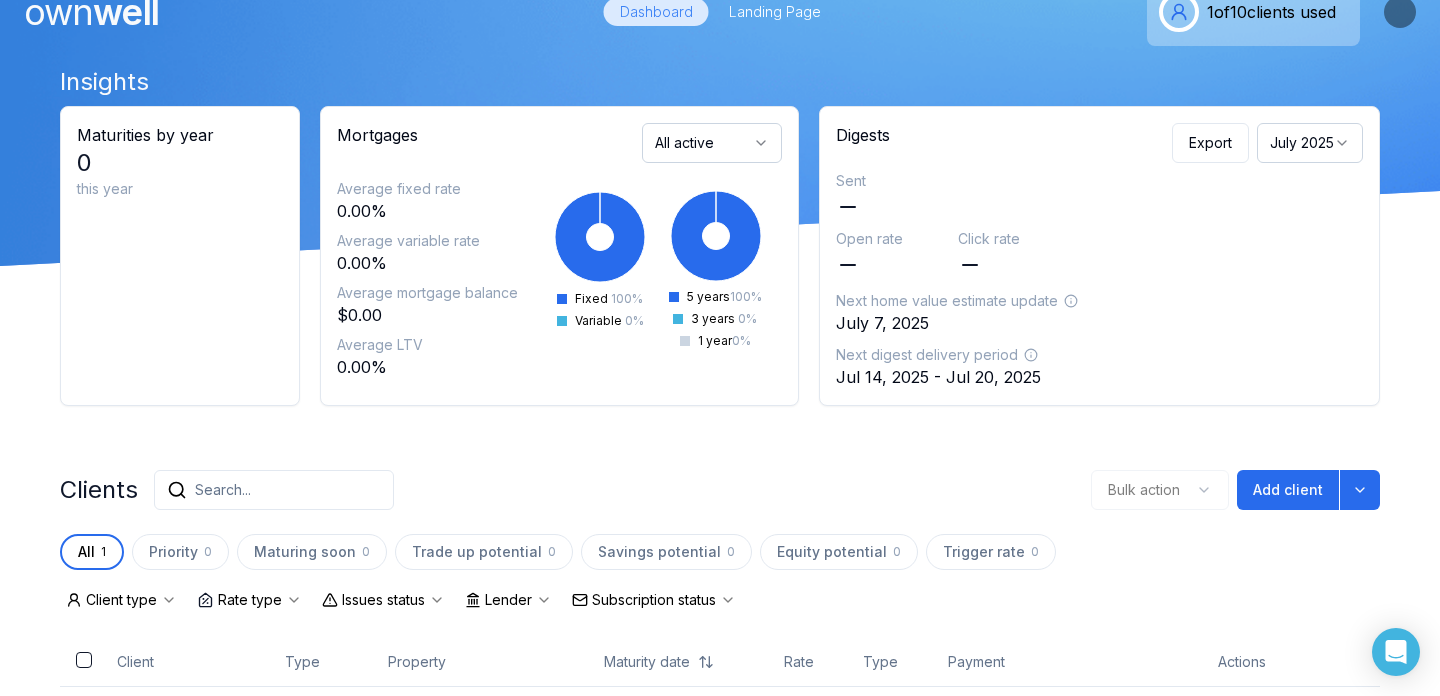 click on "Fixed   100 % Variable   0 % 5 years  100 % 3 years   0 % 1 year  0 %" at bounding box center [650, 279] 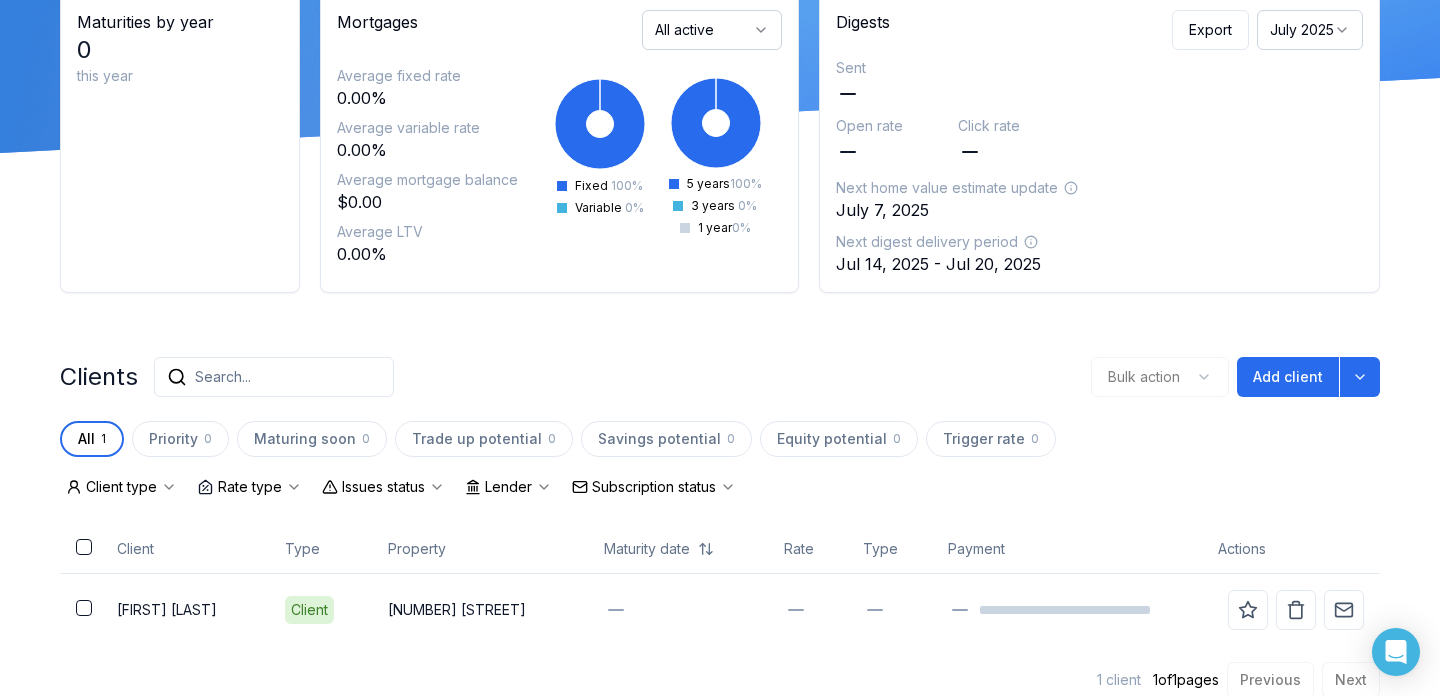 scroll, scrollTop: 172, scrollLeft: 0, axis: vertical 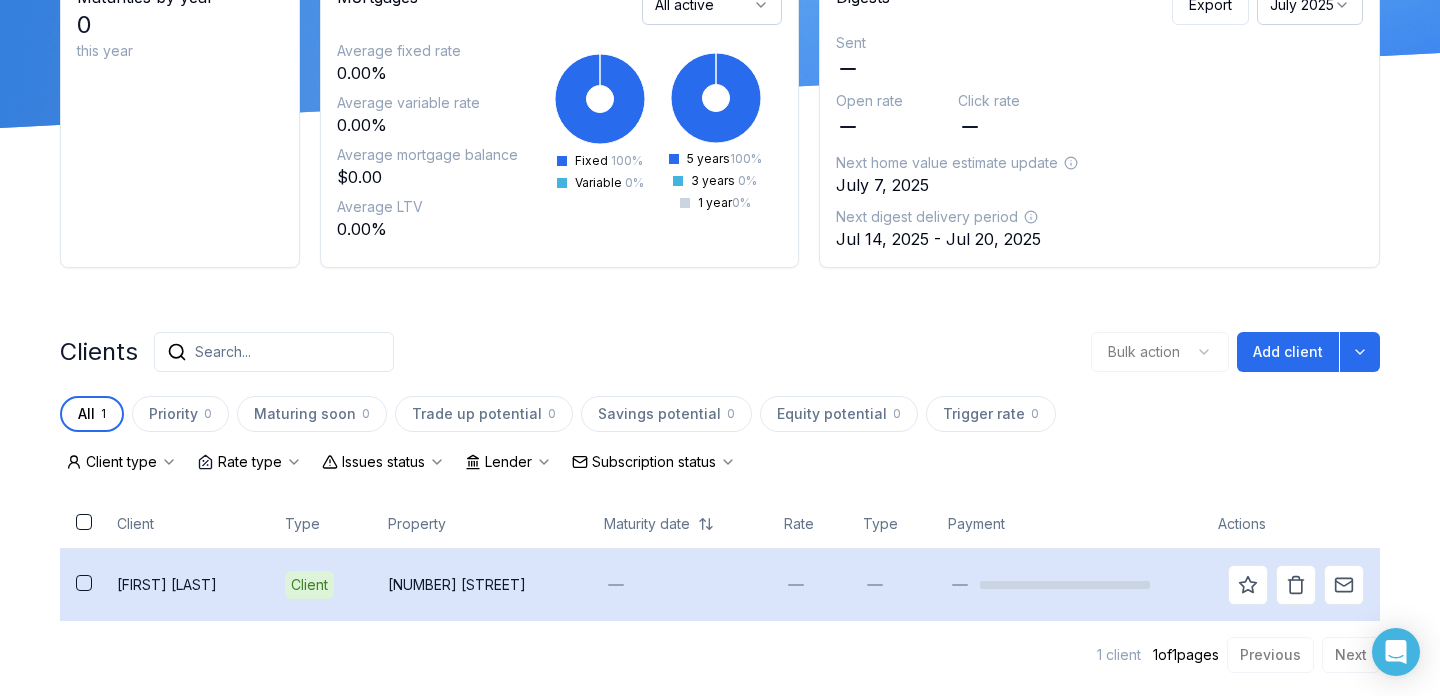click on "[NUMBER] [STREET]" at bounding box center (480, 585) 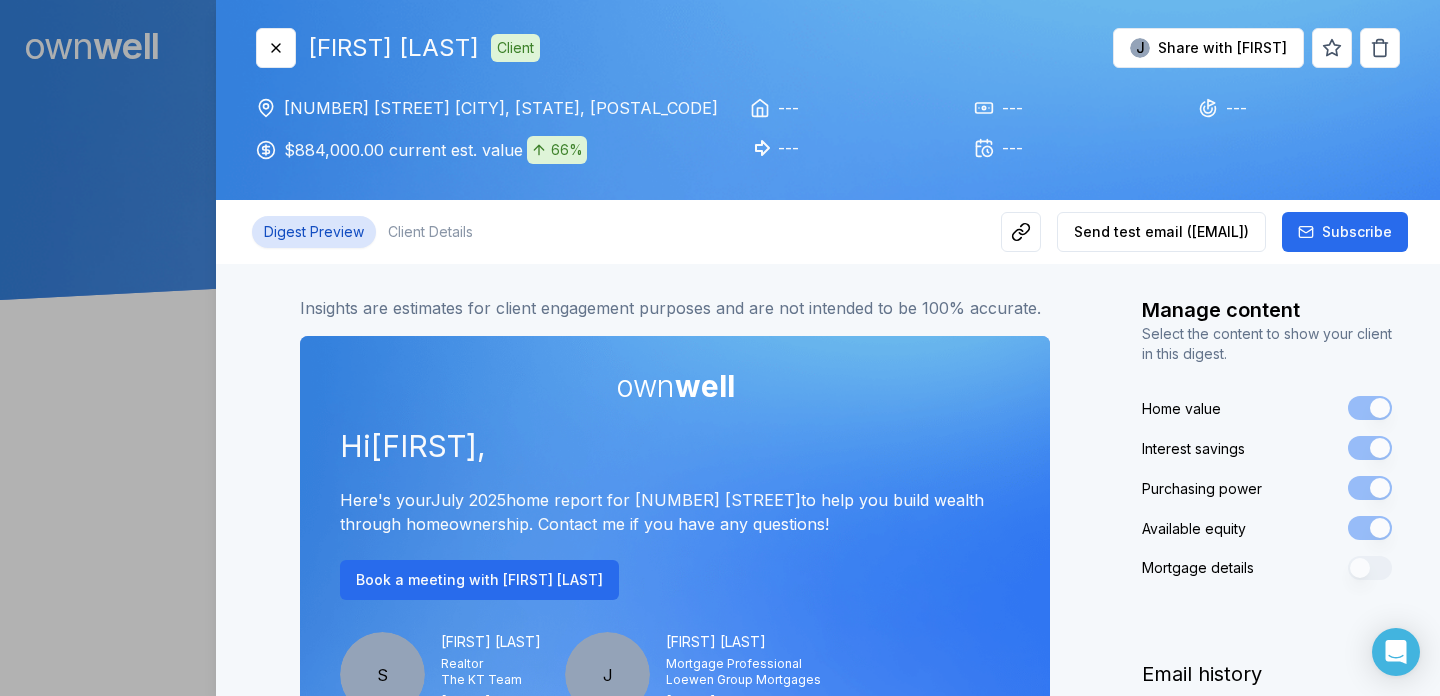 scroll, scrollTop: 0, scrollLeft: 0, axis: both 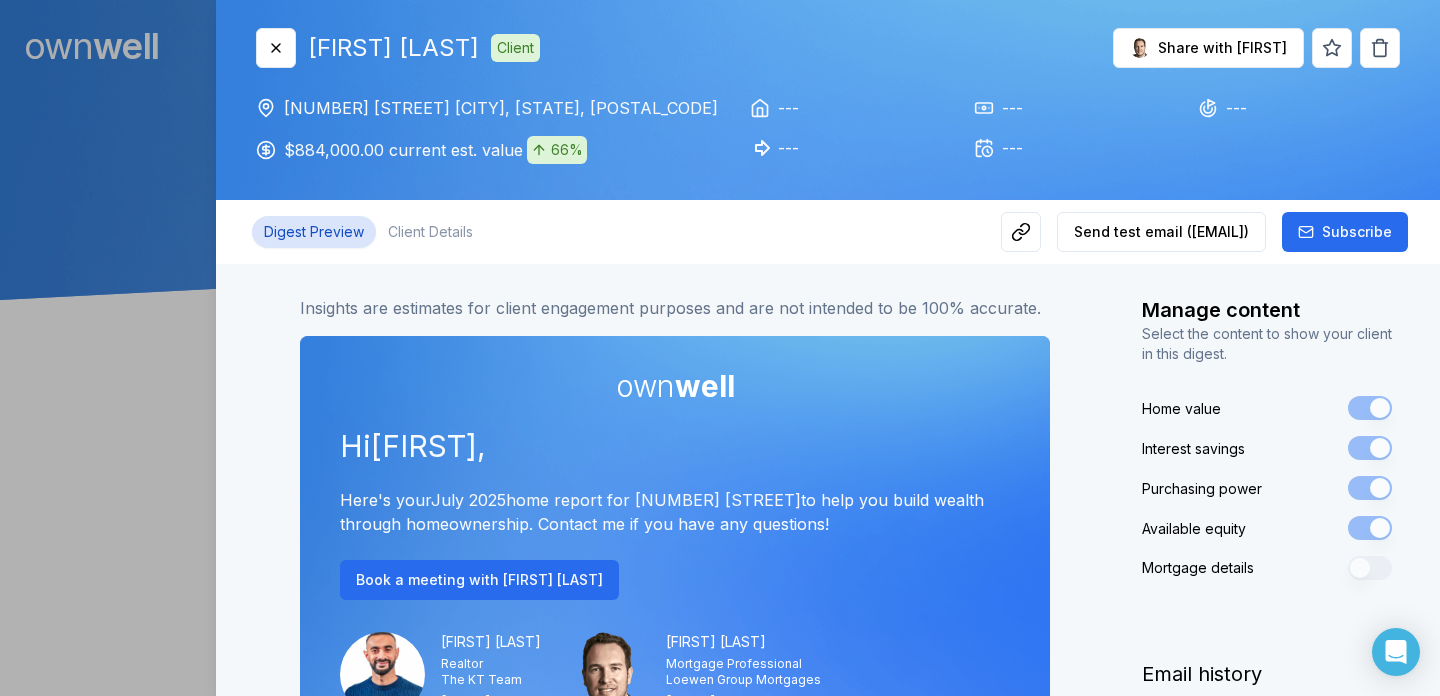 click on "Digest Preview Client Details" at bounding box center [368, 232] 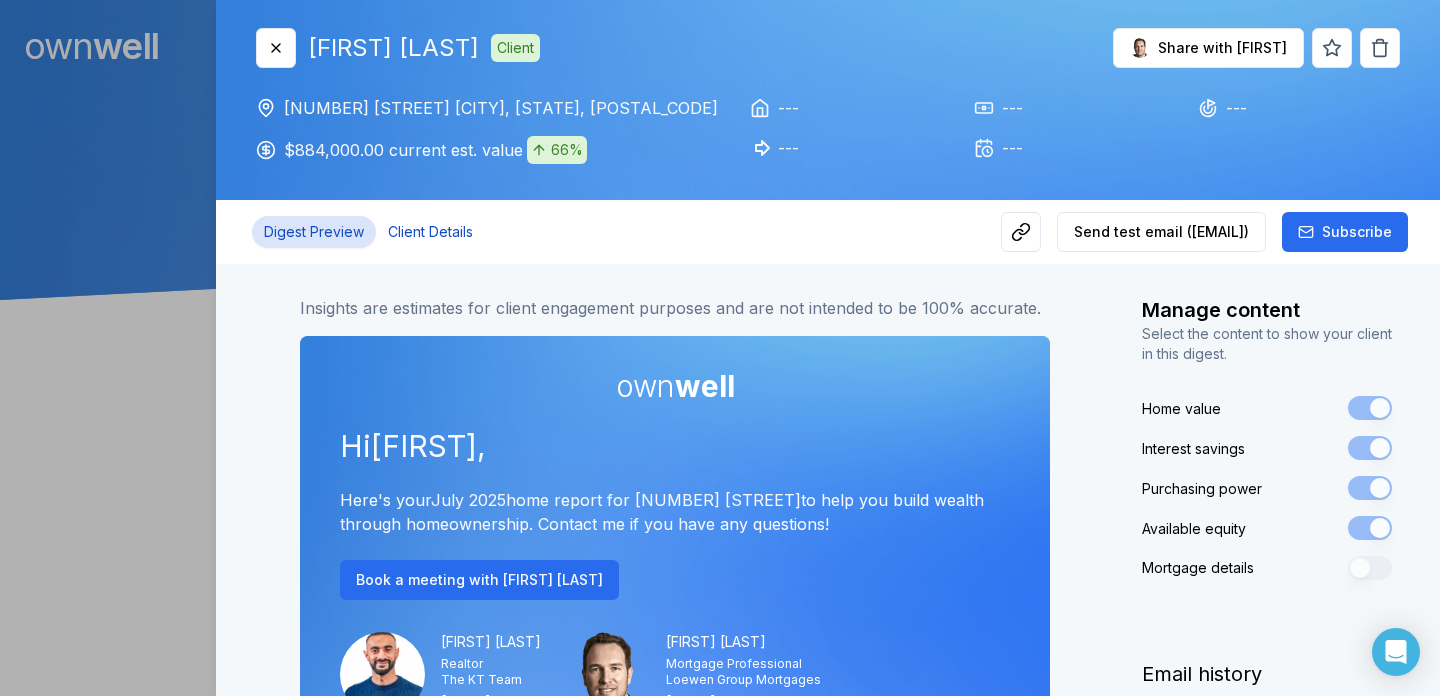 click on "Client Details" at bounding box center (430, 232) 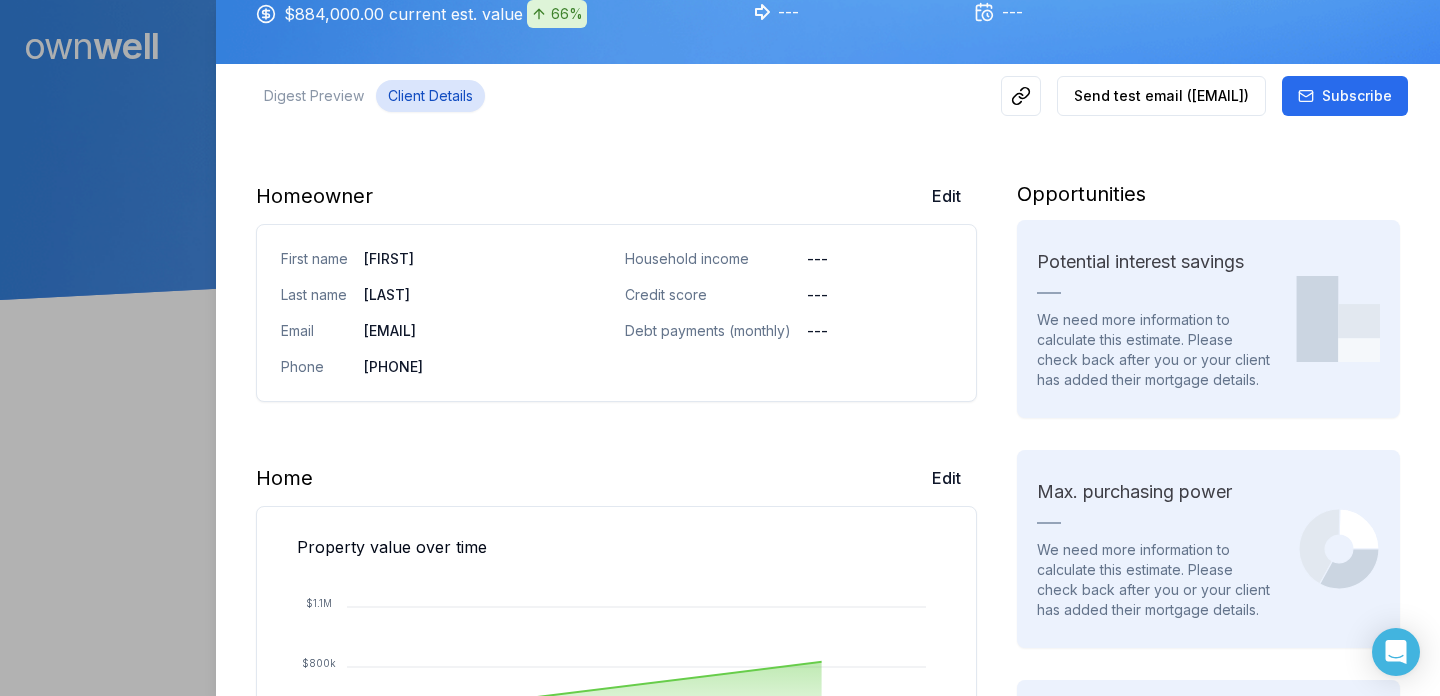 scroll, scrollTop: 148, scrollLeft: 0, axis: vertical 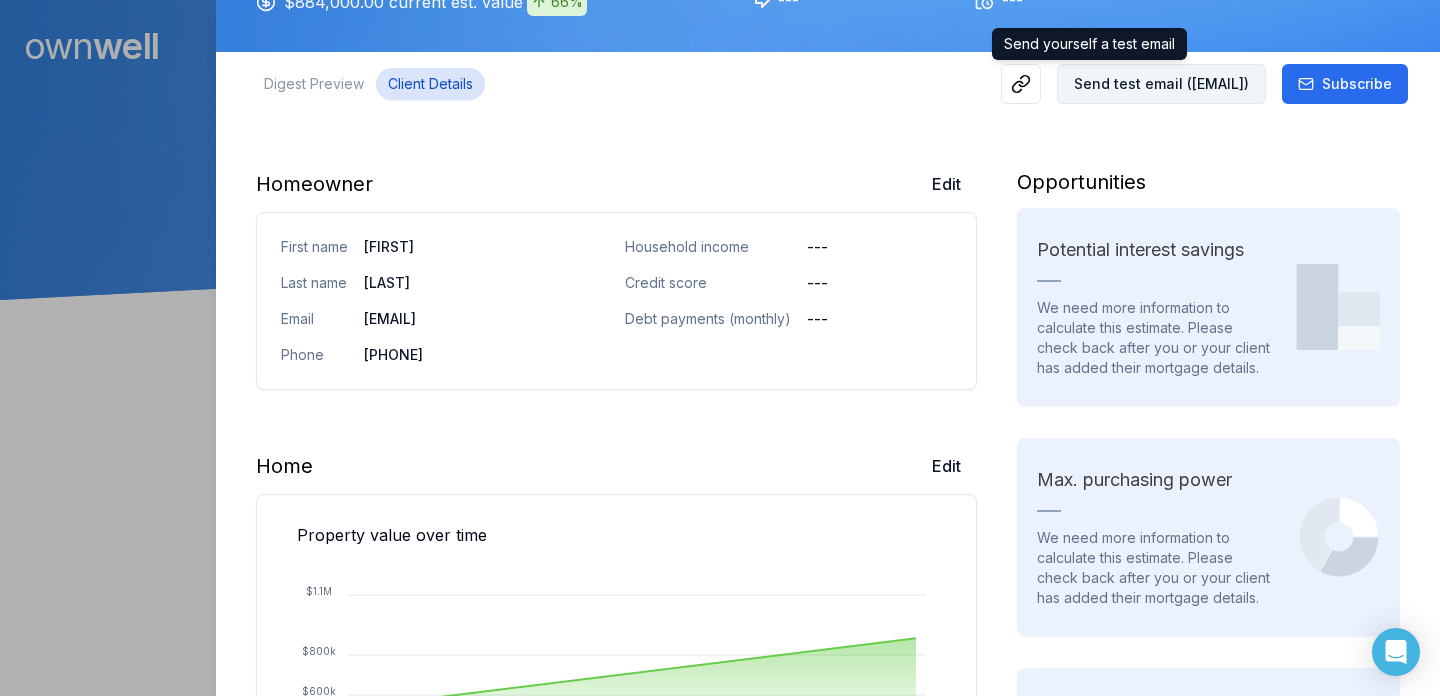 click on "Send test email ( sshahzad@kormendytrott.com )" at bounding box center (1161, 84) 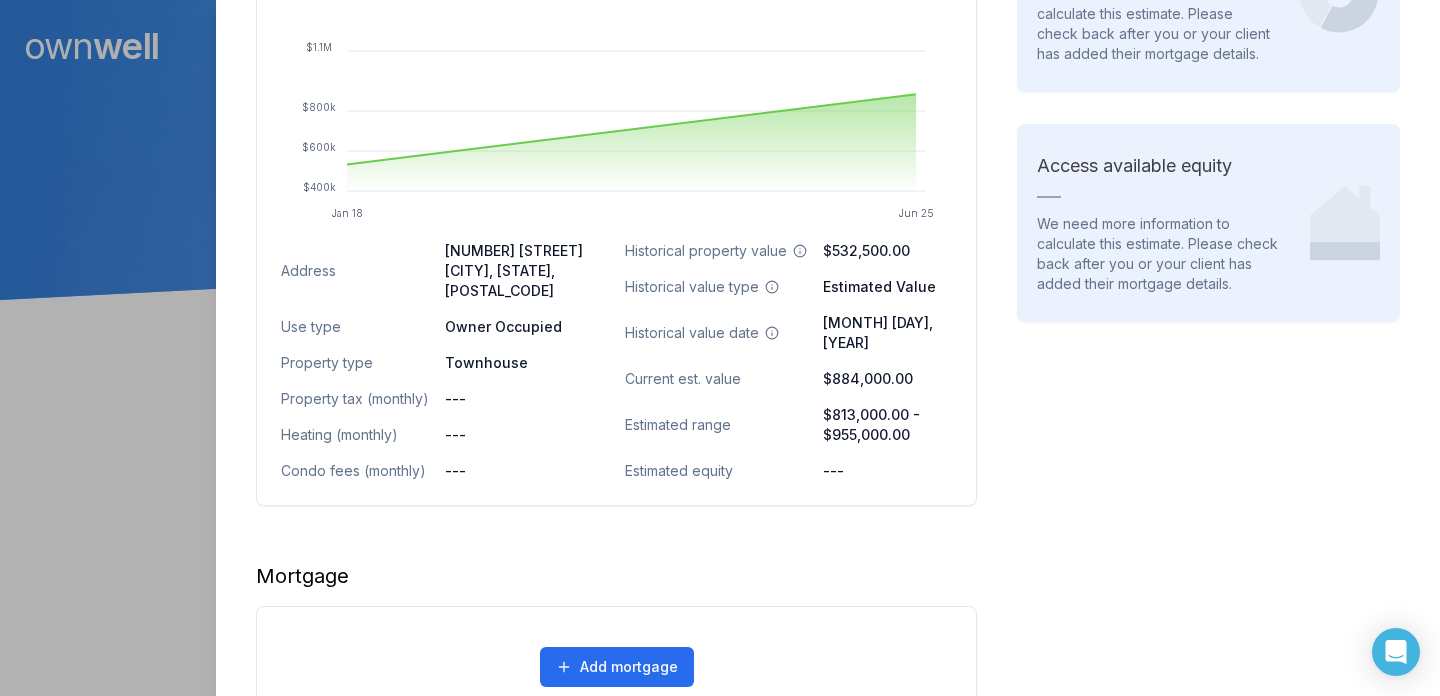 scroll, scrollTop: 744, scrollLeft: 0, axis: vertical 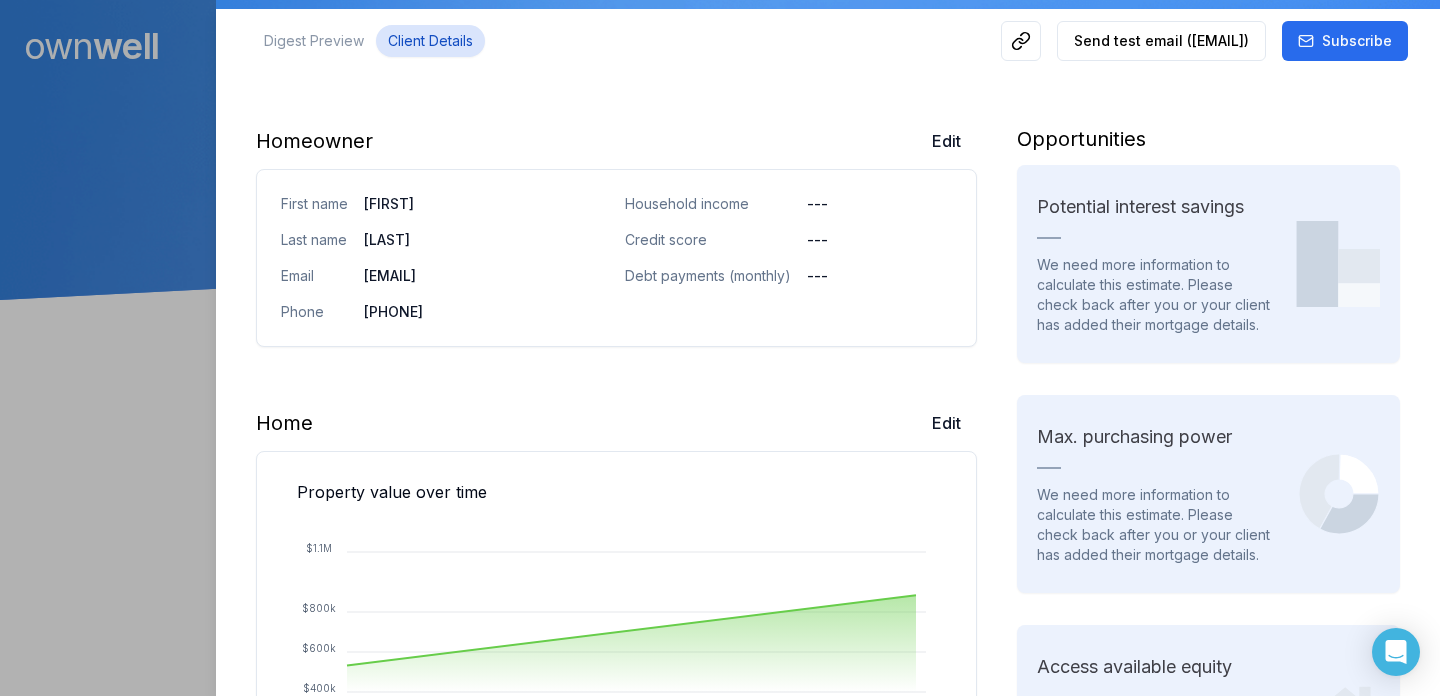 type 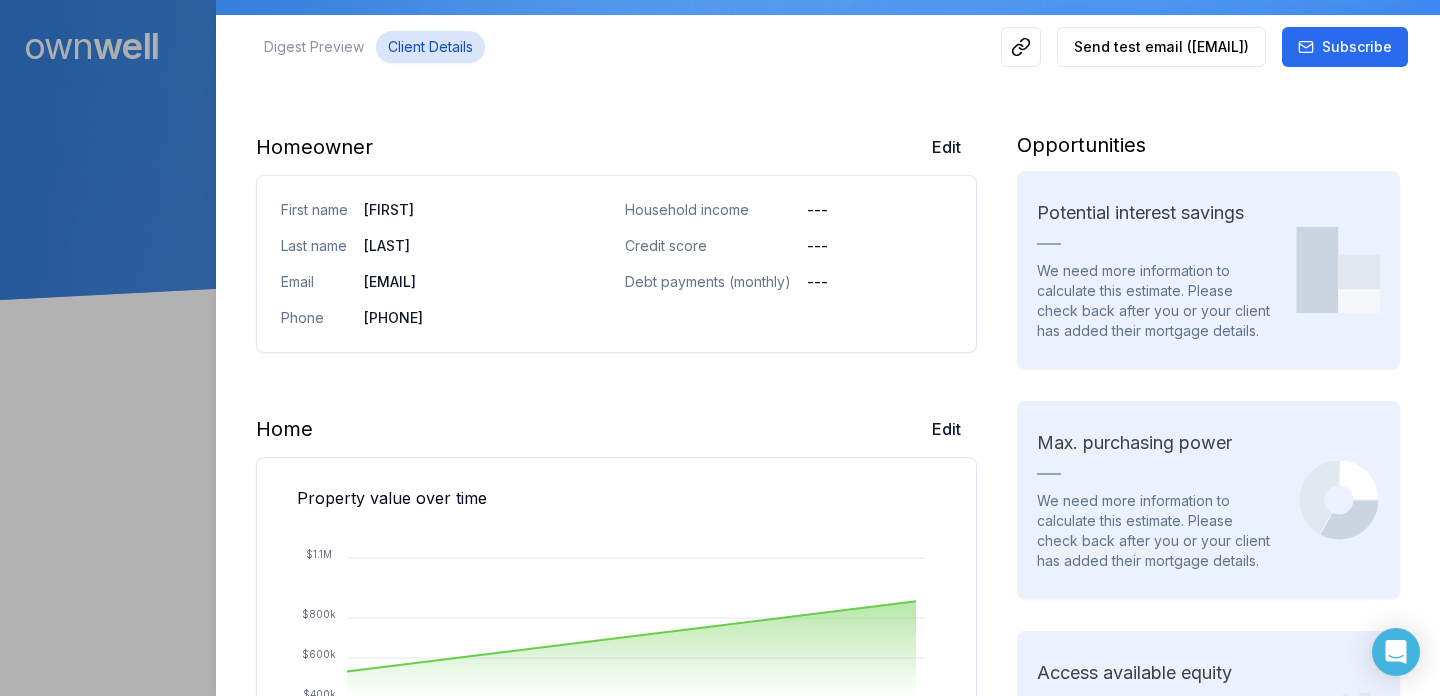 scroll, scrollTop: 0, scrollLeft: 0, axis: both 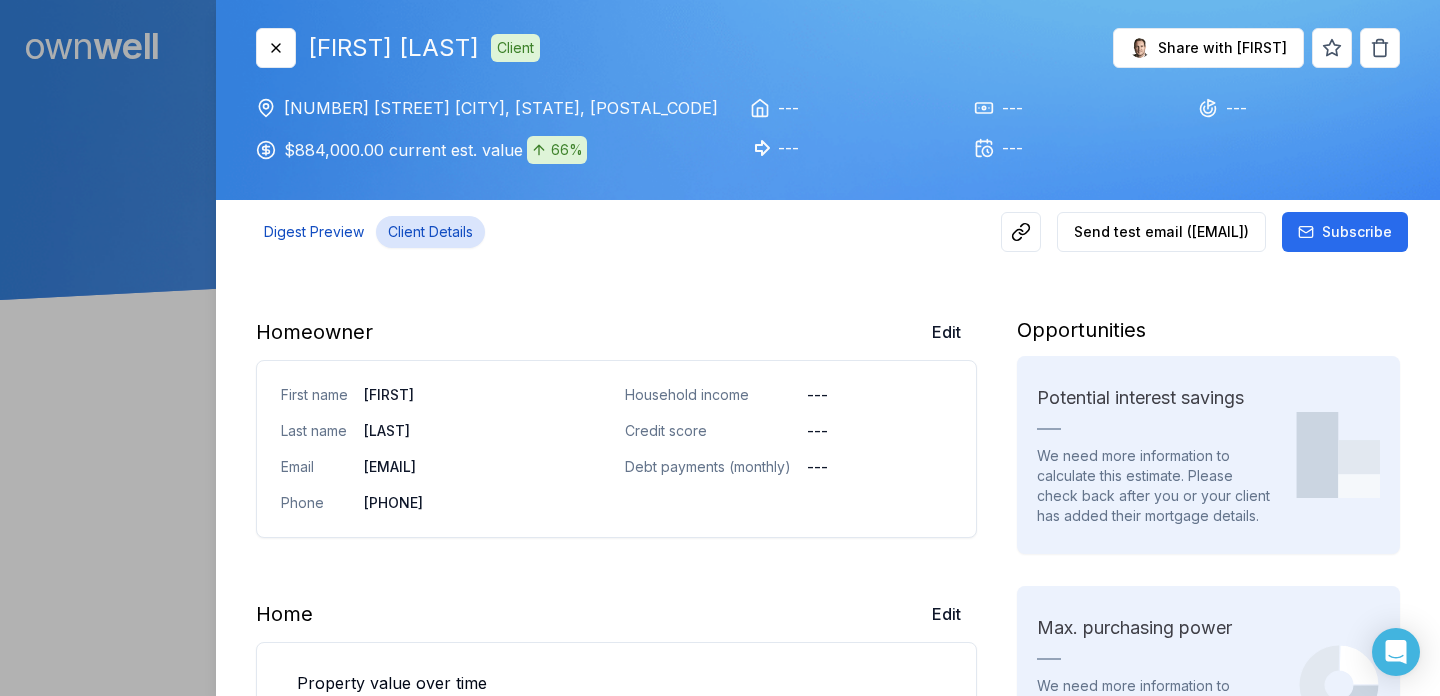 click on "Digest Preview" at bounding box center (314, 232) 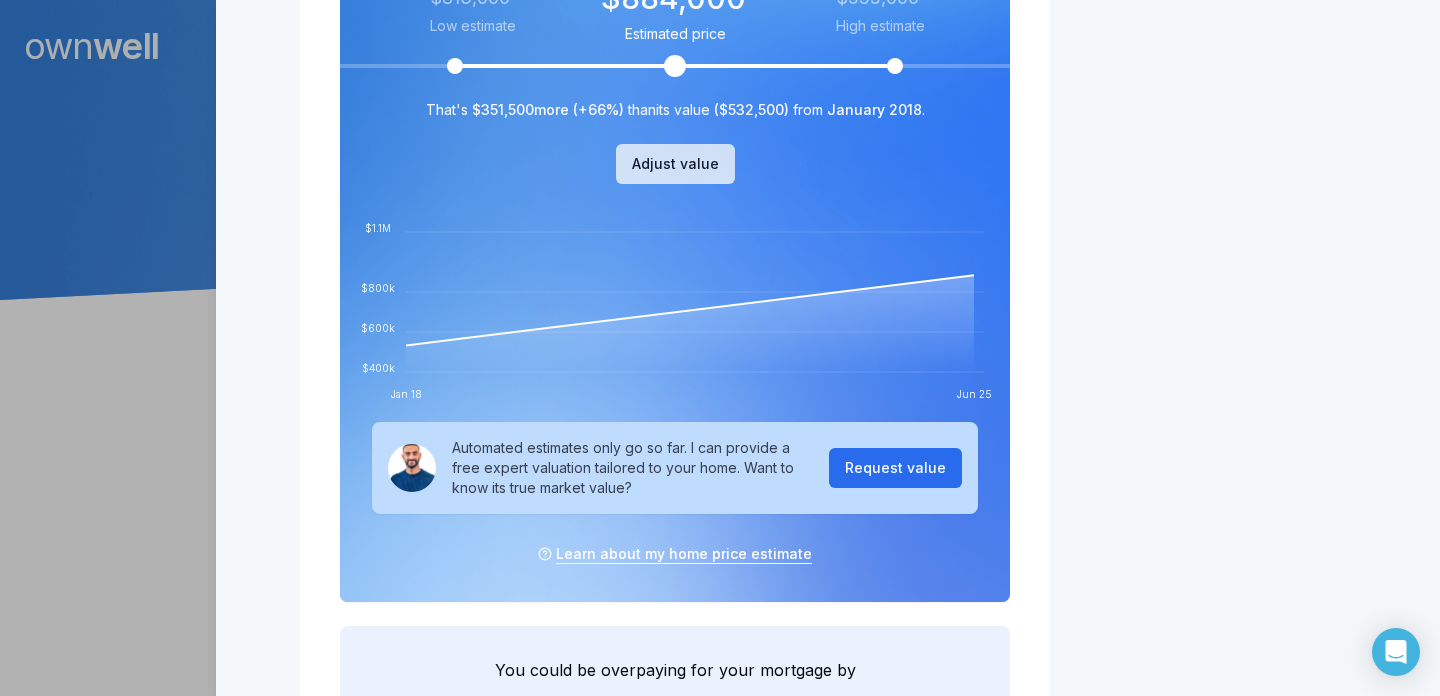 scroll, scrollTop: 1043, scrollLeft: 0, axis: vertical 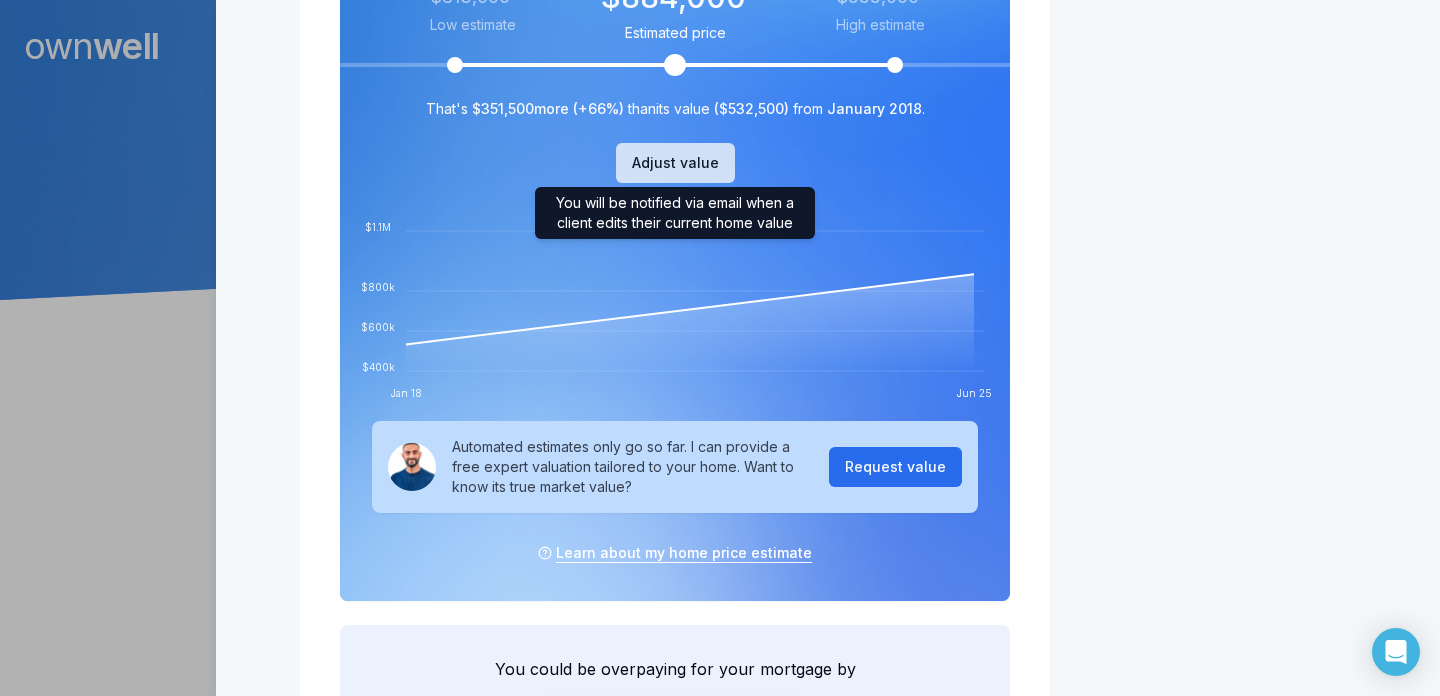 click on "Adjust value" at bounding box center (675, 163) 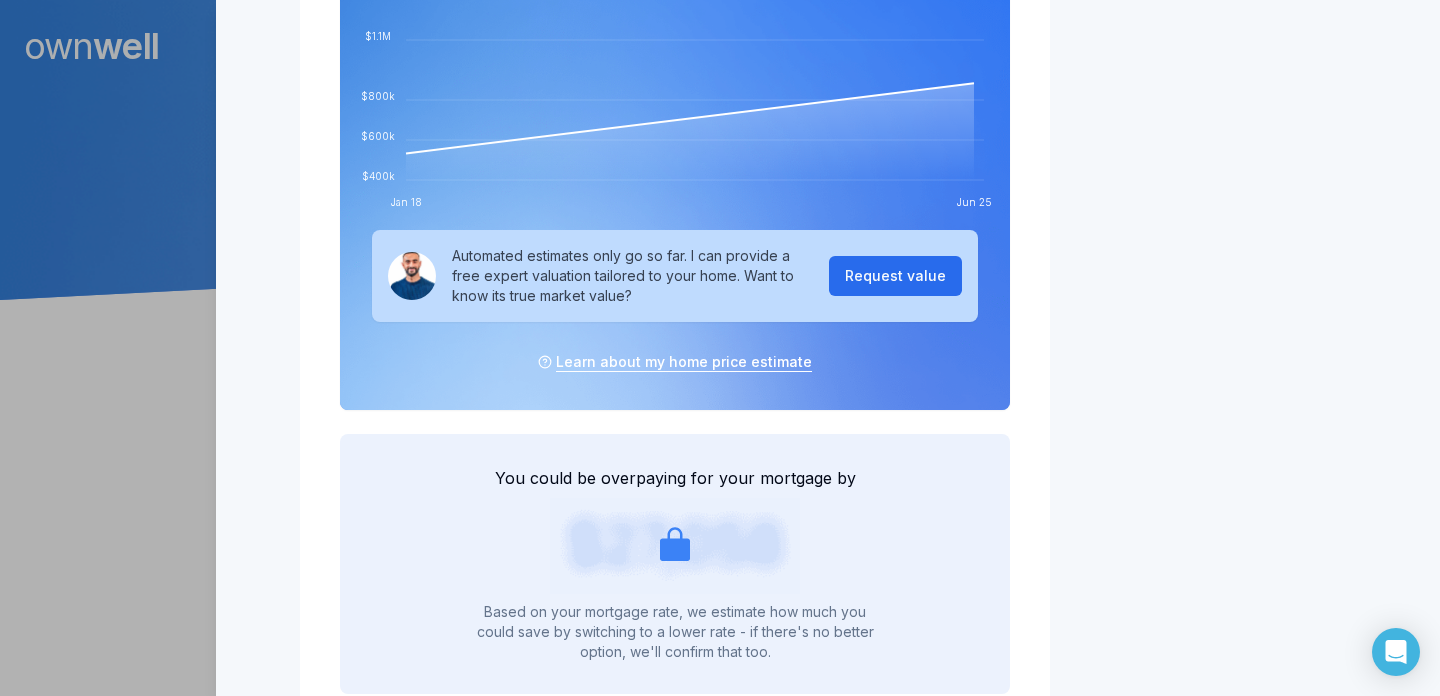 scroll, scrollTop: 1371, scrollLeft: 0, axis: vertical 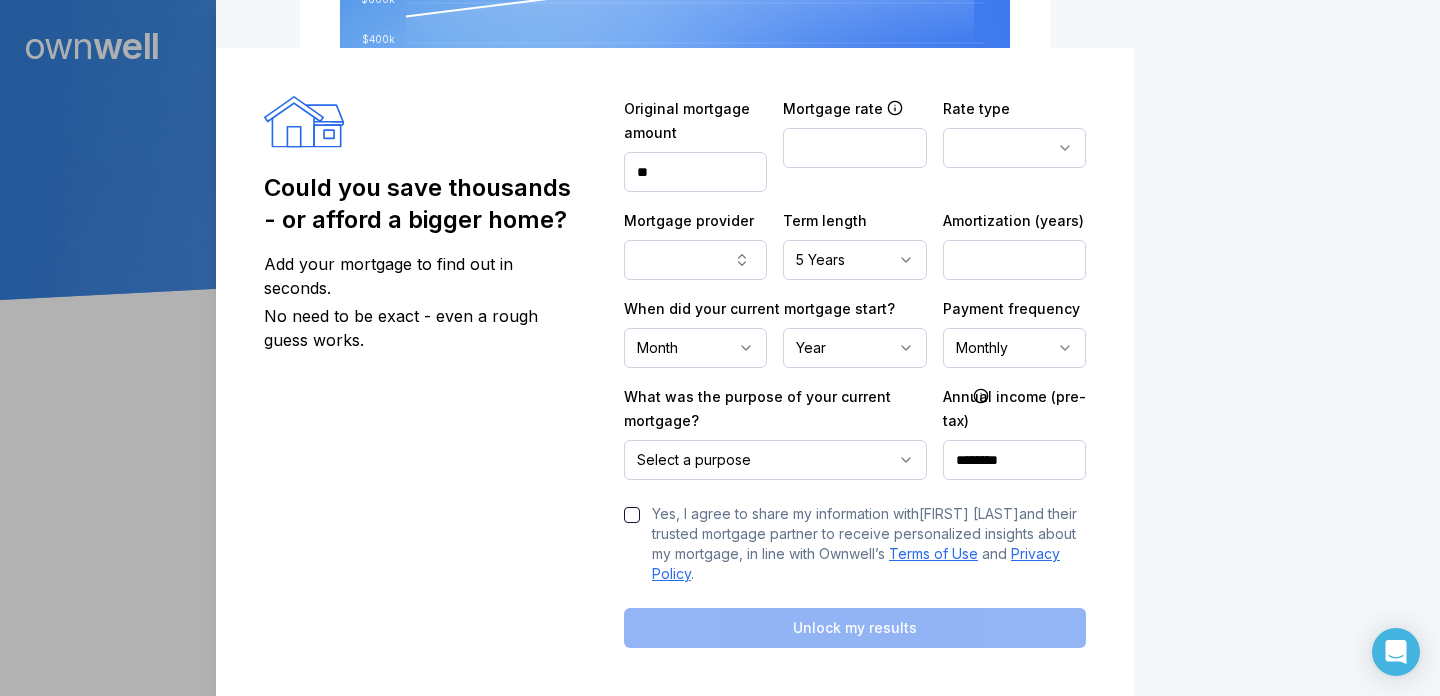 click on "Manage content Select the content to show your client in this digest. Home value Interest savings Purchasing power Available equity Mortgage details Email history No digests sent." at bounding box center (1287, 665) 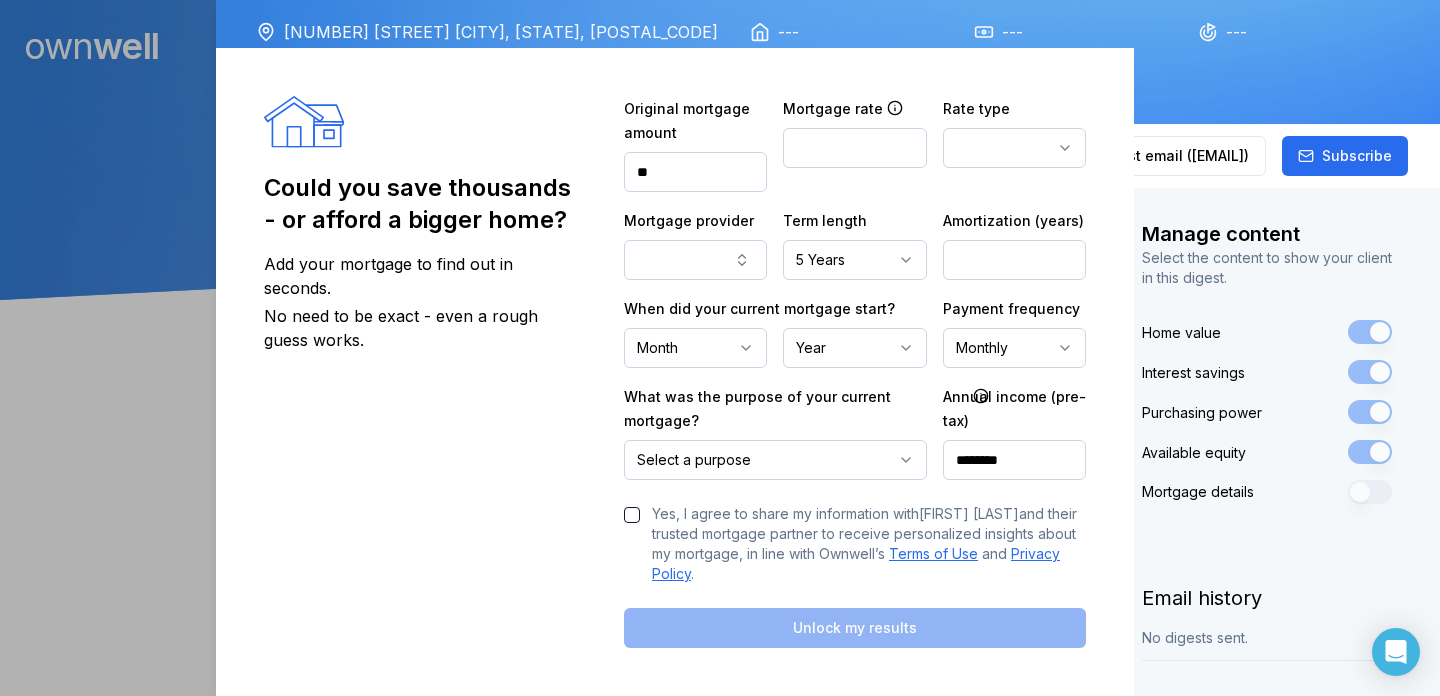 scroll, scrollTop: 0, scrollLeft: 0, axis: both 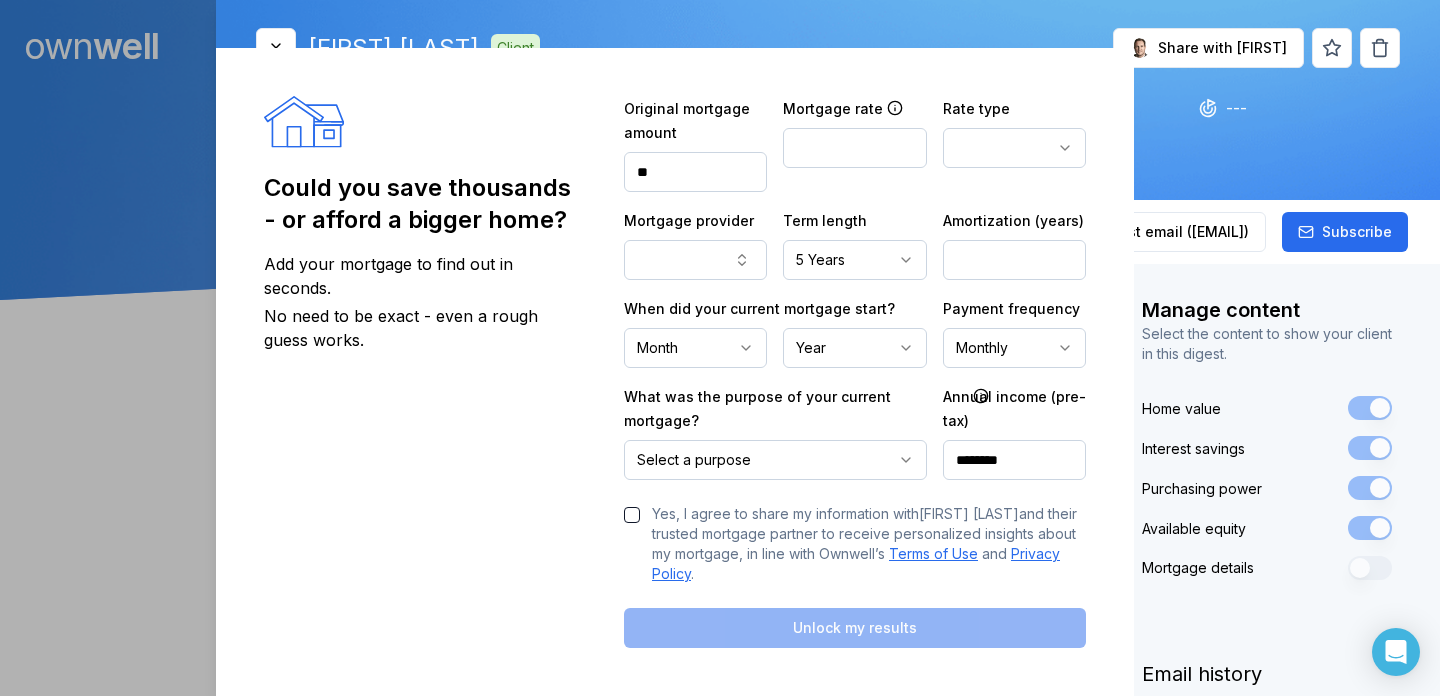 click on "**********" at bounding box center [675, 372] 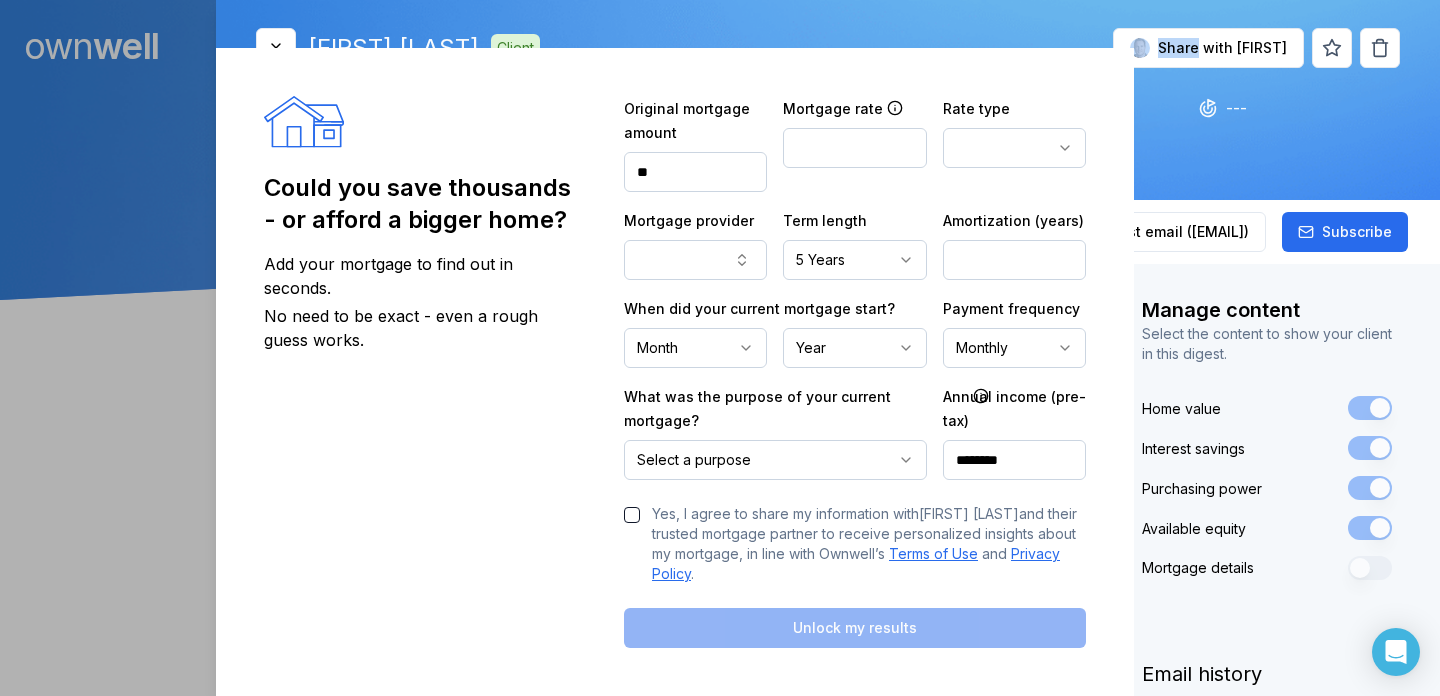 click on "Close Alexander   Sabio Client Share with James" at bounding box center (828, 48) 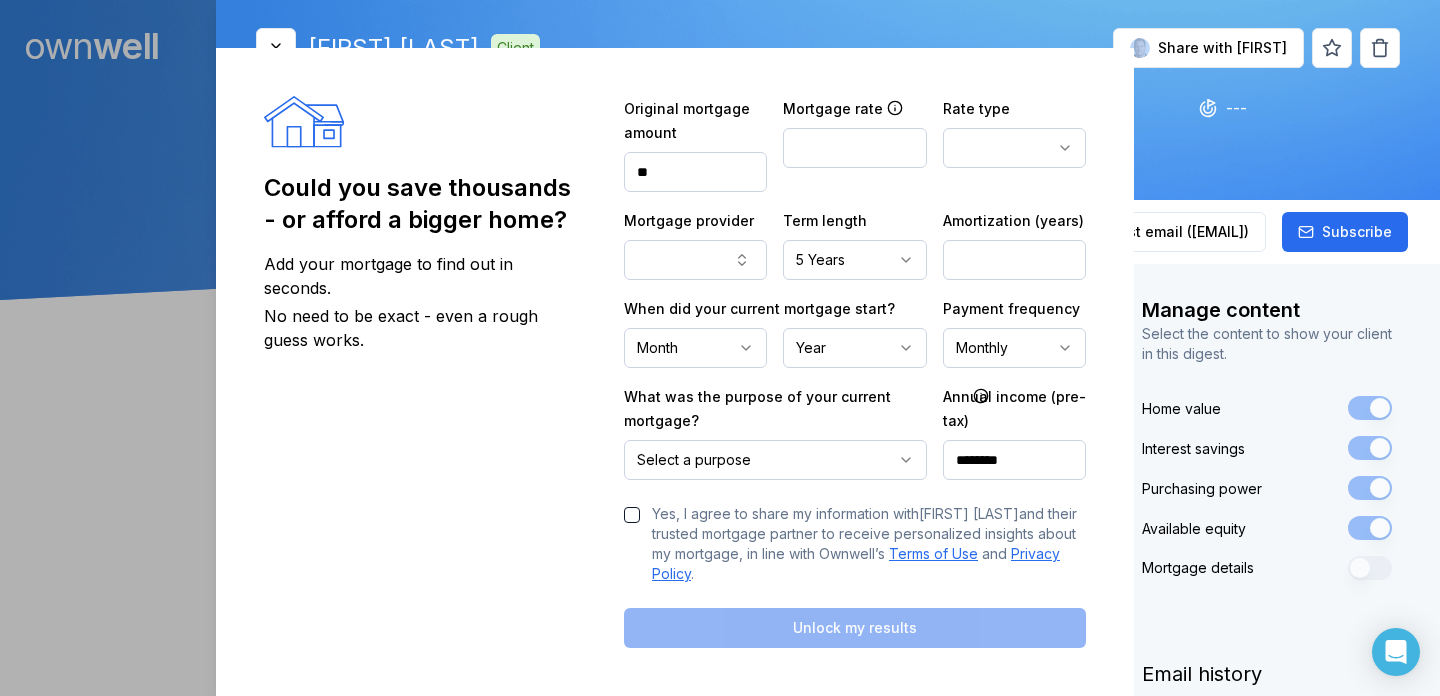 click on "Close Alexander   Sabio Client Share with James" at bounding box center [828, 48] 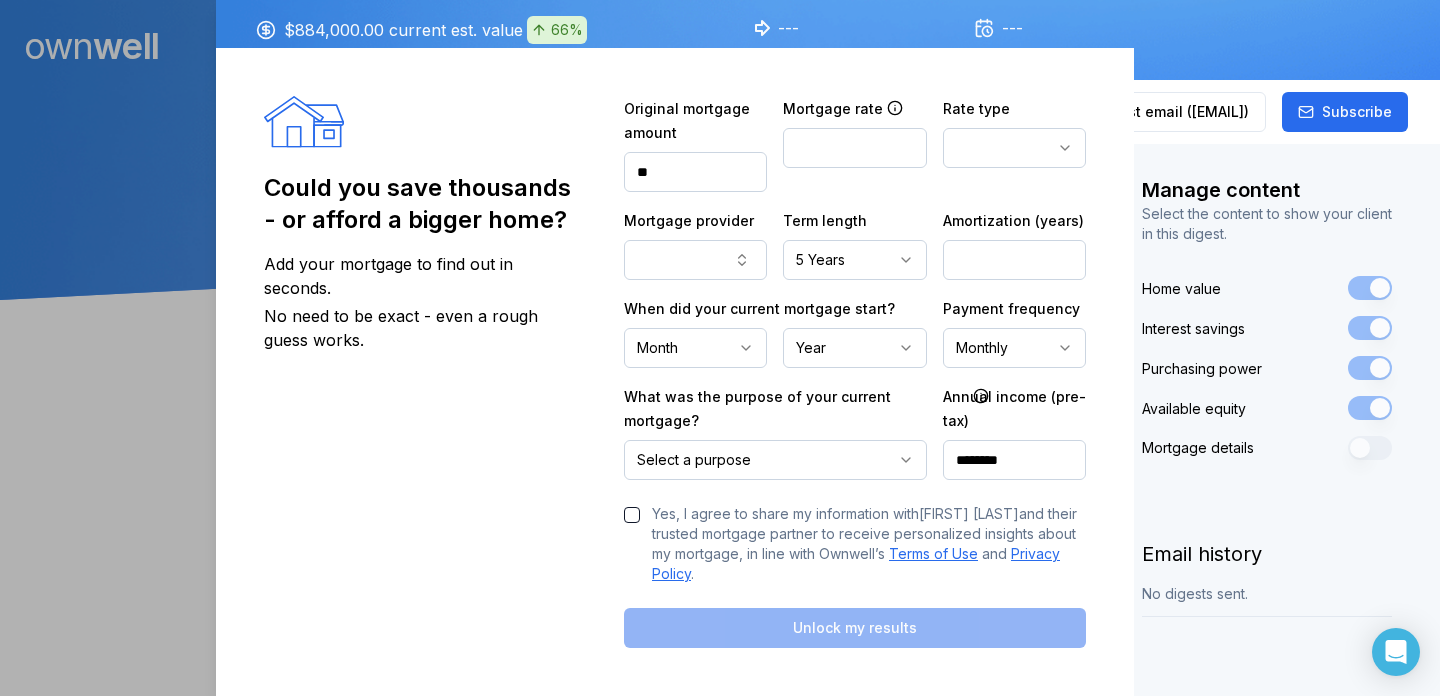 scroll, scrollTop: 119, scrollLeft: 0, axis: vertical 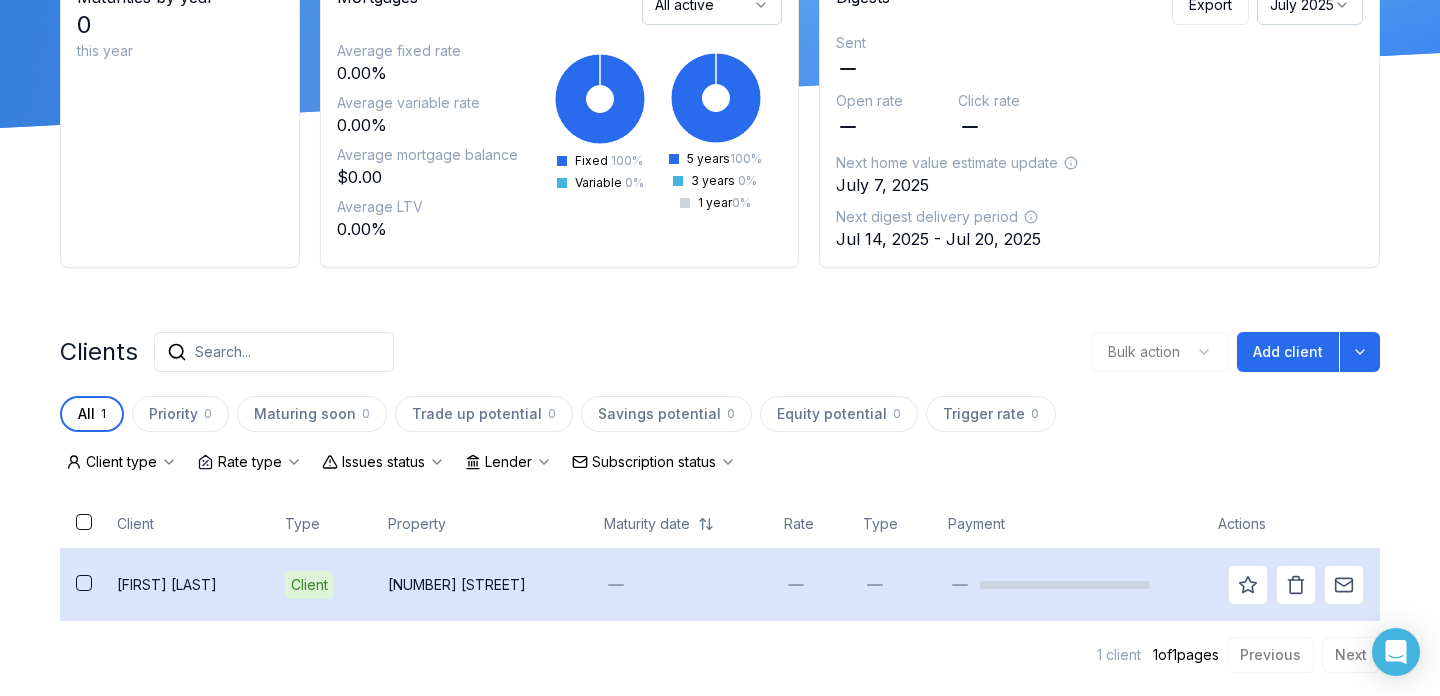 click at bounding box center [678, 584] 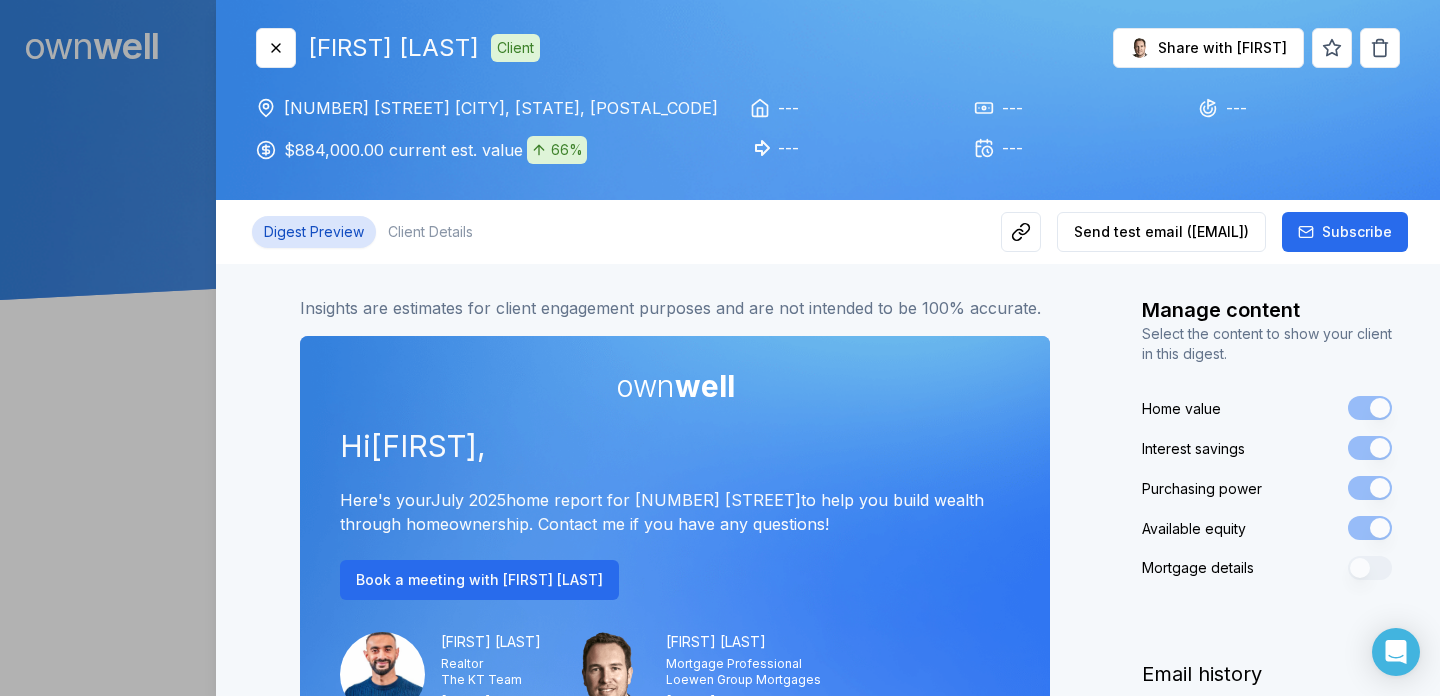 scroll, scrollTop: 0, scrollLeft: 0, axis: both 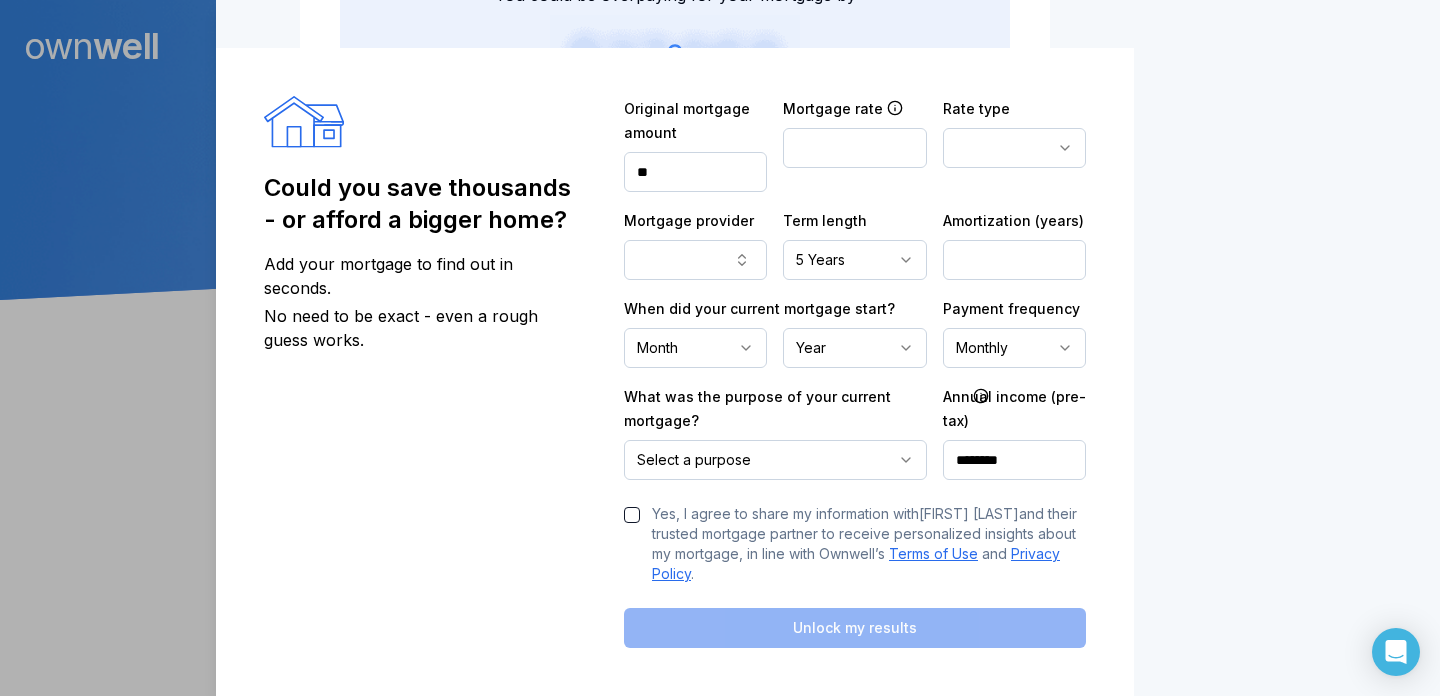 click on "Manage content Select the content to show your client in this digest. Home value Interest savings Purchasing power Available equity Mortgage details Email history No digests sent." at bounding box center (1287, 237) 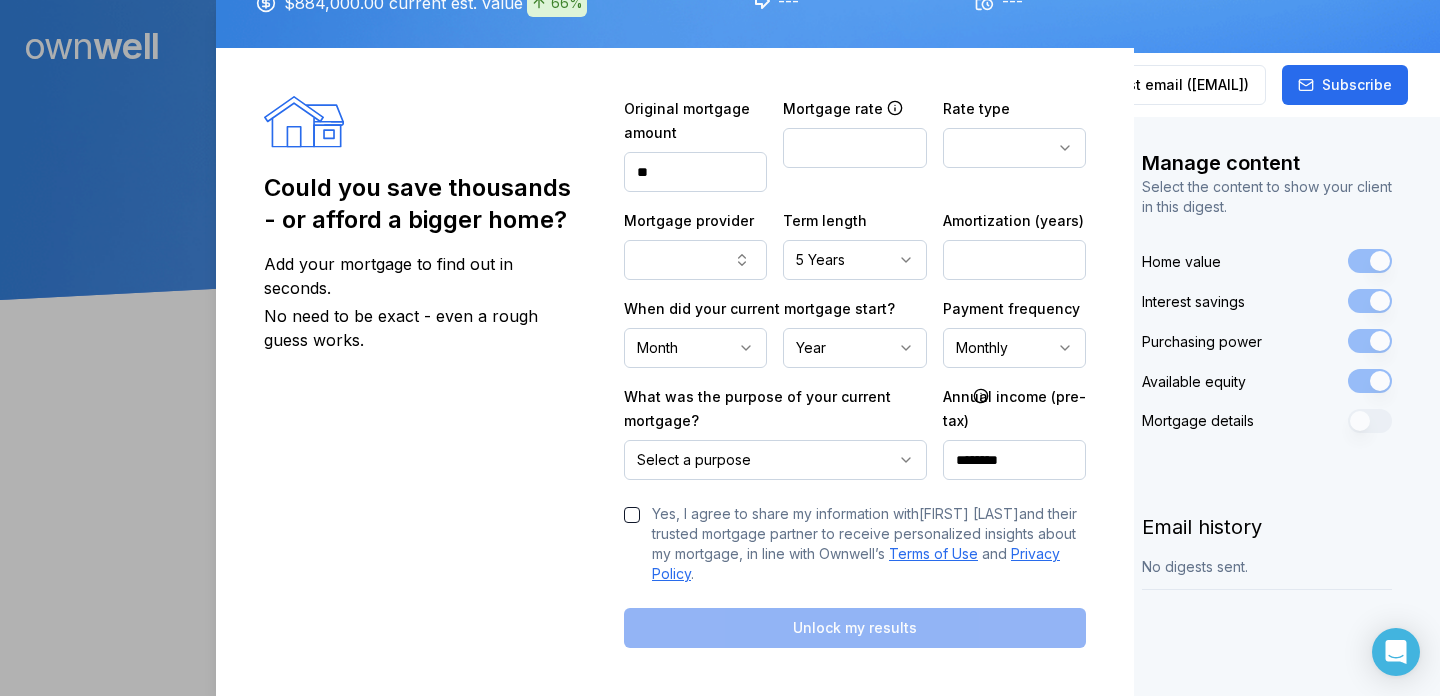 scroll, scrollTop: 0, scrollLeft: 0, axis: both 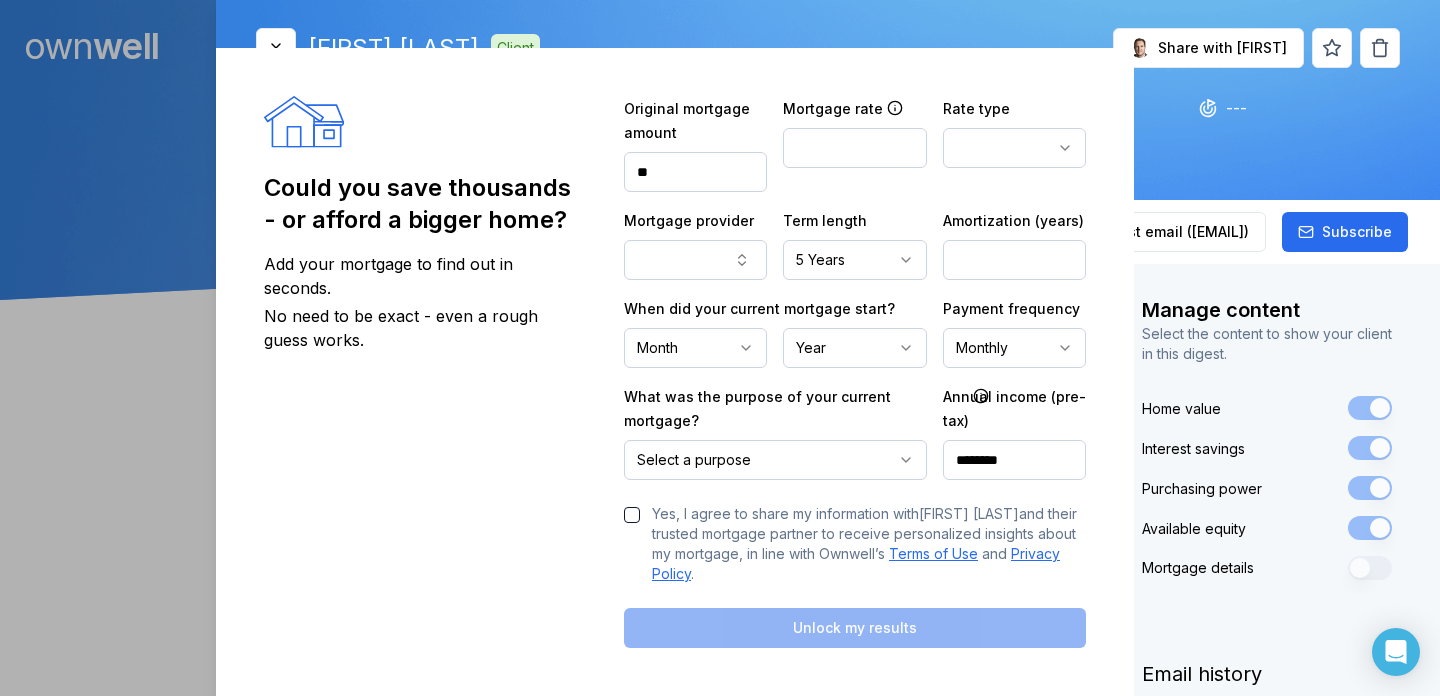 click on "Close Alexander   Sabio Client Share with James" at bounding box center (828, 48) 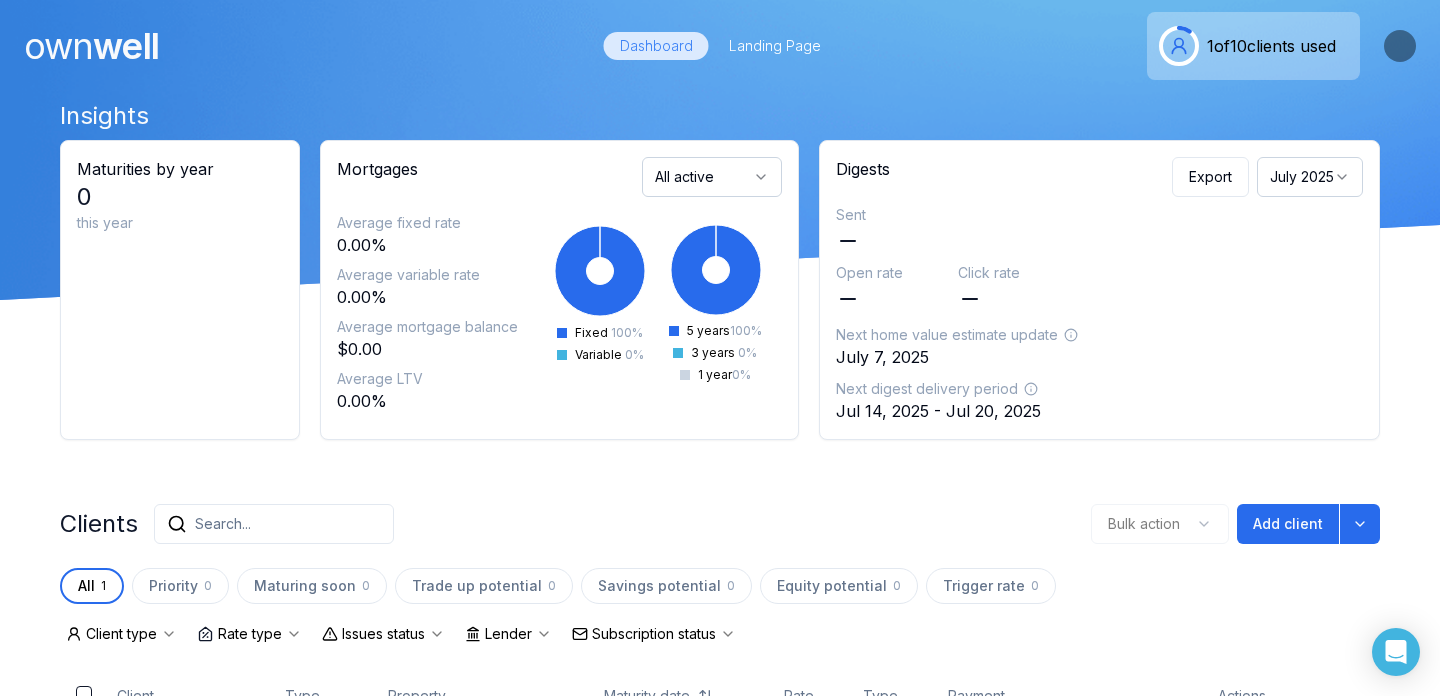 scroll, scrollTop: 172, scrollLeft: 0, axis: vertical 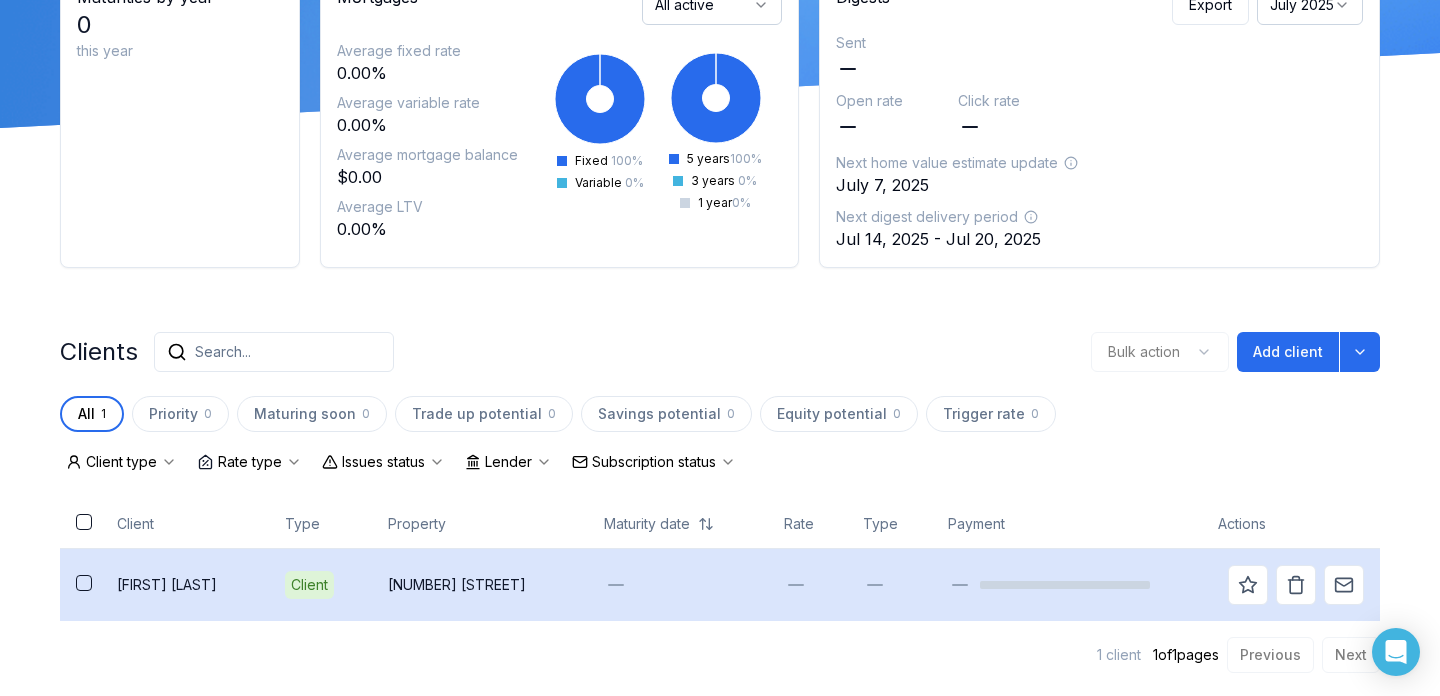 click at bounding box center (678, 584) 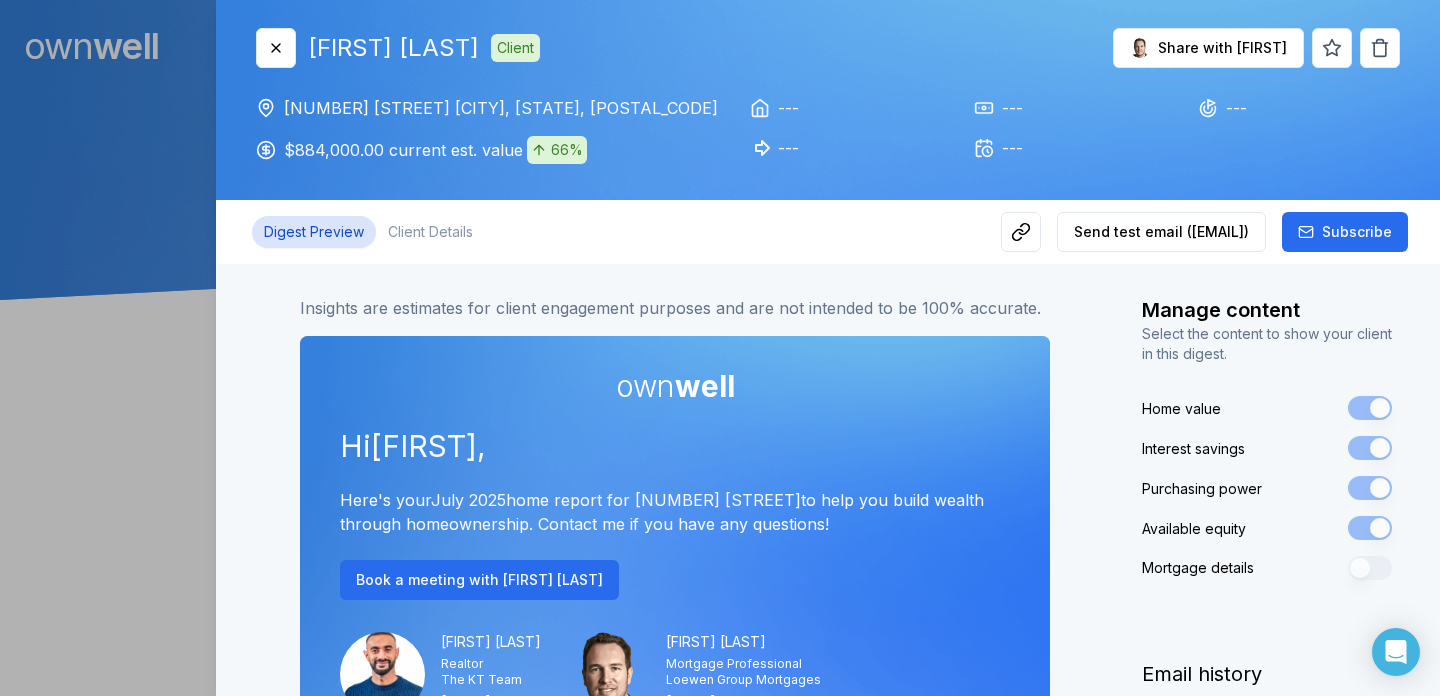 scroll, scrollTop: 0, scrollLeft: 0, axis: both 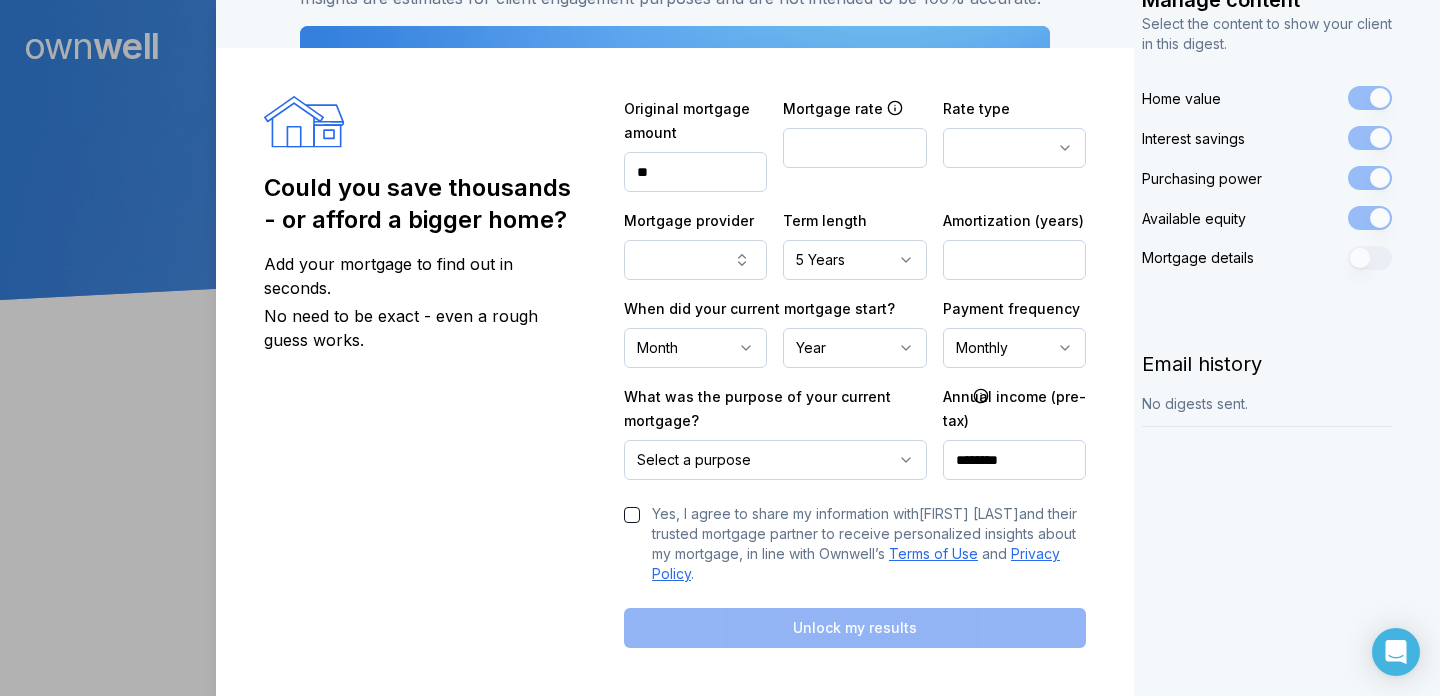 type 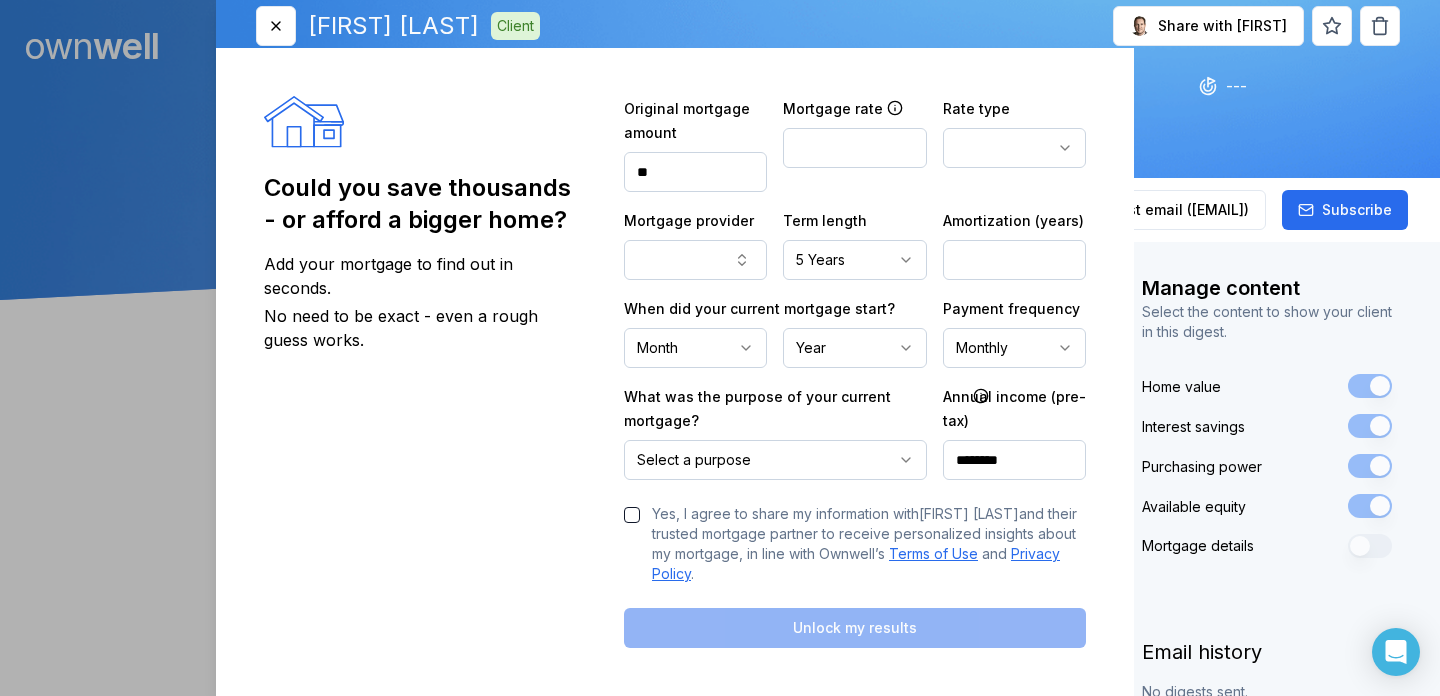 scroll, scrollTop: 0, scrollLeft: 0, axis: both 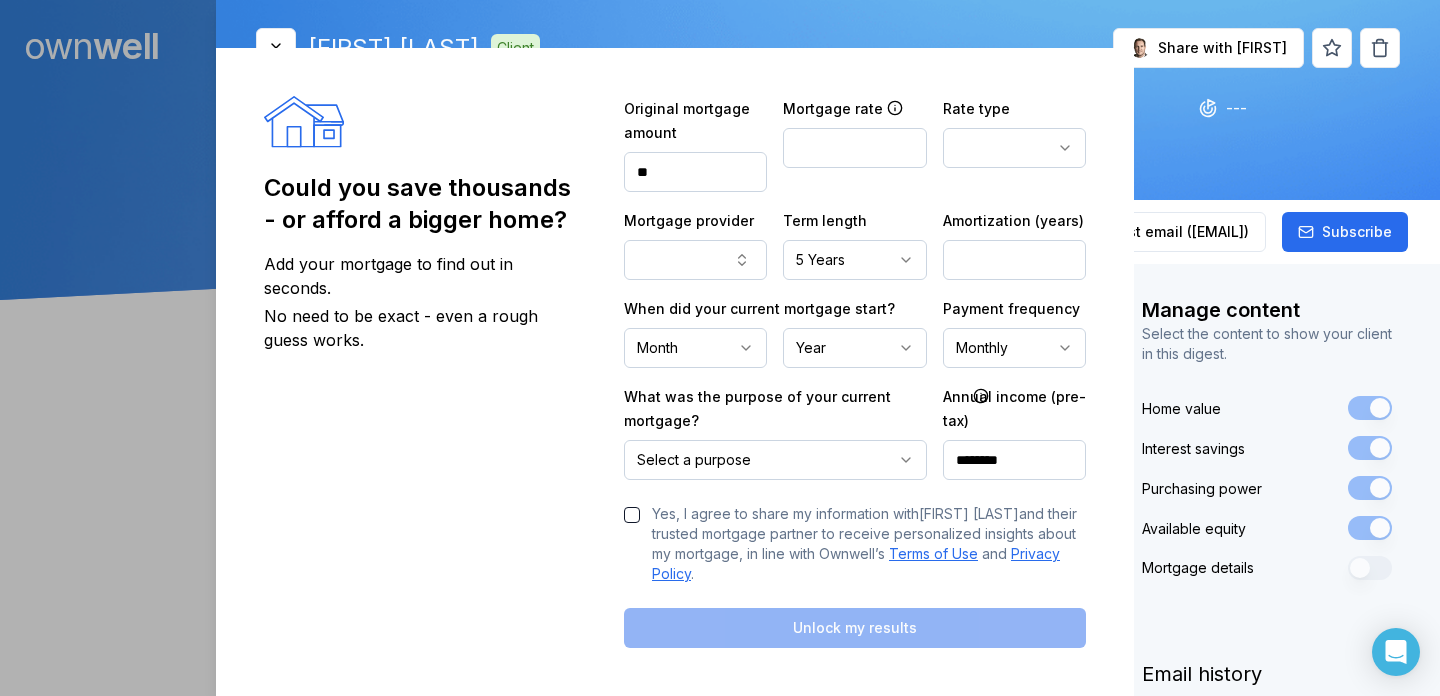 click on "592 Mckim Gate Milton, ON, L9T 7V6 $884,000.00   current est. value 66% --- --- --- --- ---" at bounding box center [828, 130] 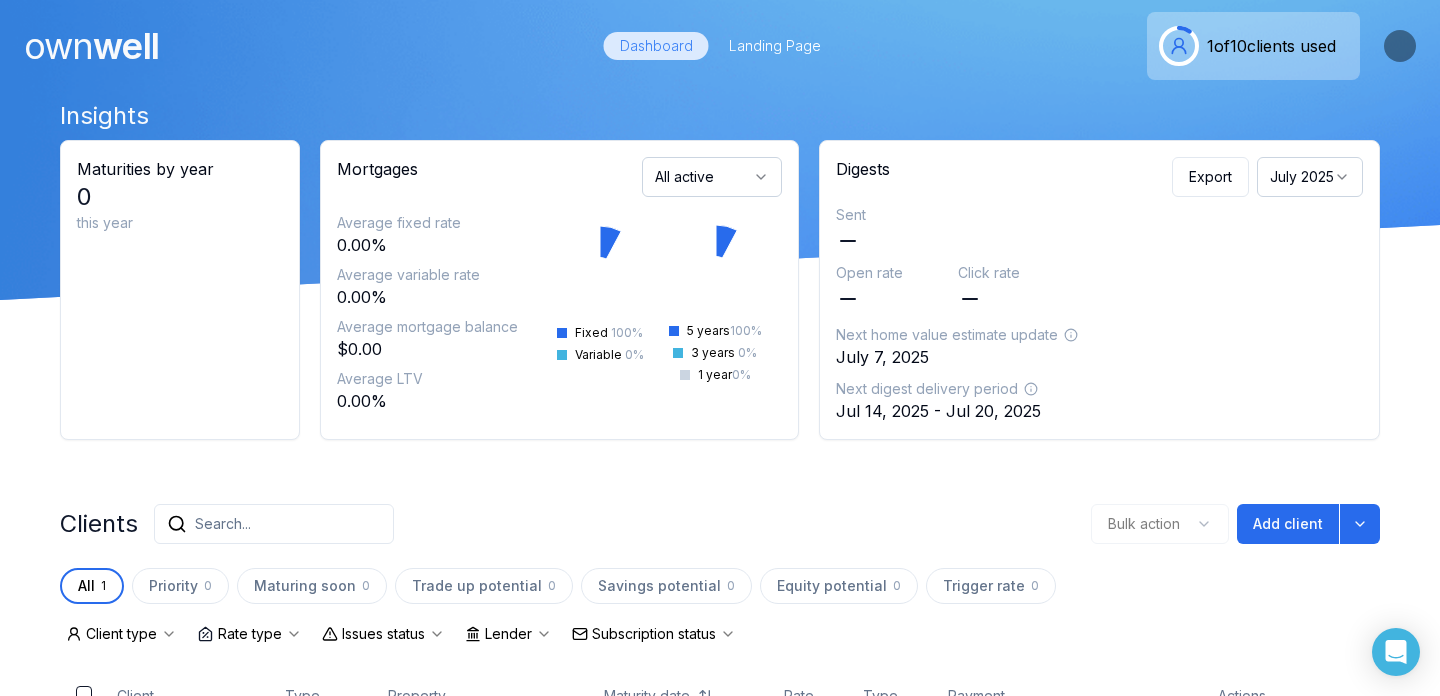 scroll, scrollTop: 172, scrollLeft: 0, axis: vertical 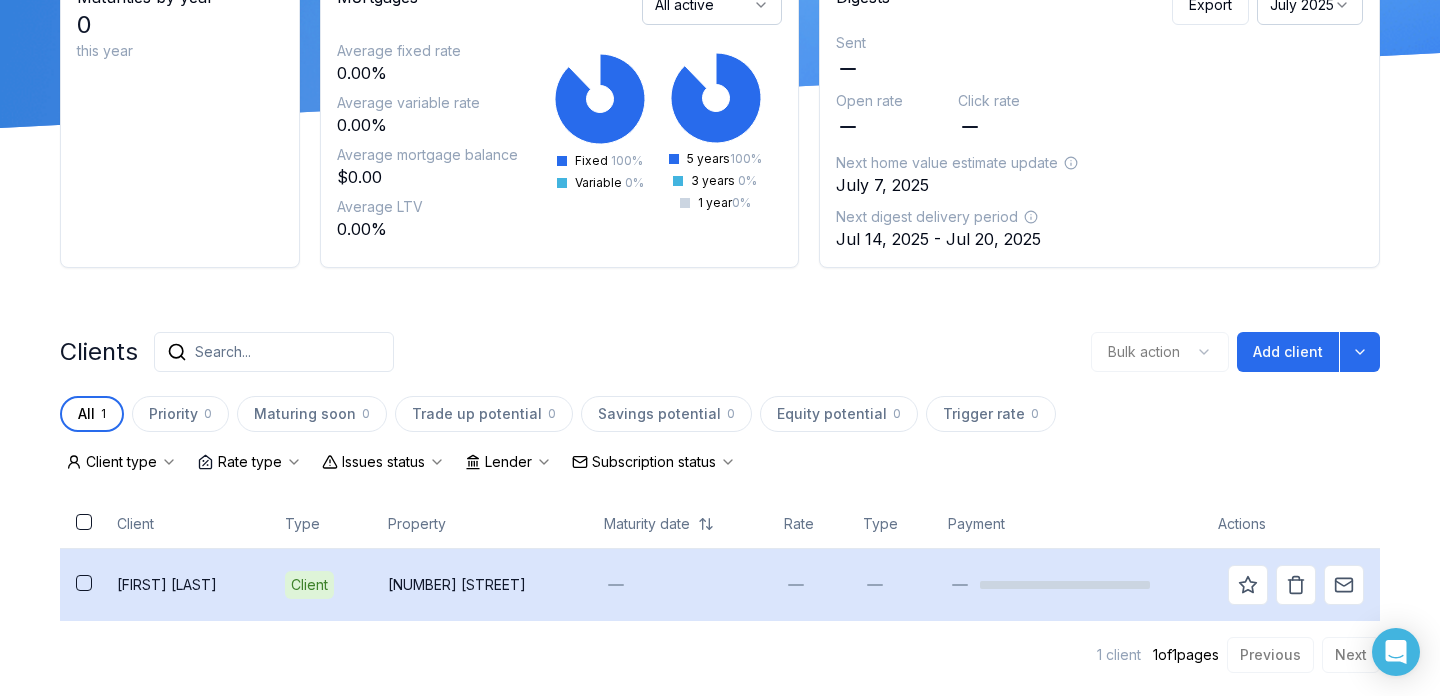 click at bounding box center (678, 584) 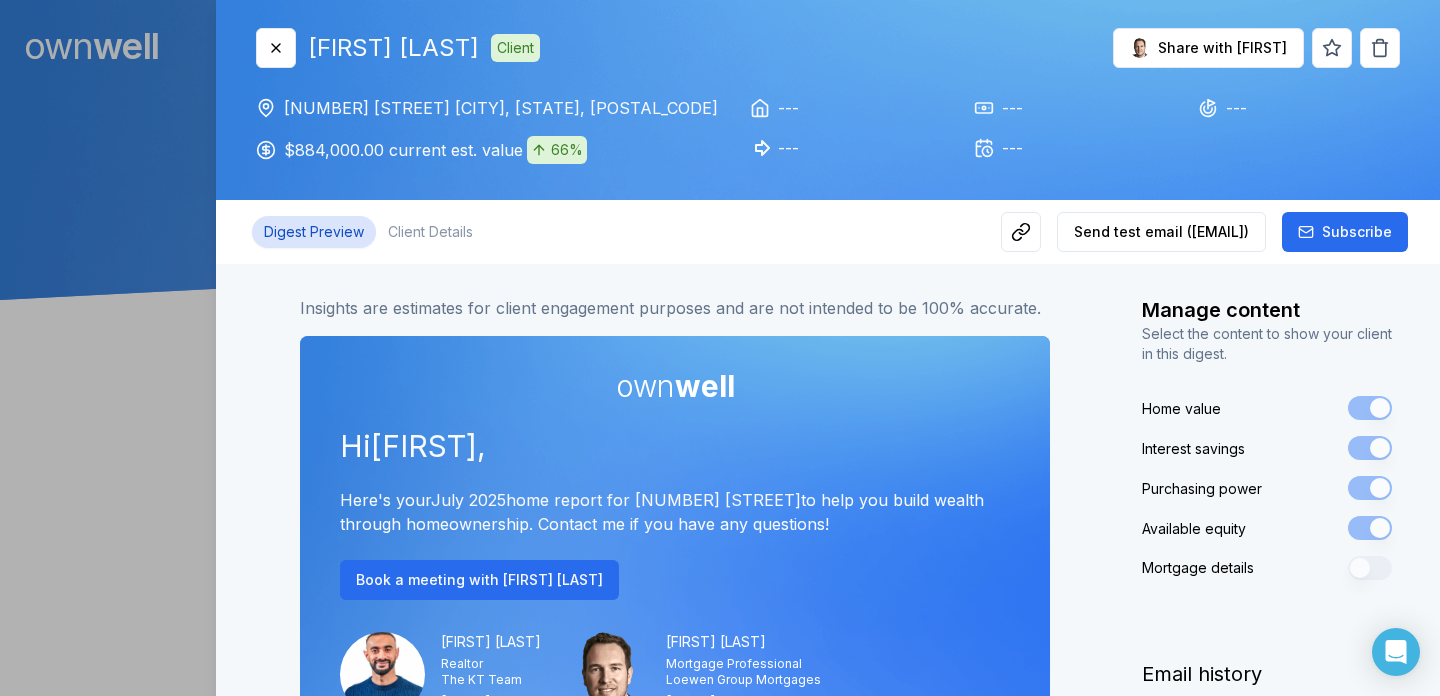 scroll, scrollTop: 0, scrollLeft: 0, axis: both 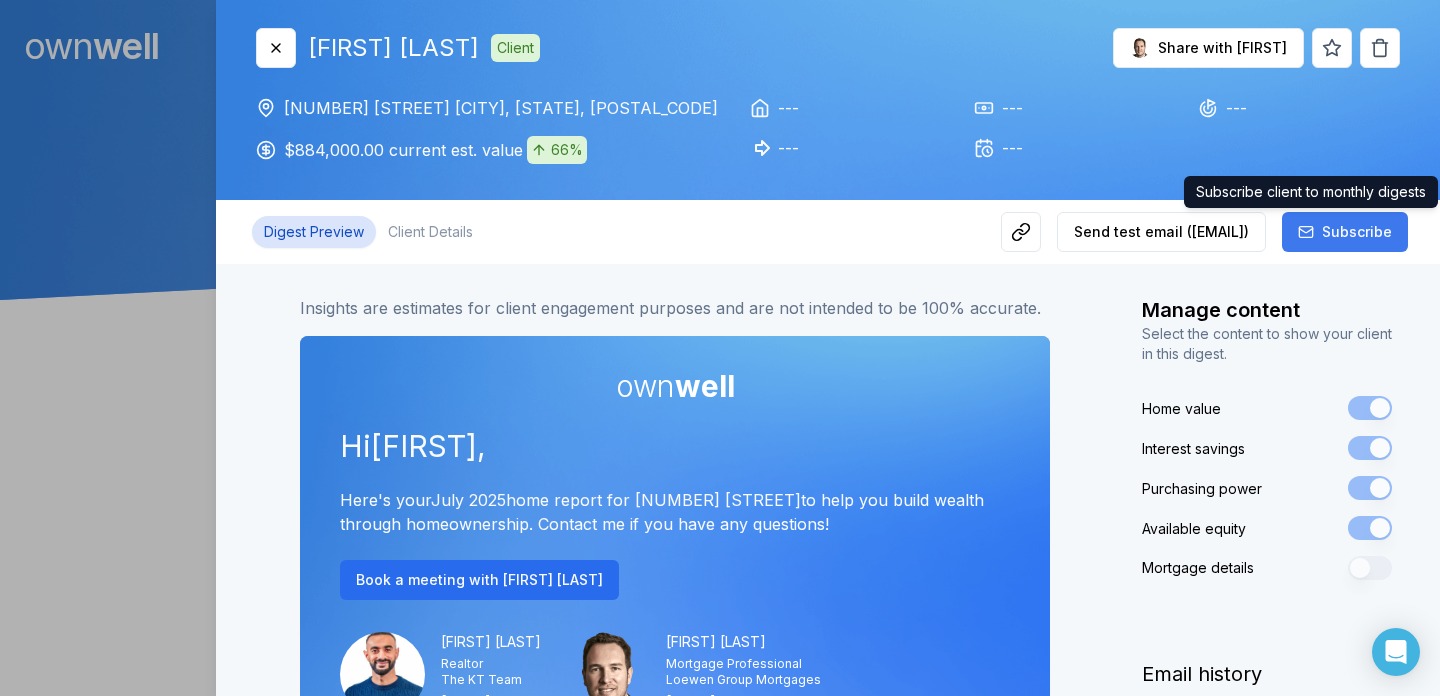 click on "Subscribe" at bounding box center [1357, 232] 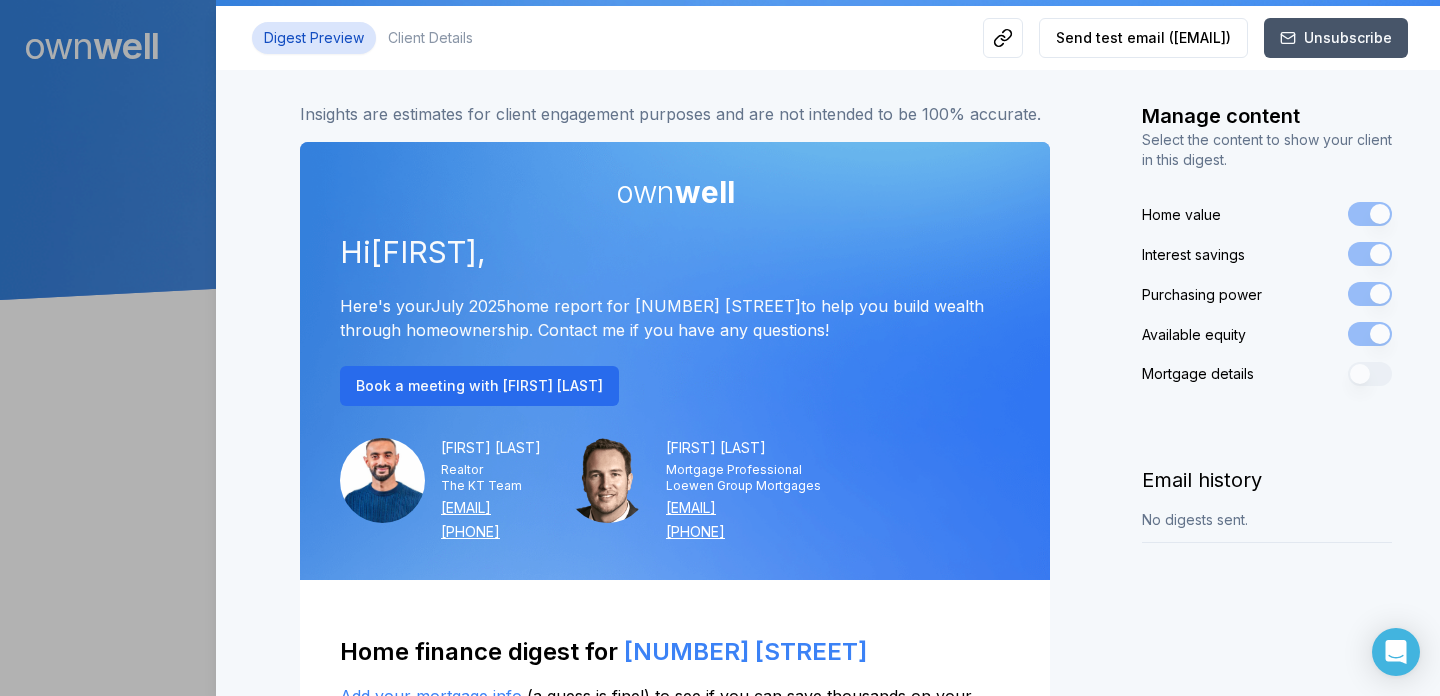 scroll, scrollTop: 214, scrollLeft: 0, axis: vertical 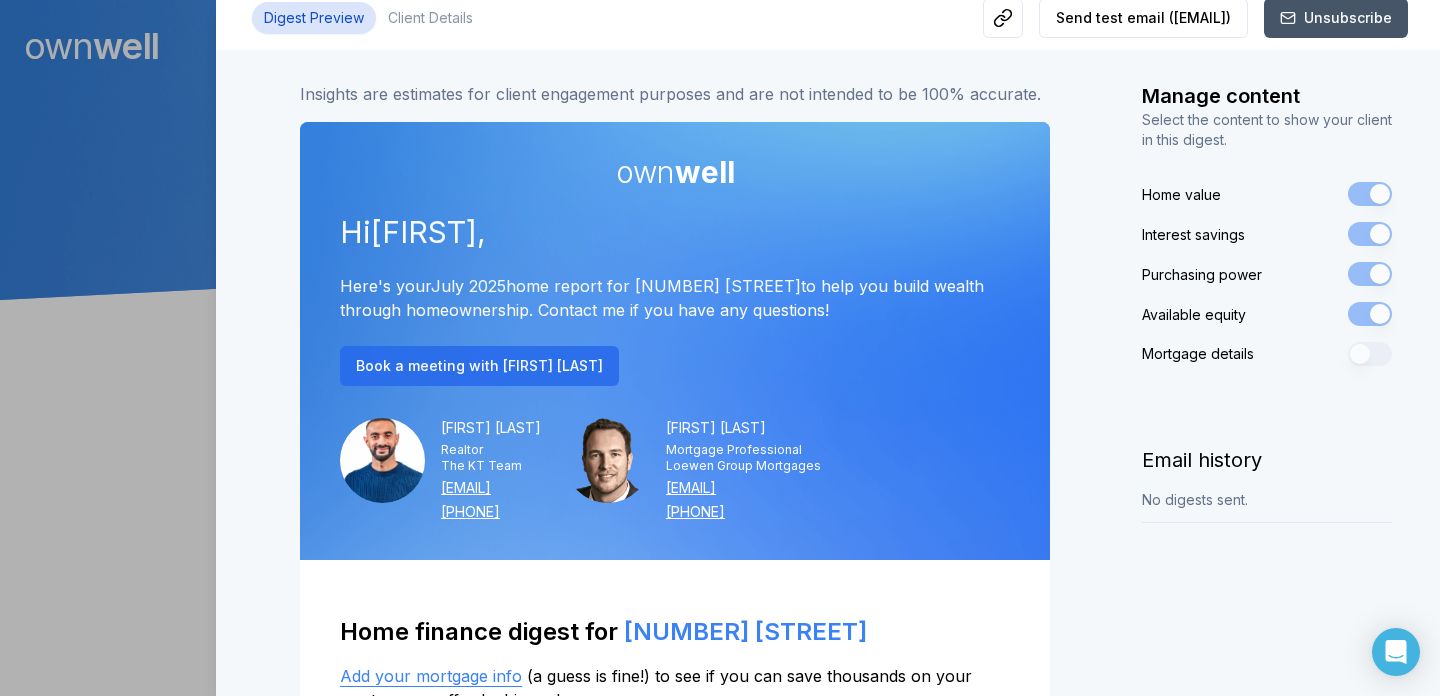 click on "Book a meeting with [PERSON_NAME]" at bounding box center (479, 366) 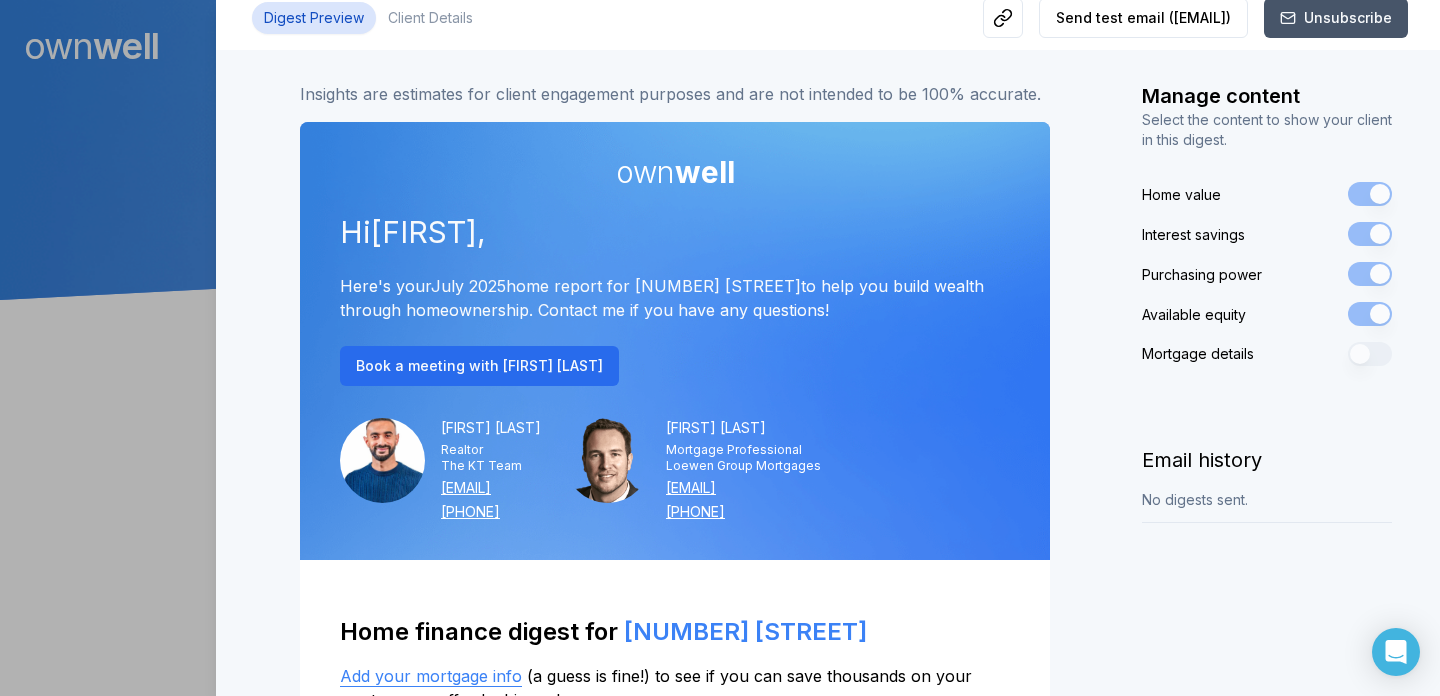 type 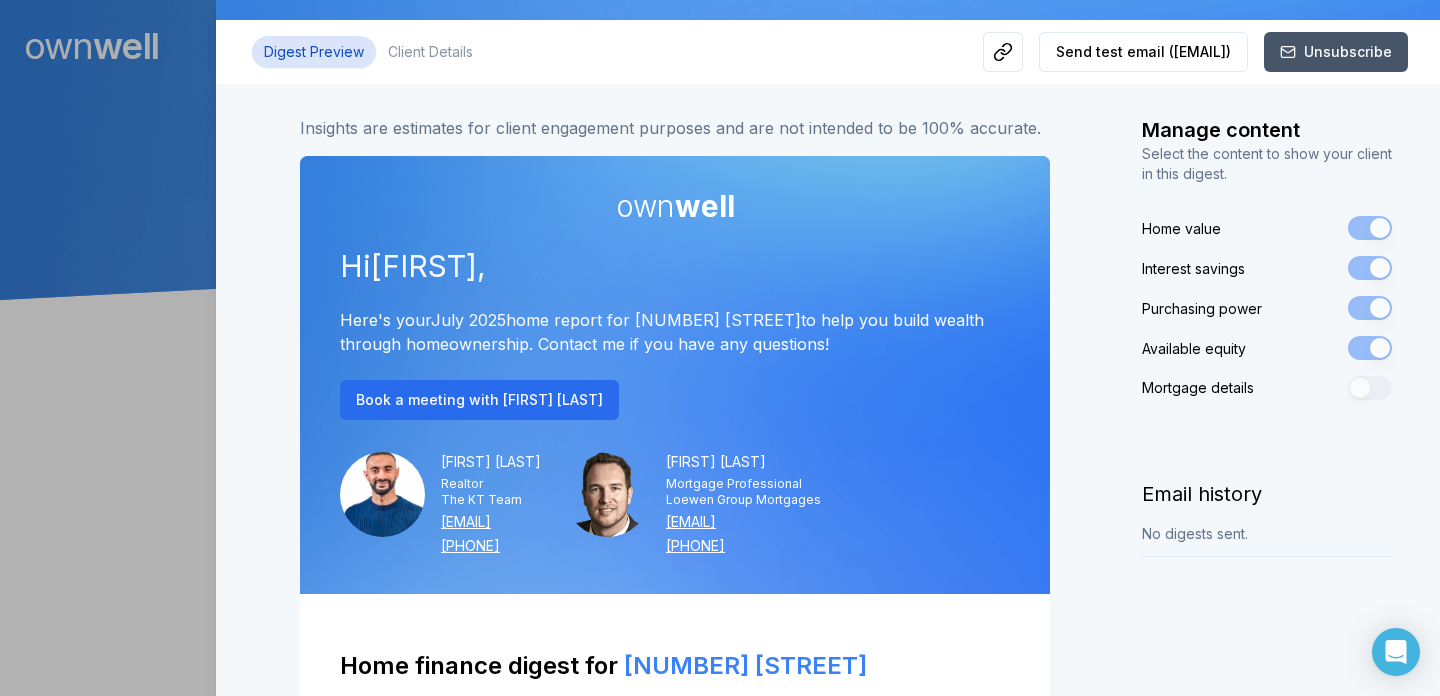 scroll, scrollTop: 174, scrollLeft: 0, axis: vertical 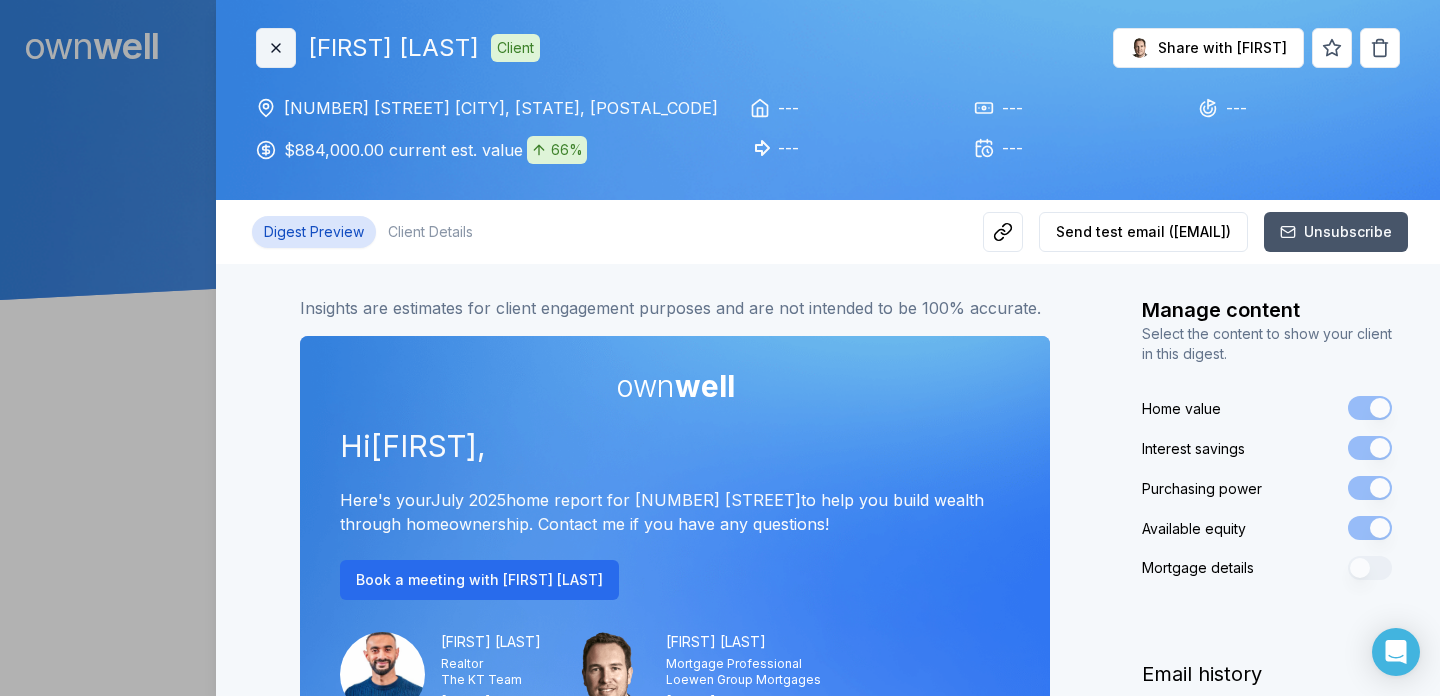 click on "Close" at bounding box center [276, 48] 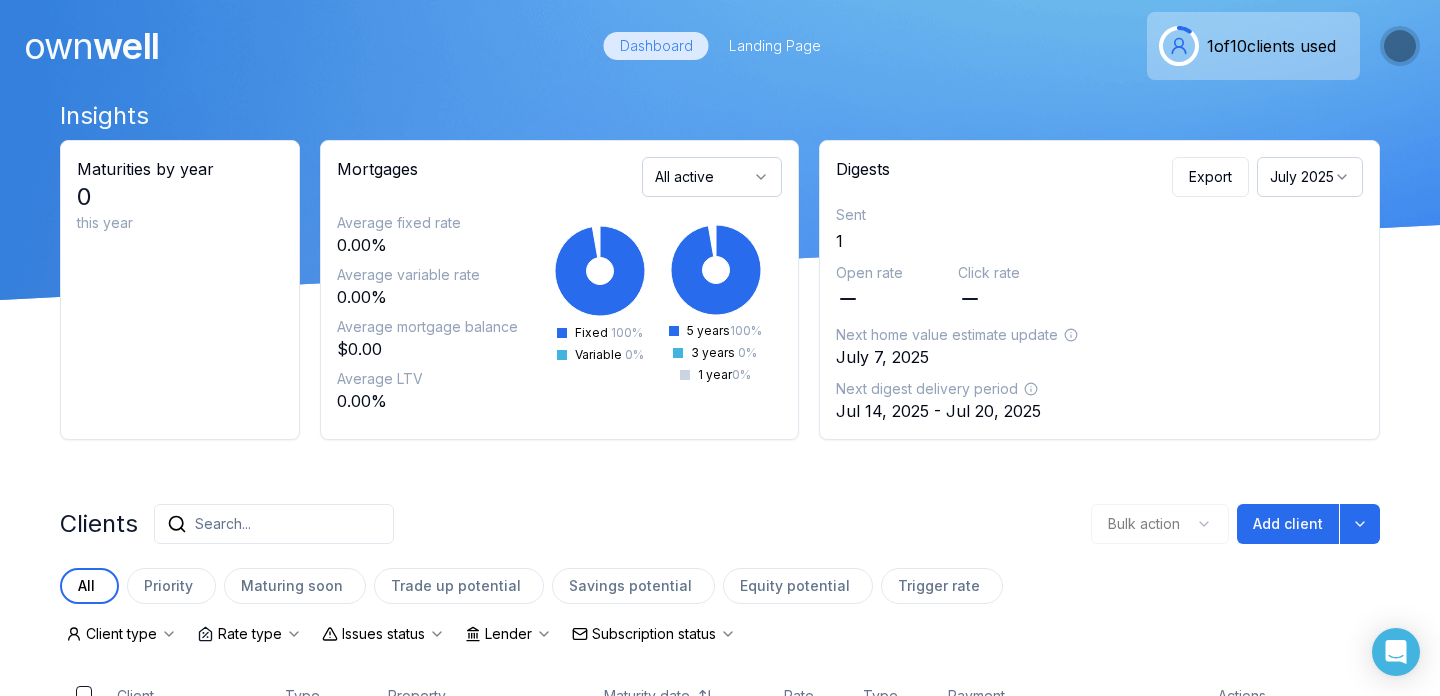 click at bounding box center (1400, 46) 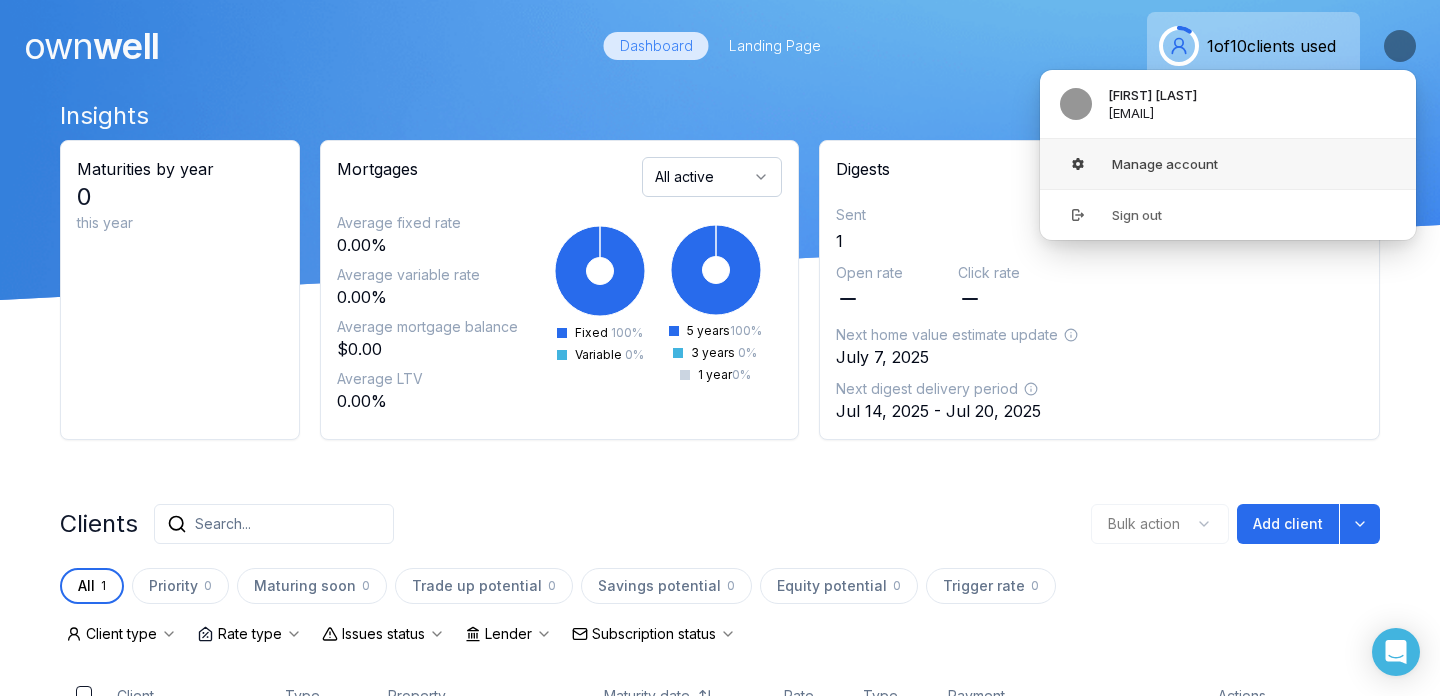 click on "Manage account" at bounding box center [1228, 164] 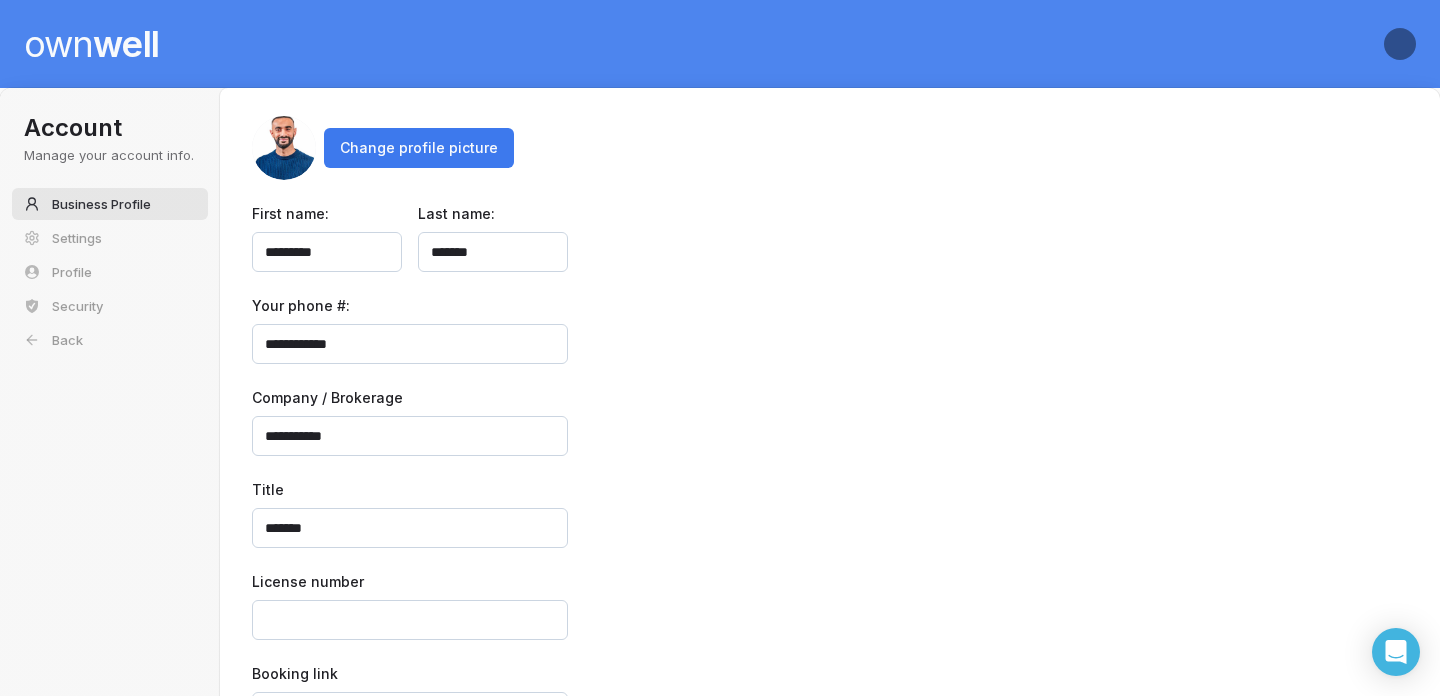 click on "Change profile picture" at bounding box center [419, 148] 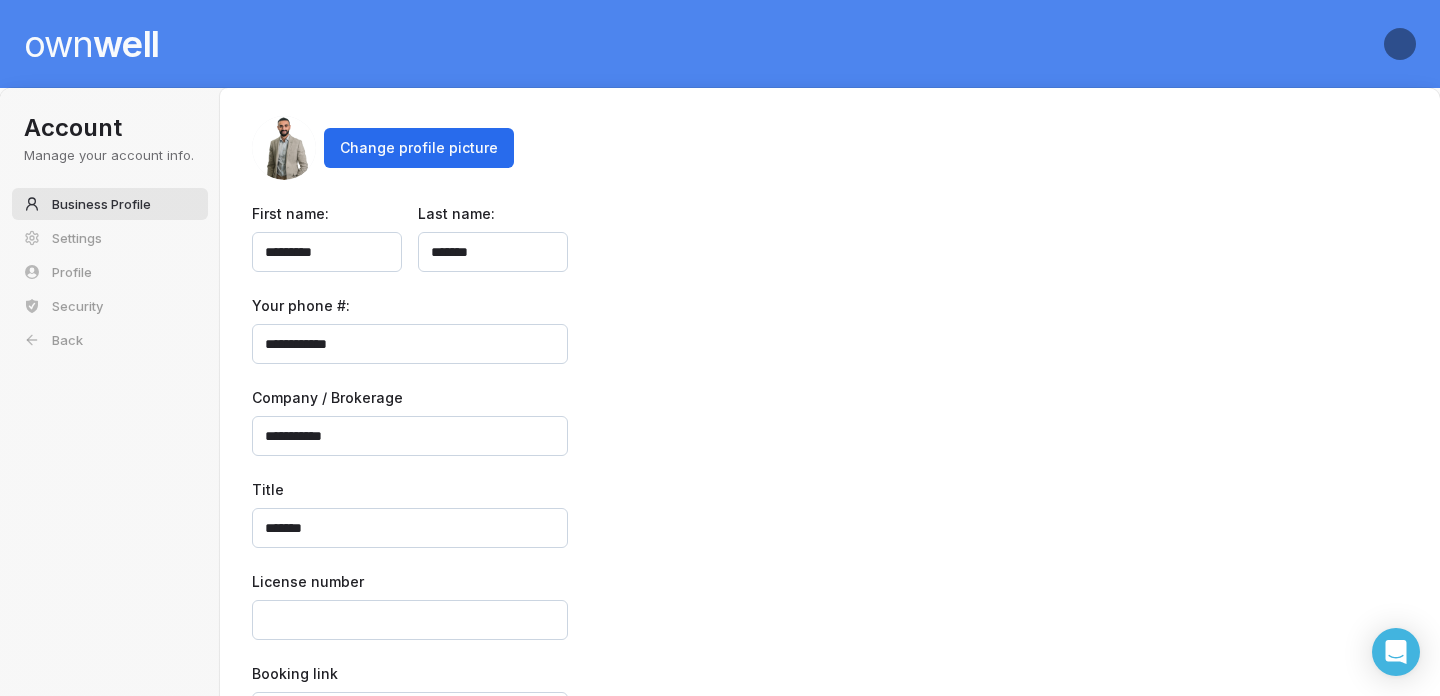 click at bounding box center [284, 148] 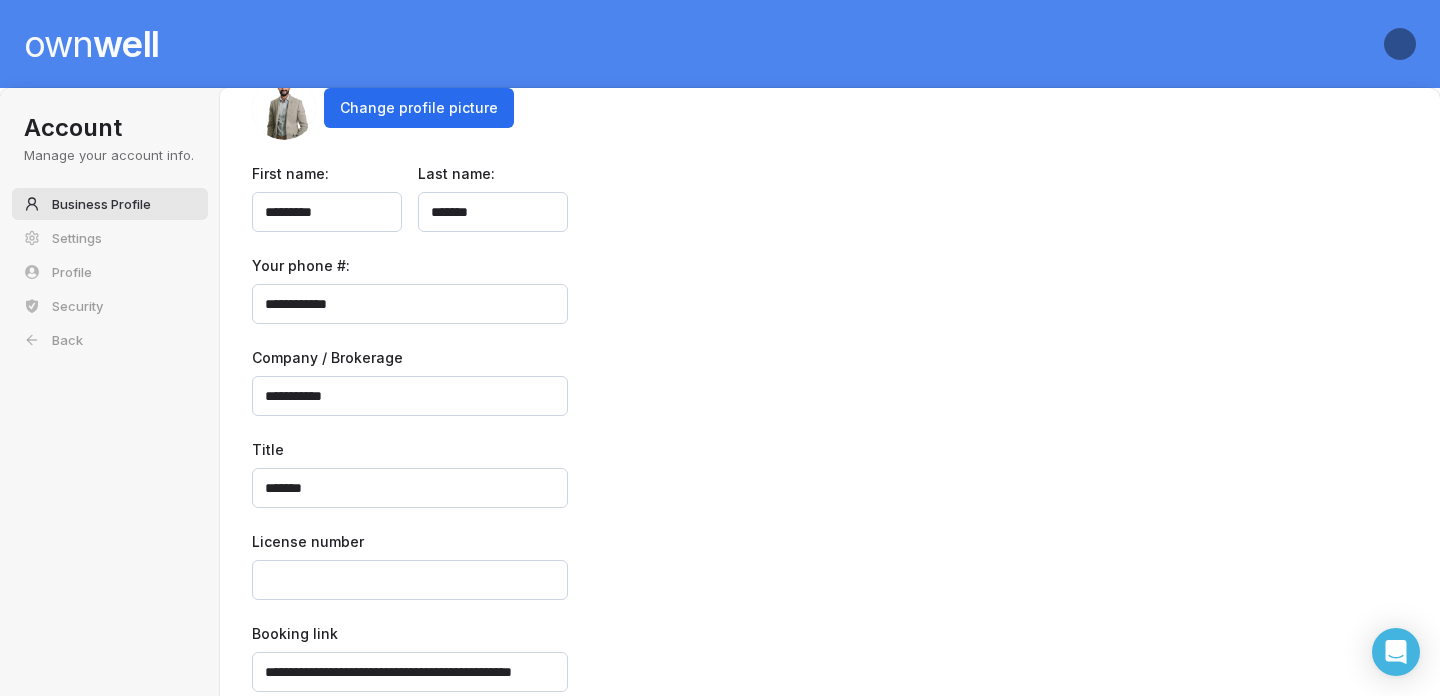 scroll, scrollTop: 88, scrollLeft: 0, axis: vertical 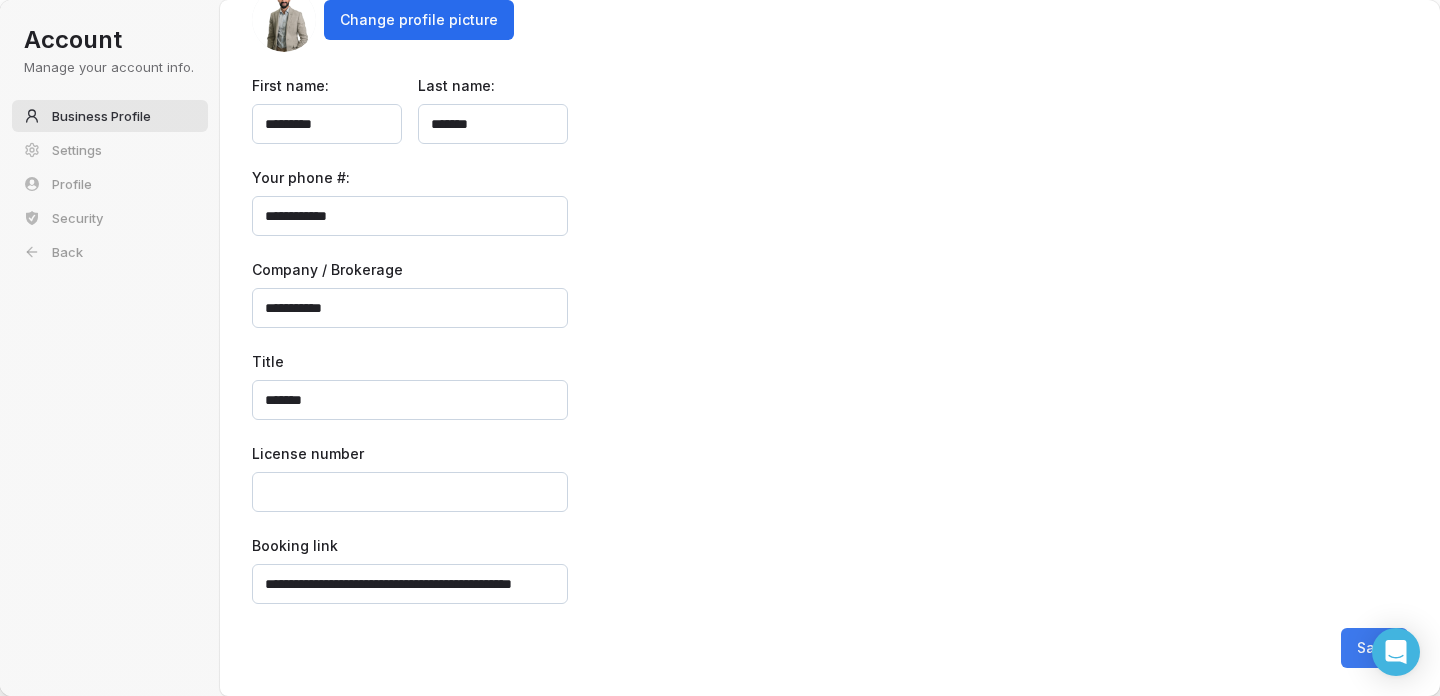 click on "Save" at bounding box center [1374, 648] 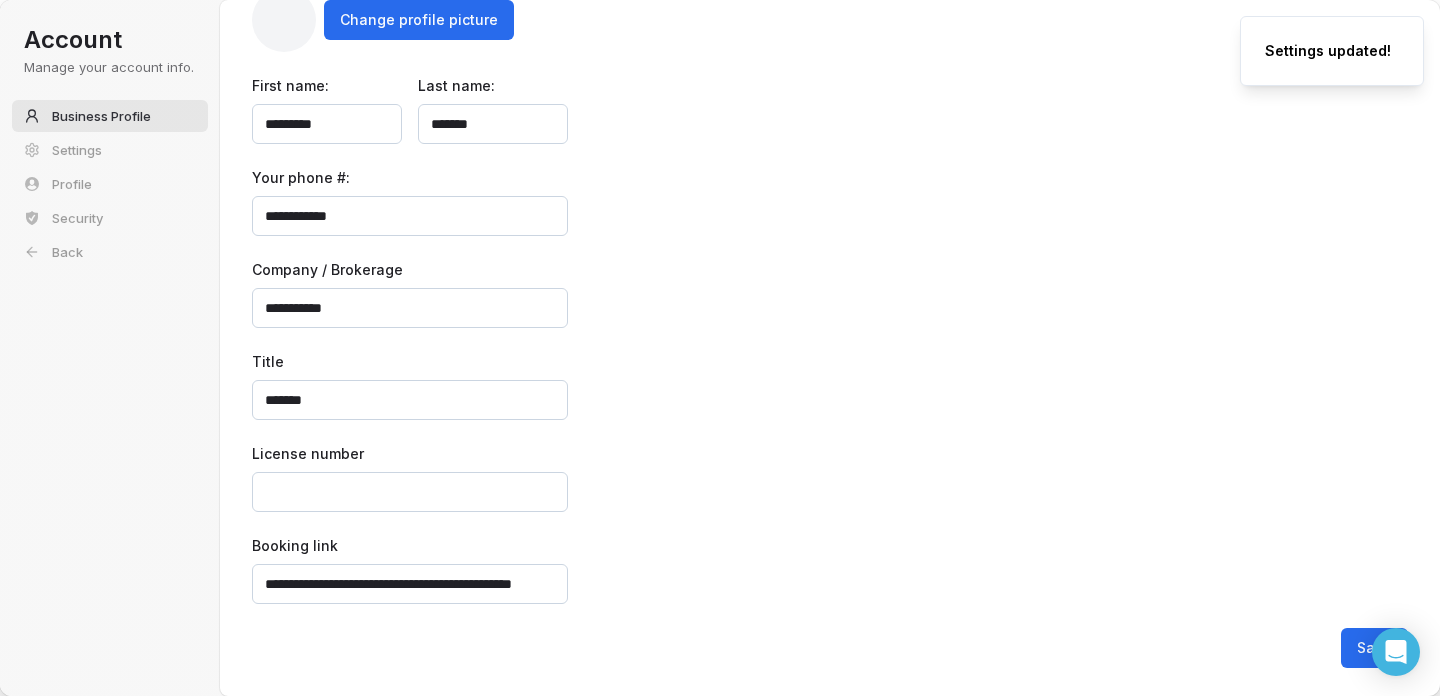scroll, scrollTop: 0, scrollLeft: 0, axis: both 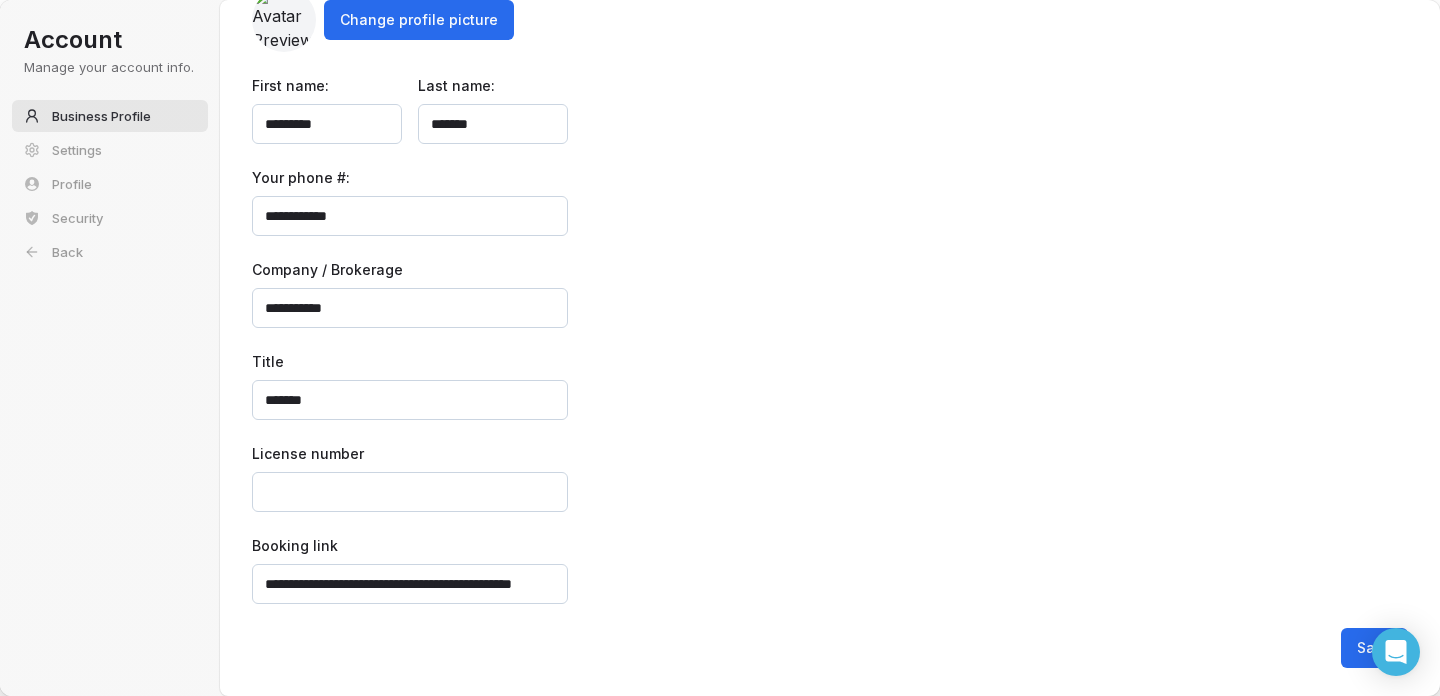 click on "**********" at bounding box center (410, 584) 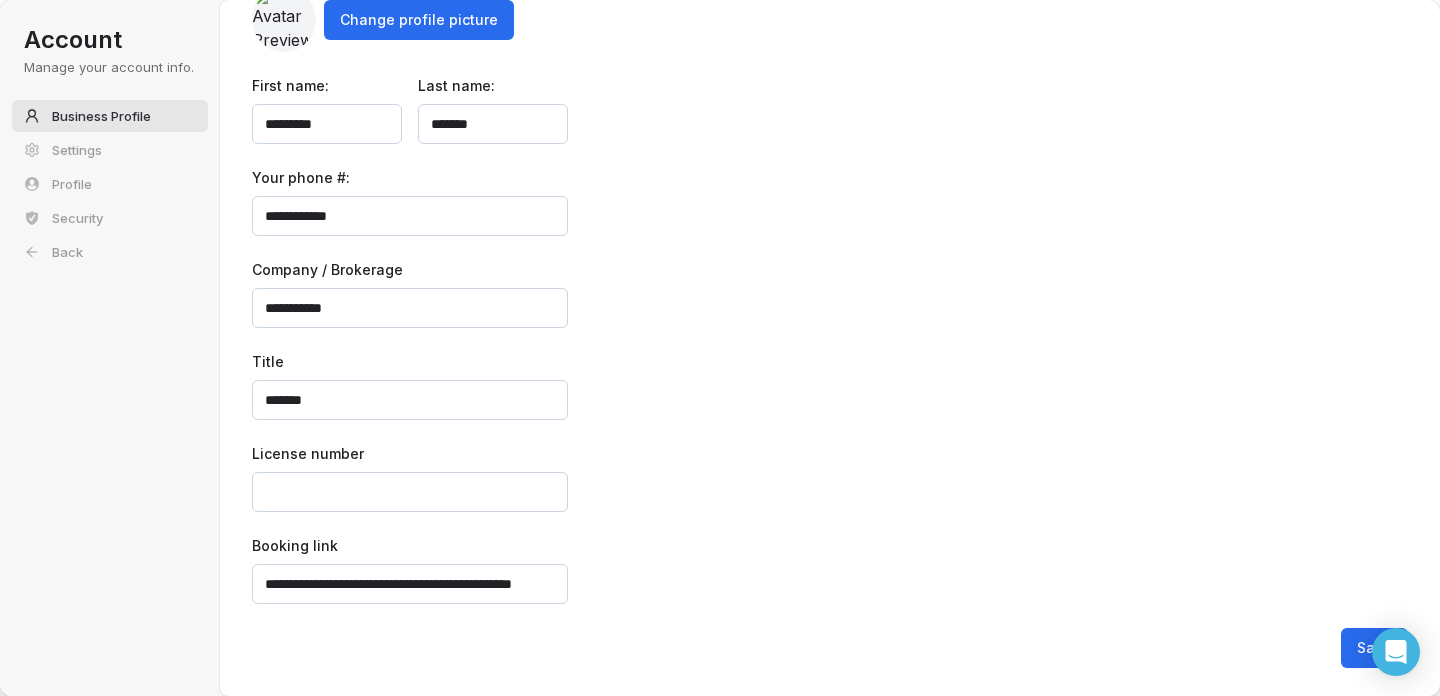 scroll, scrollTop: 0, scrollLeft: 59, axis: horizontal 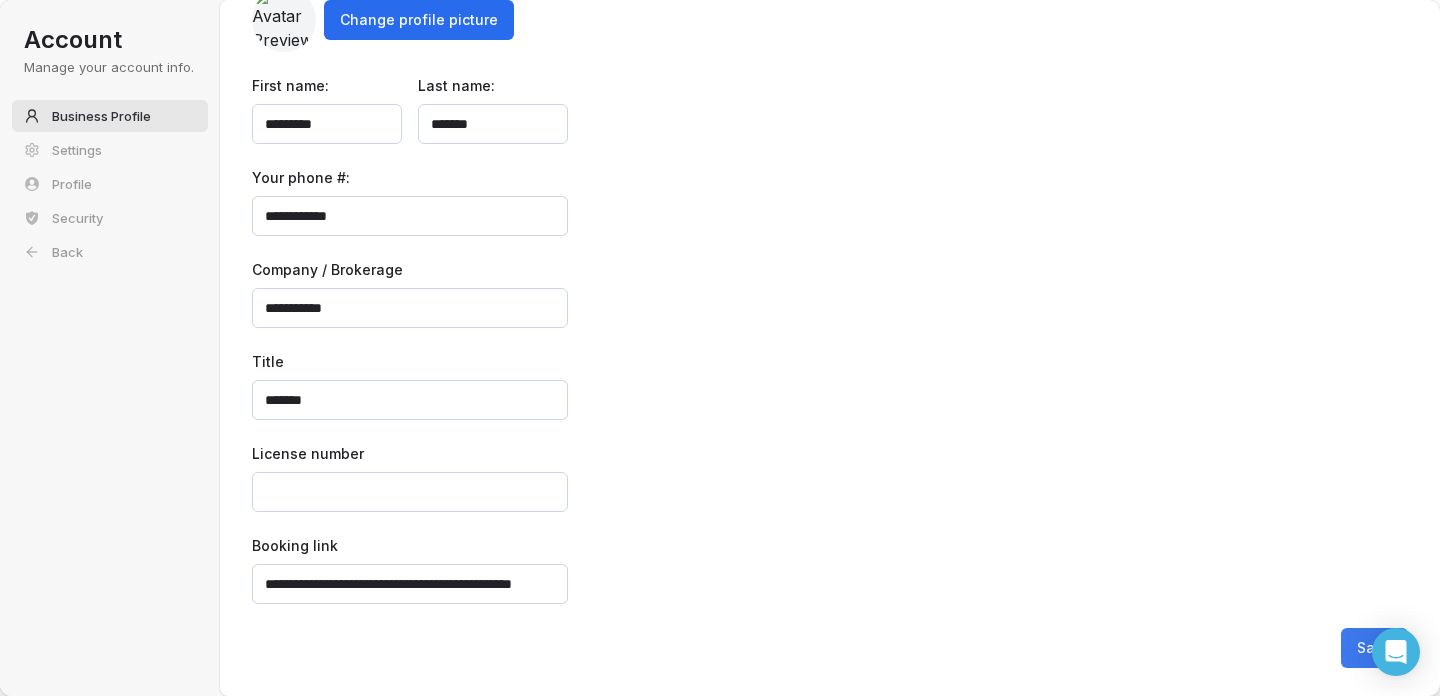 click on "Save" at bounding box center (1374, 648) 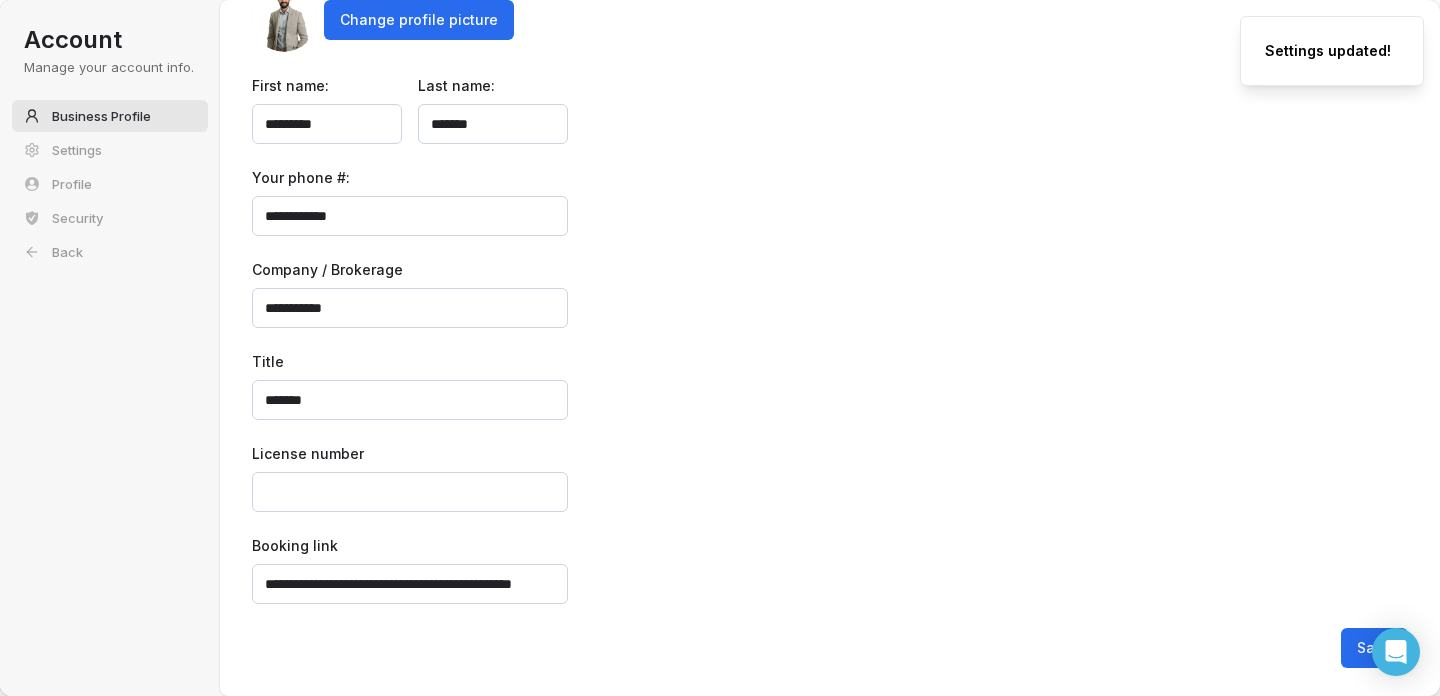 scroll, scrollTop: 0, scrollLeft: 0, axis: both 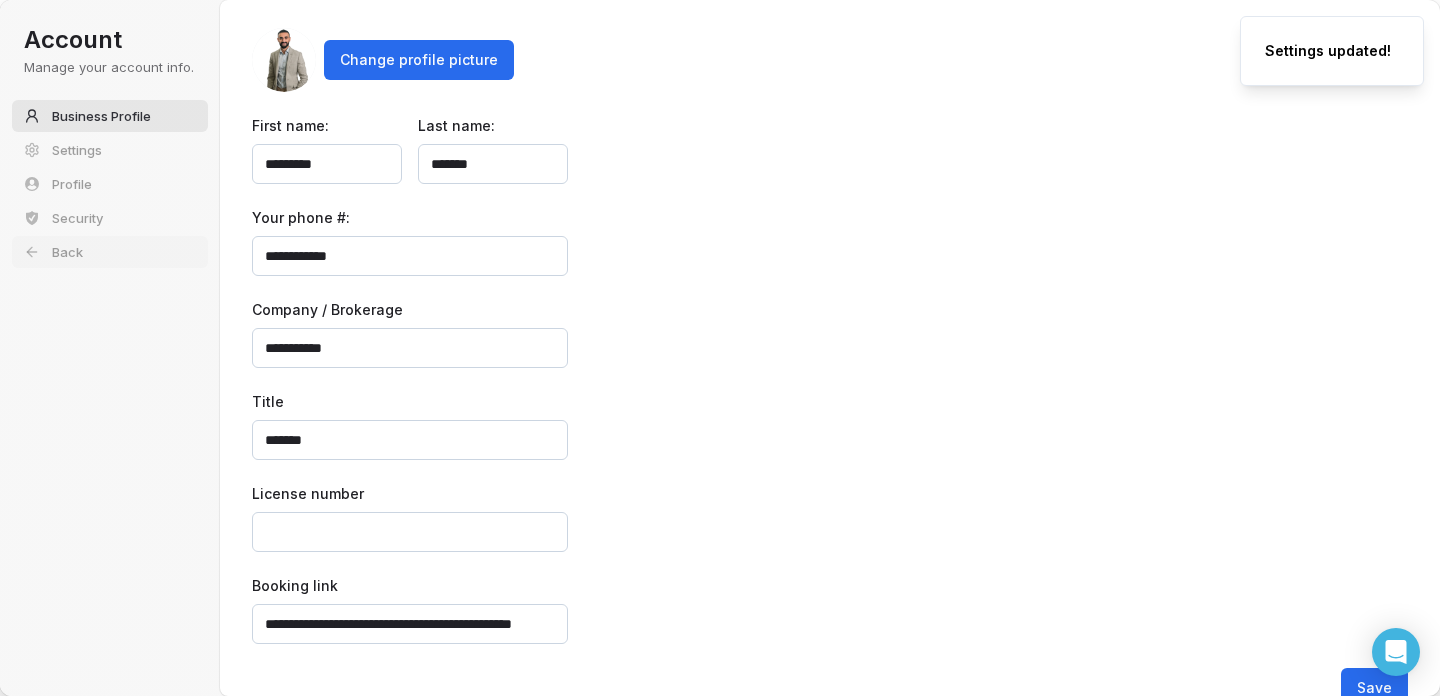 click on "Back" at bounding box center (110, 252) 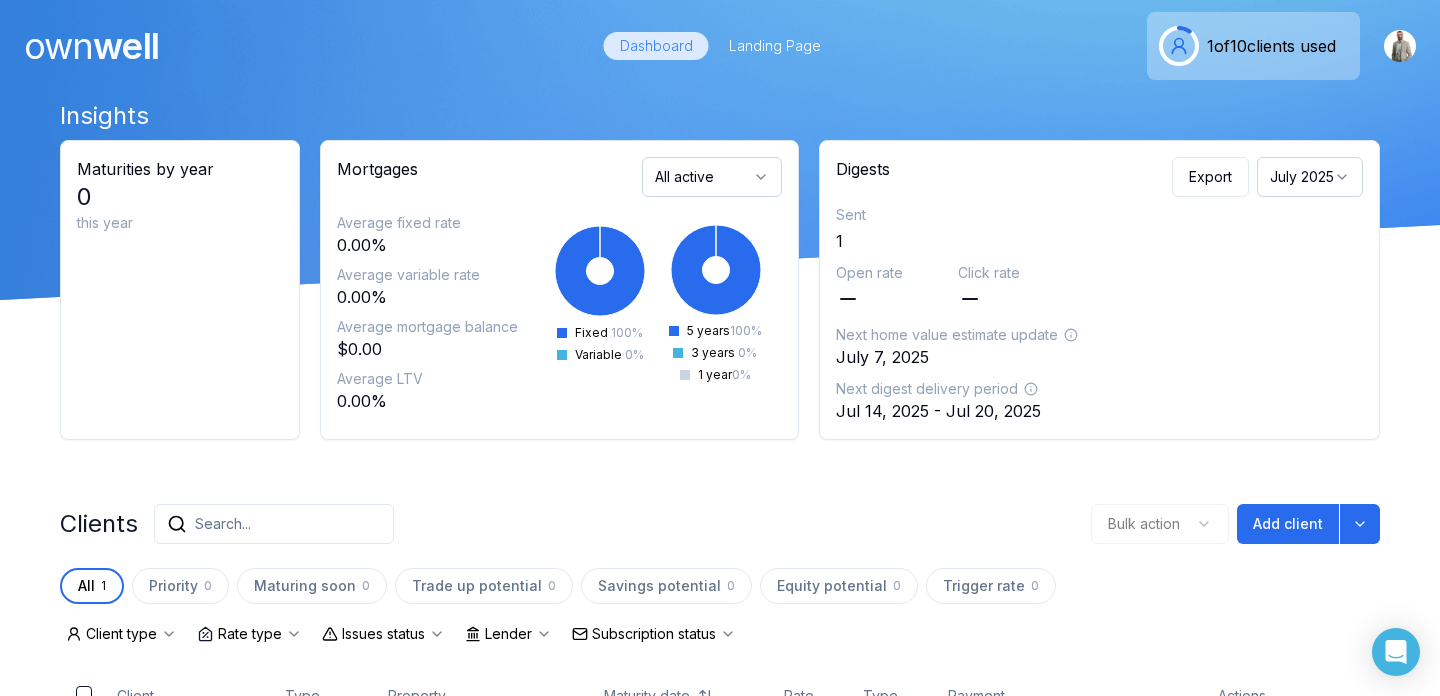 scroll, scrollTop: 172, scrollLeft: 0, axis: vertical 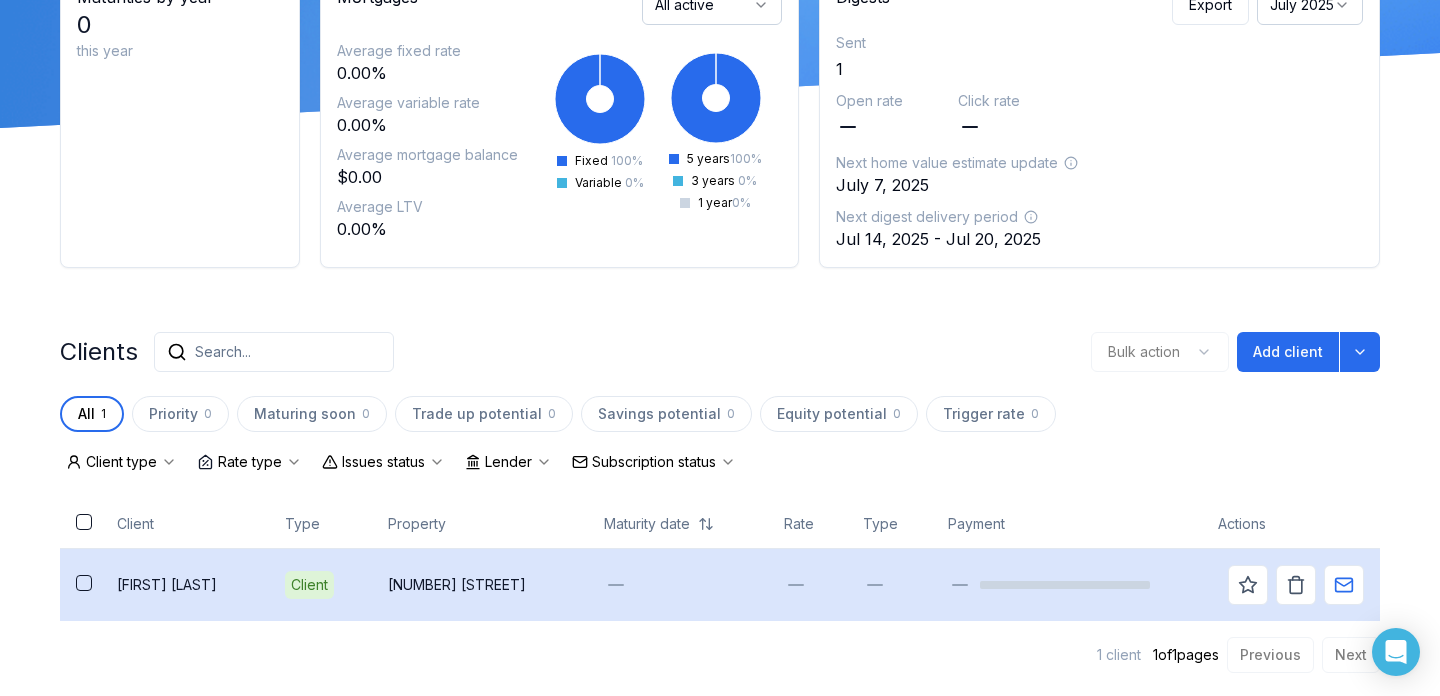 click at bounding box center [807, 584] 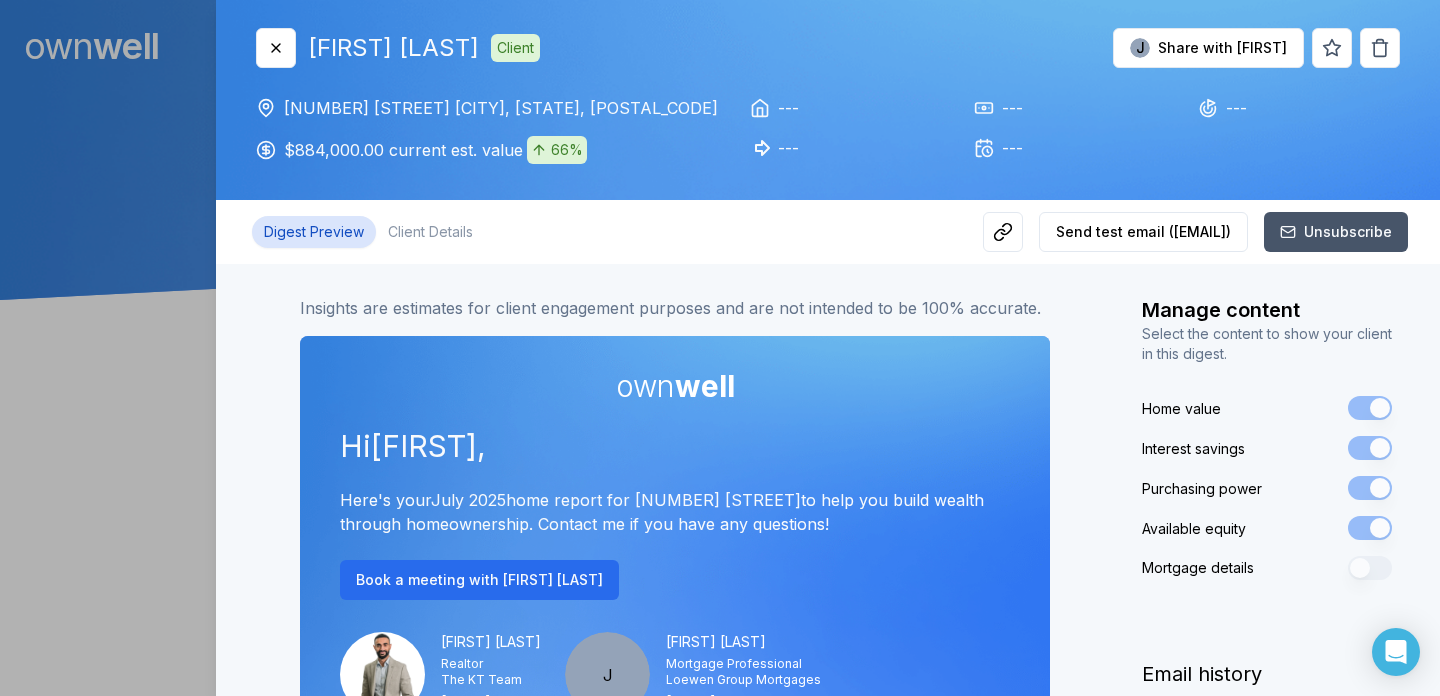 scroll, scrollTop: 0, scrollLeft: 0, axis: both 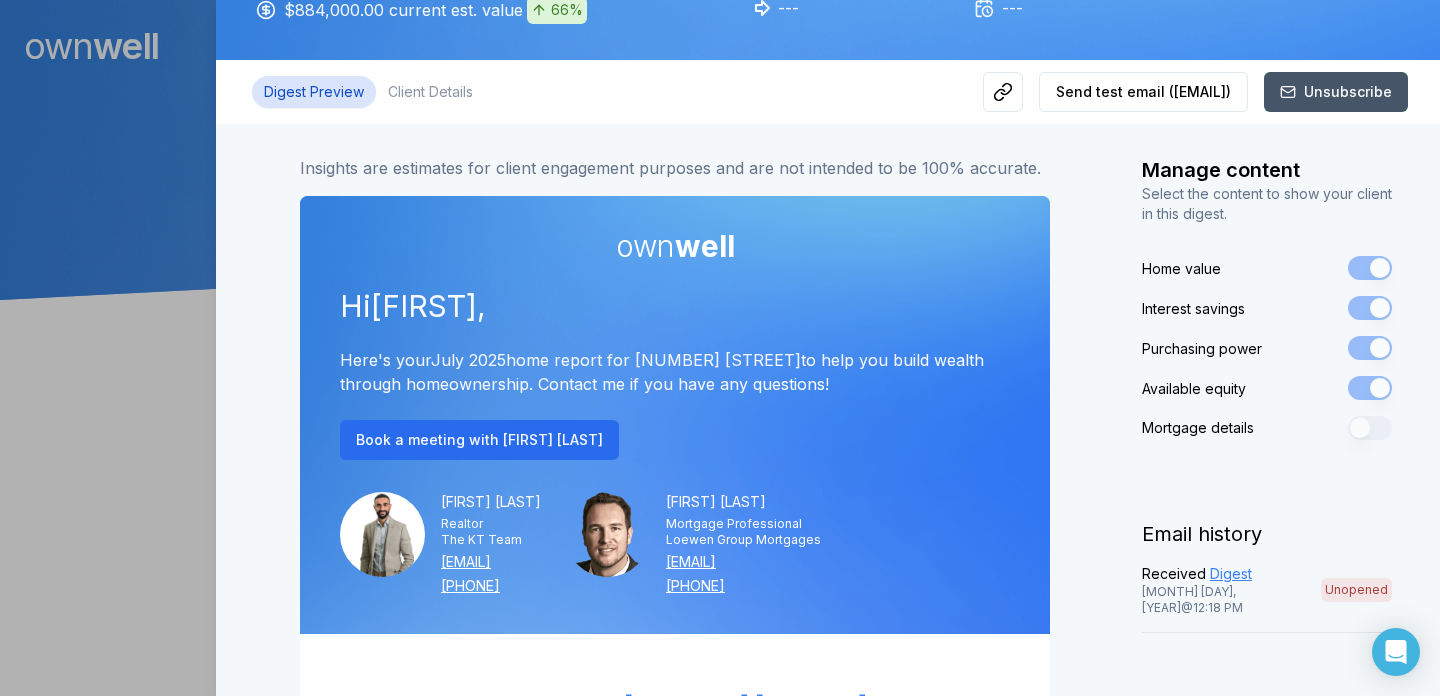 click on "own well Hi  Alexander , Here's your  July 2025  home report for   592 Mckim Gate  to help you build wealth through homeownership. Contact me if you have any questions! Book a meeting with Shehriyar Shahzad Shehriyar Shahzad Realtor The KT Team sshahzad@kormendytrott.com (647) 762-0495 James Loewen Mortgage Professional Loewen Group Mortgages james@loewengroup.ca (289) 337-4029" at bounding box center (675, 412) 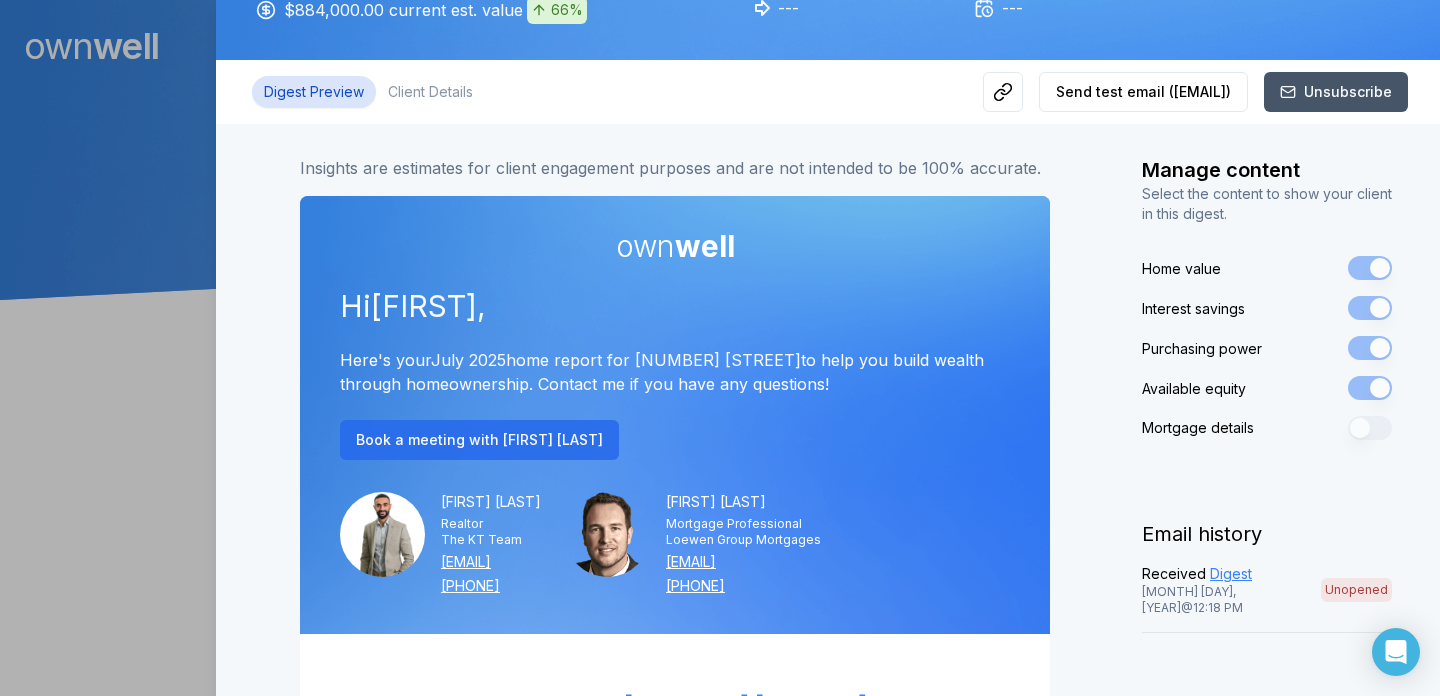 click on "Book a meeting with [PERSON_NAME]" at bounding box center (479, 440) 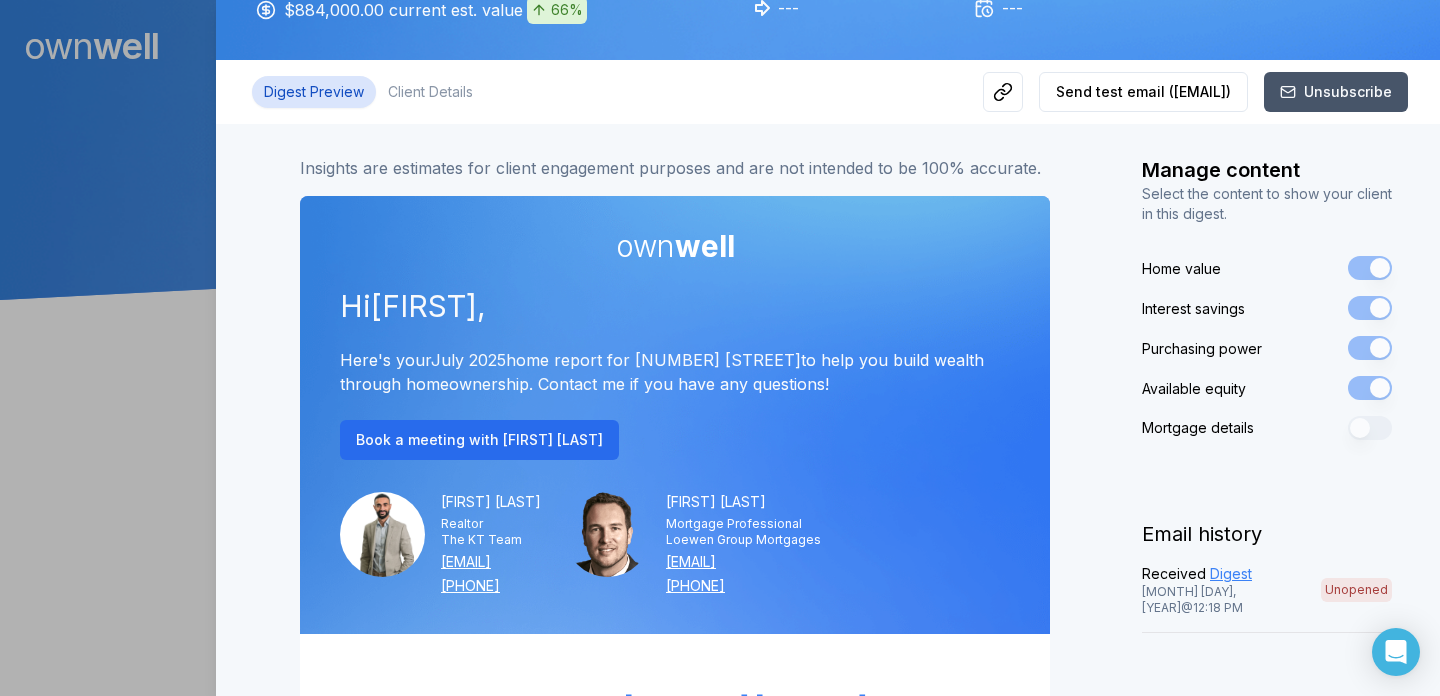 type 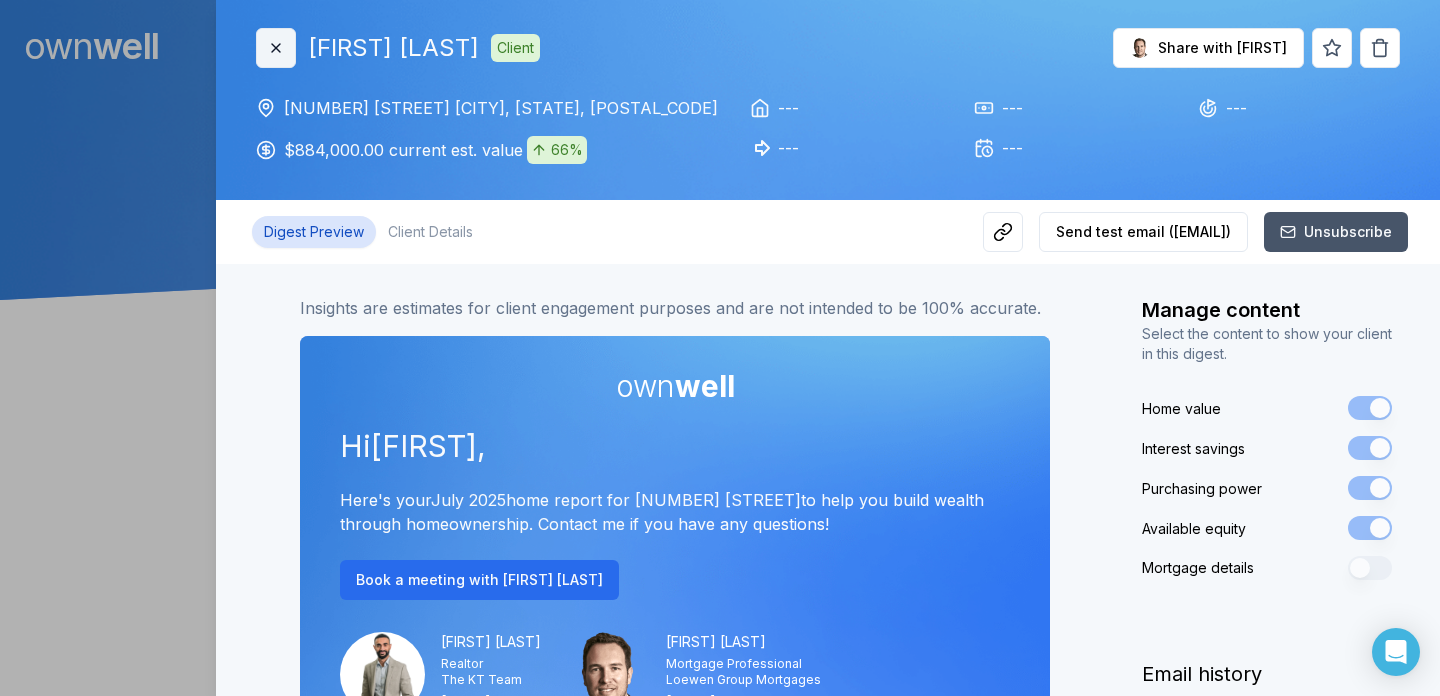 click on "Close" at bounding box center (276, 48) 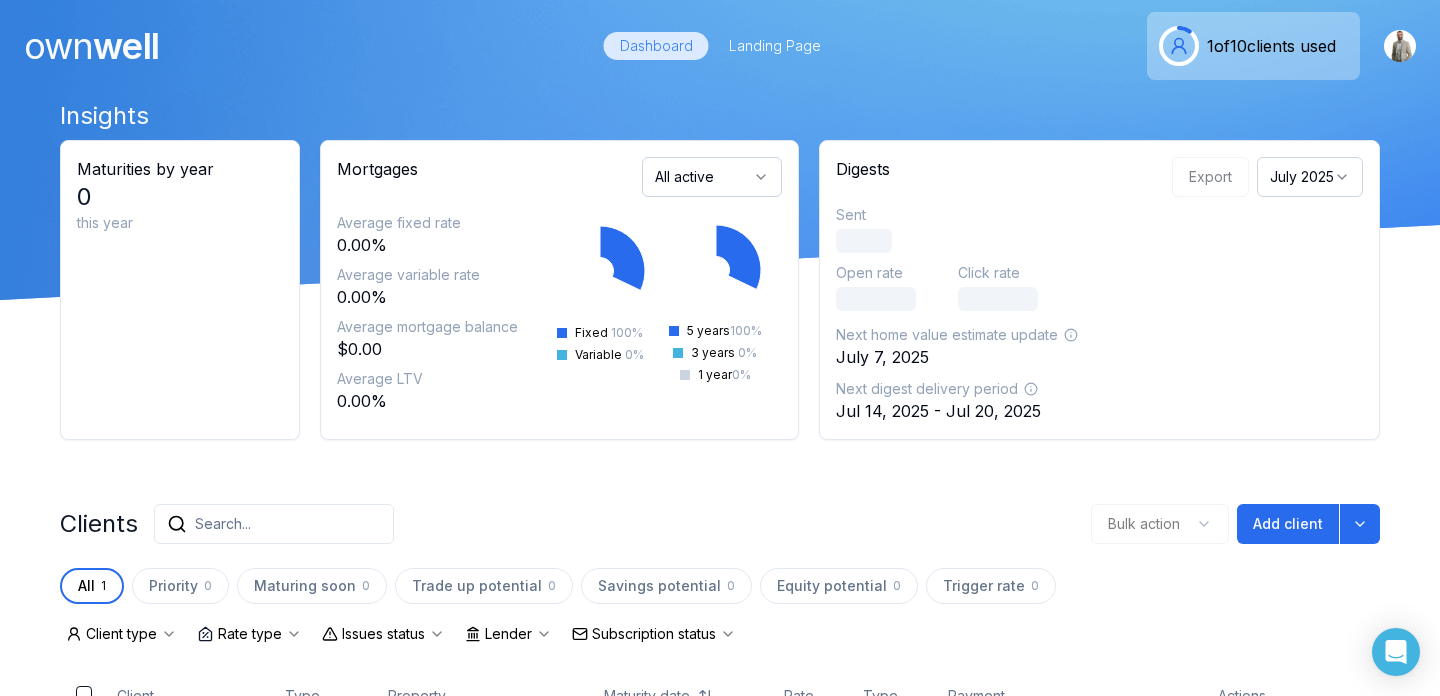 scroll, scrollTop: 172, scrollLeft: 0, axis: vertical 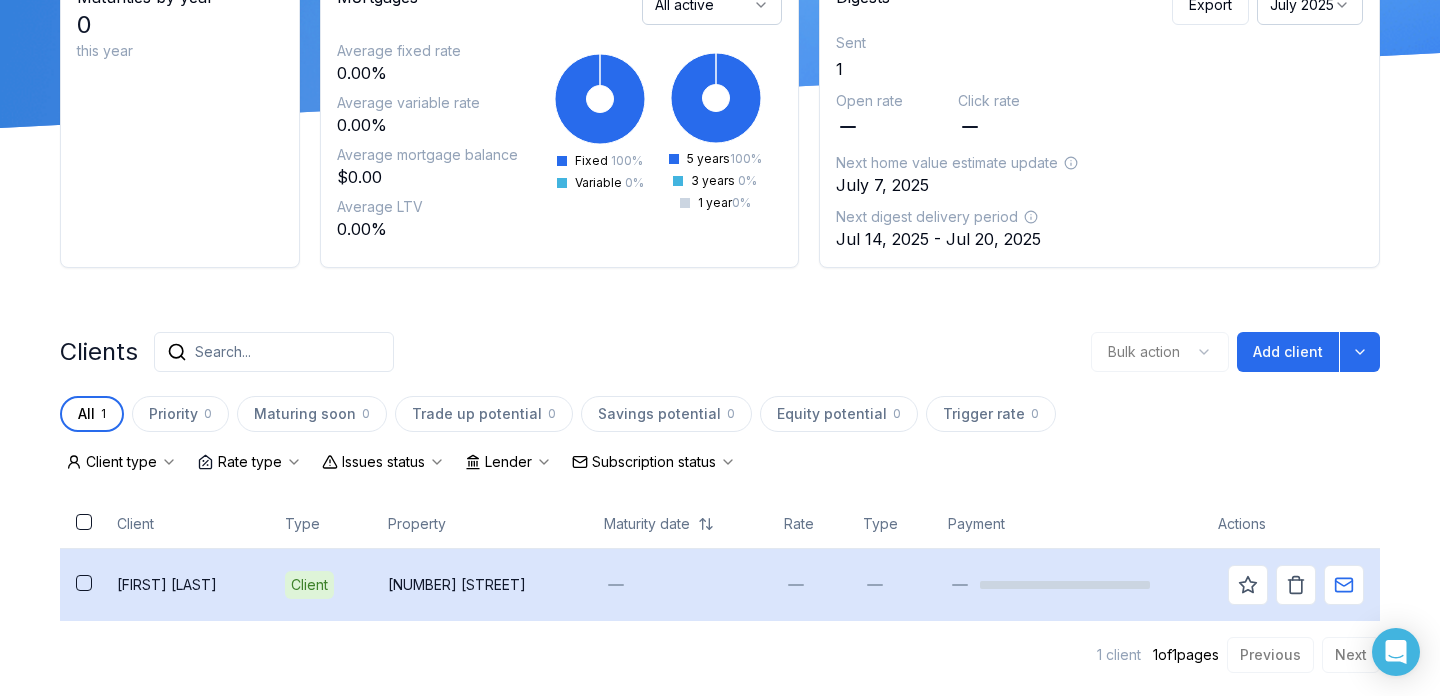 click on "Client" at bounding box center [309, 585] 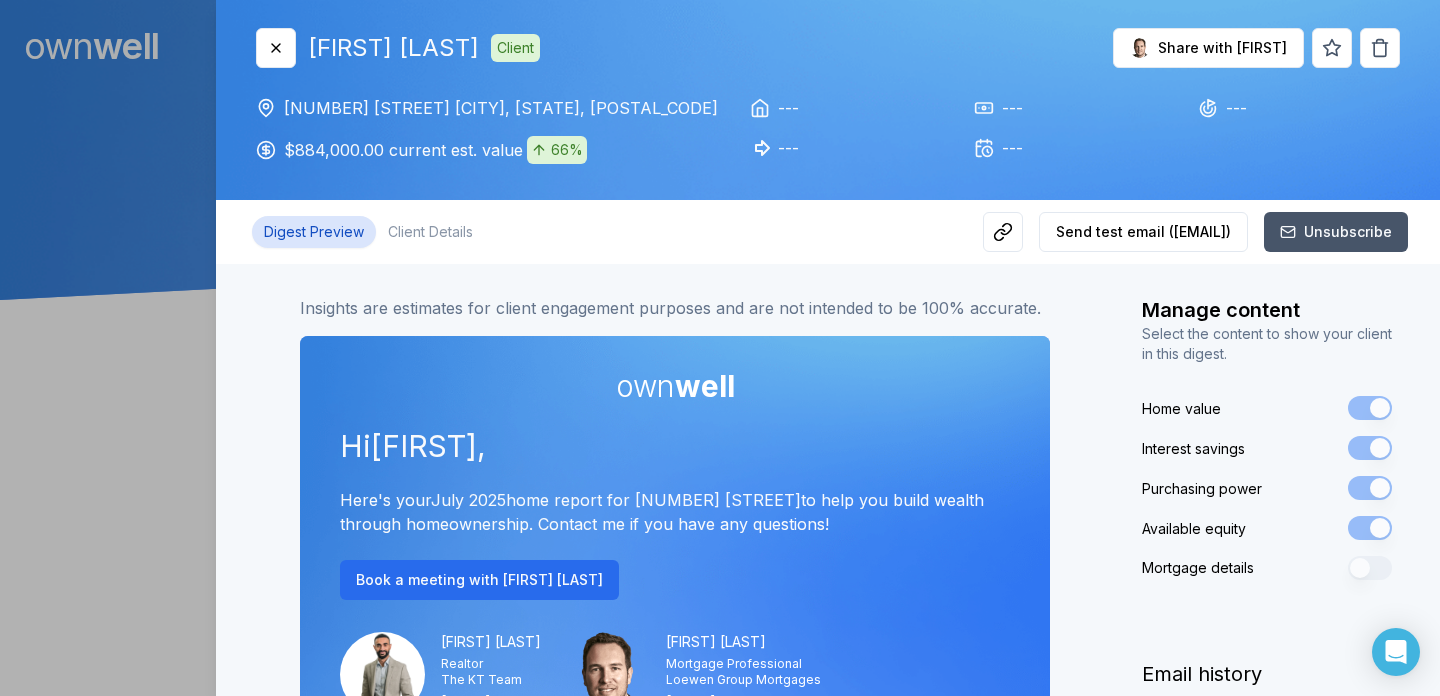 scroll, scrollTop: 0, scrollLeft: 0, axis: both 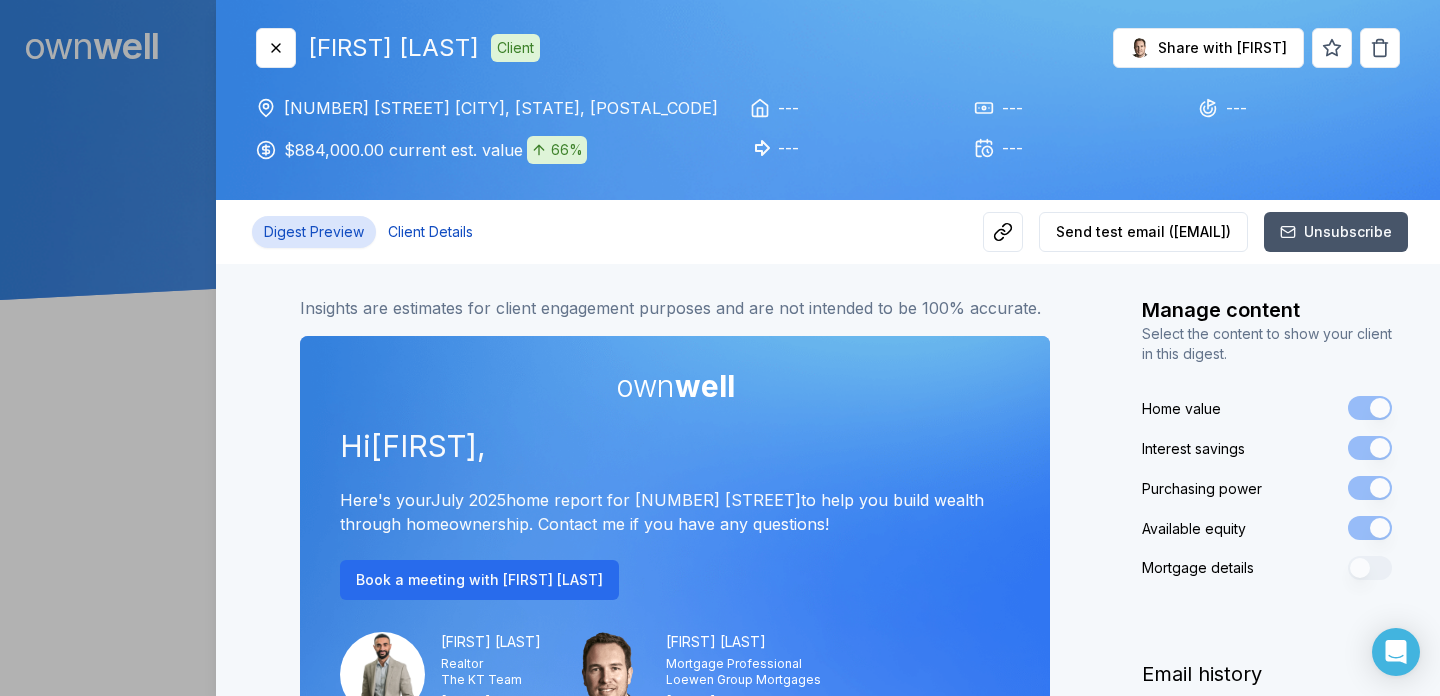 click on "Client Details" at bounding box center [430, 232] 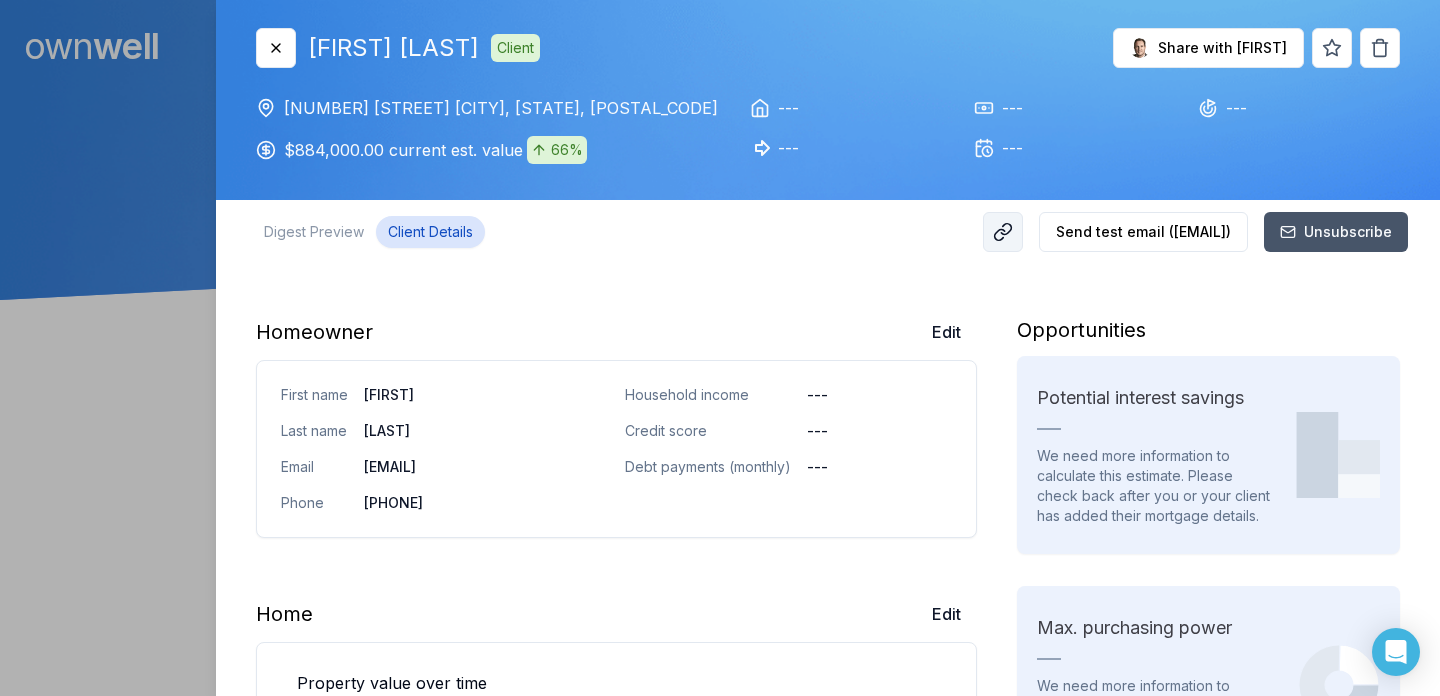 click 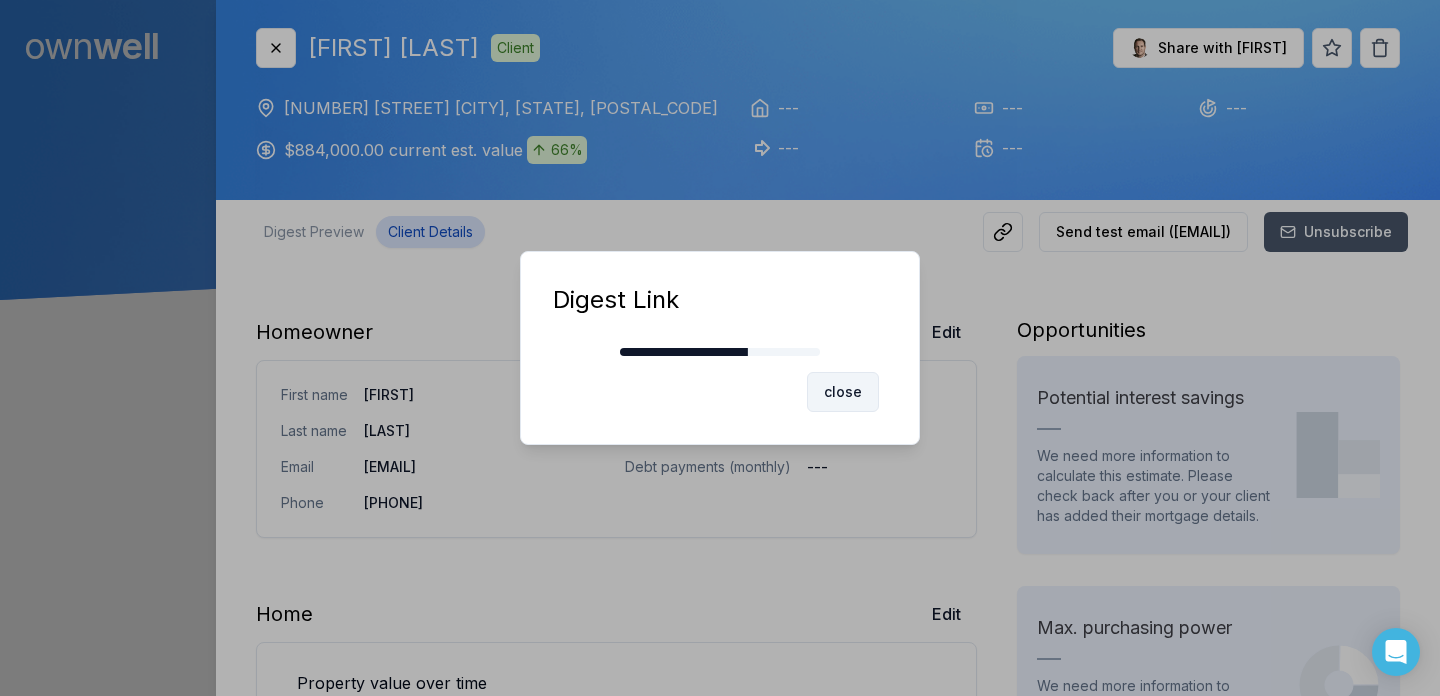 click on "close" at bounding box center [843, 392] 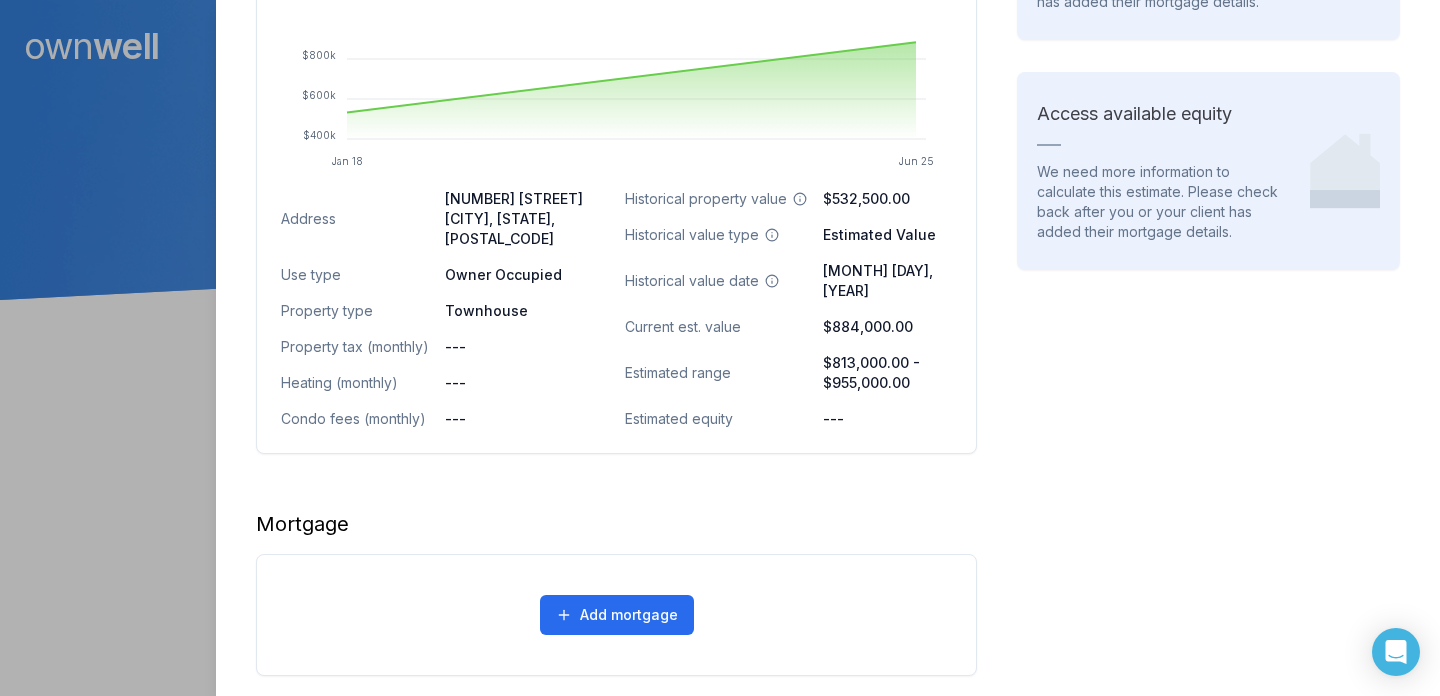scroll, scrollTop: 0, scrollLeft: 0, axis: both 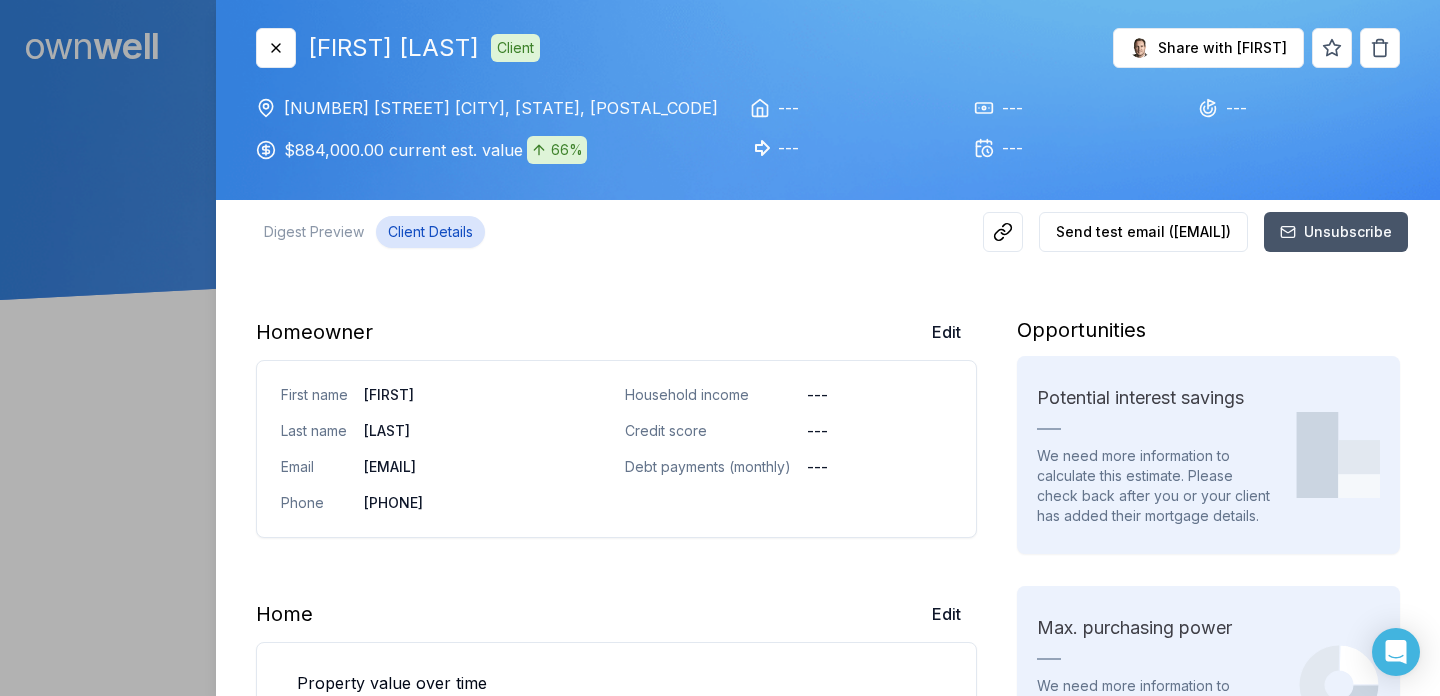 click on "Client" at bounding box center (515, 48) 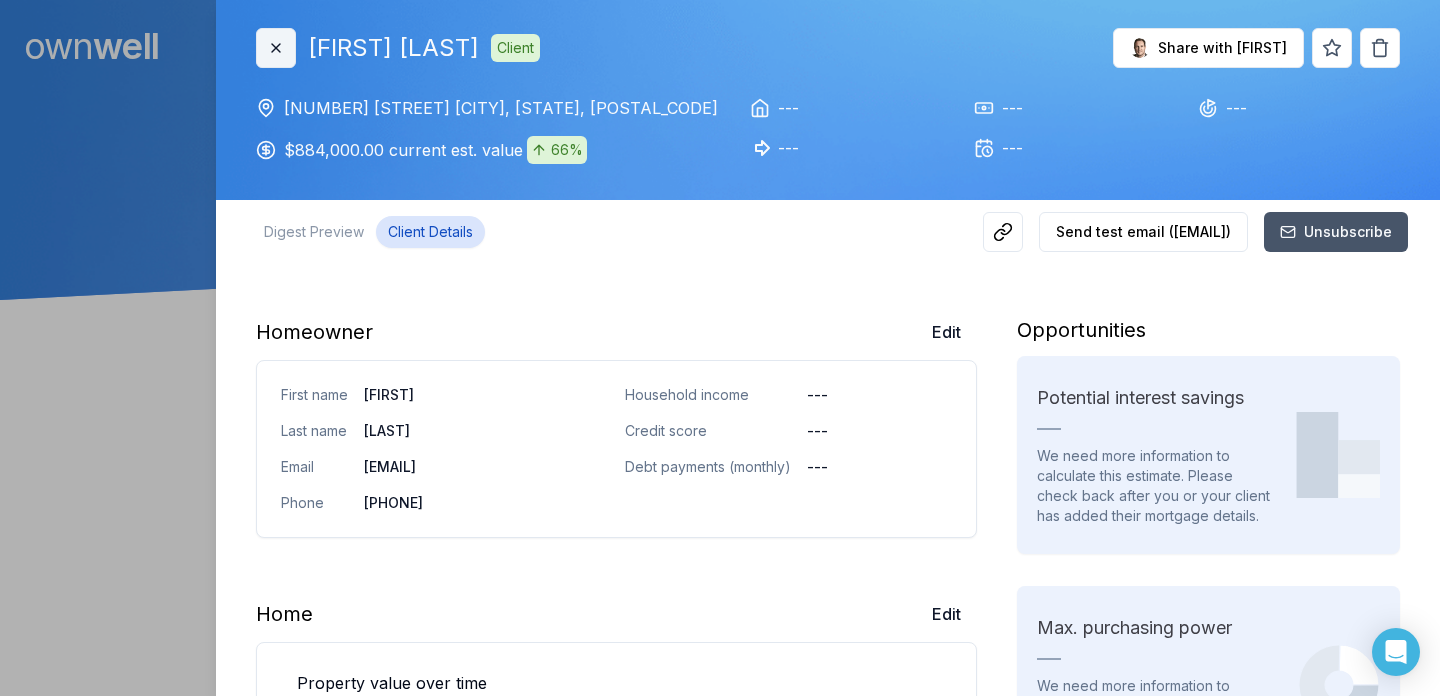 click on "Close" at bounding box center (276, 48) 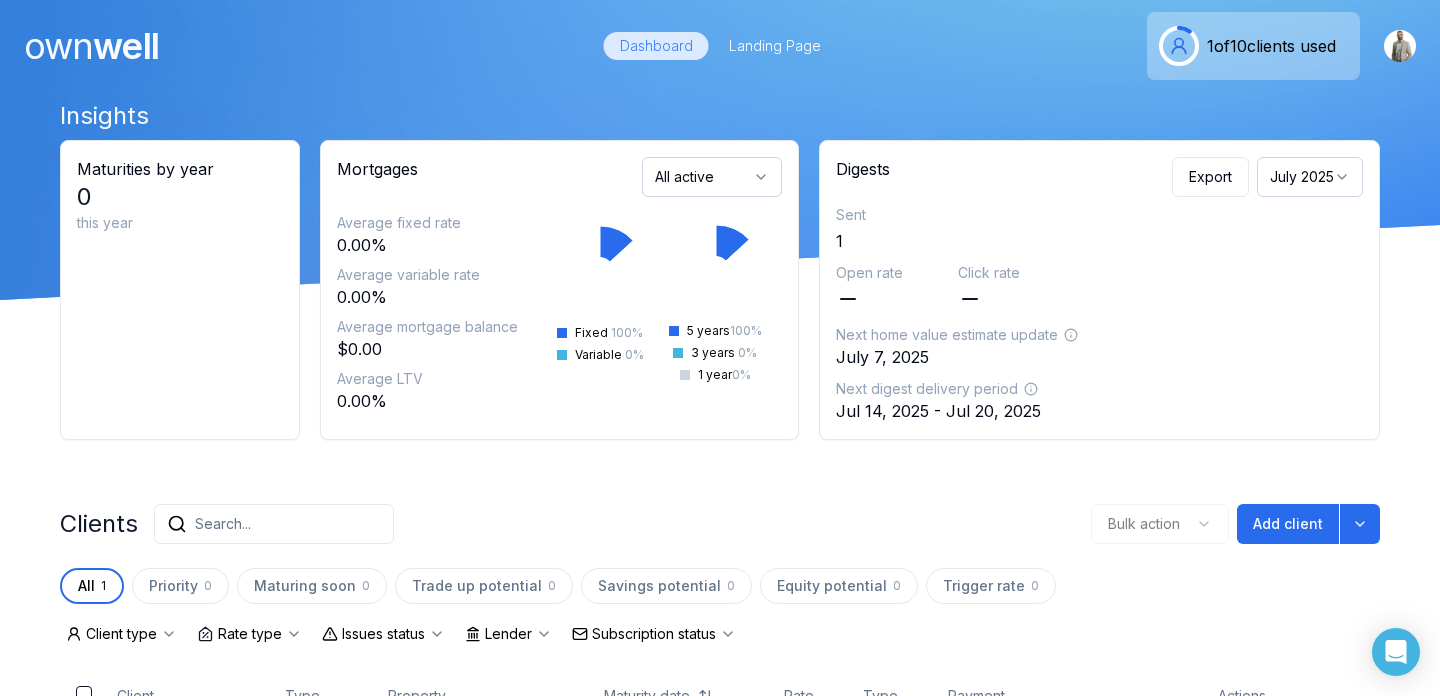 scroll, scrollTop: 172, scrollLeft: 0, axis: vertical 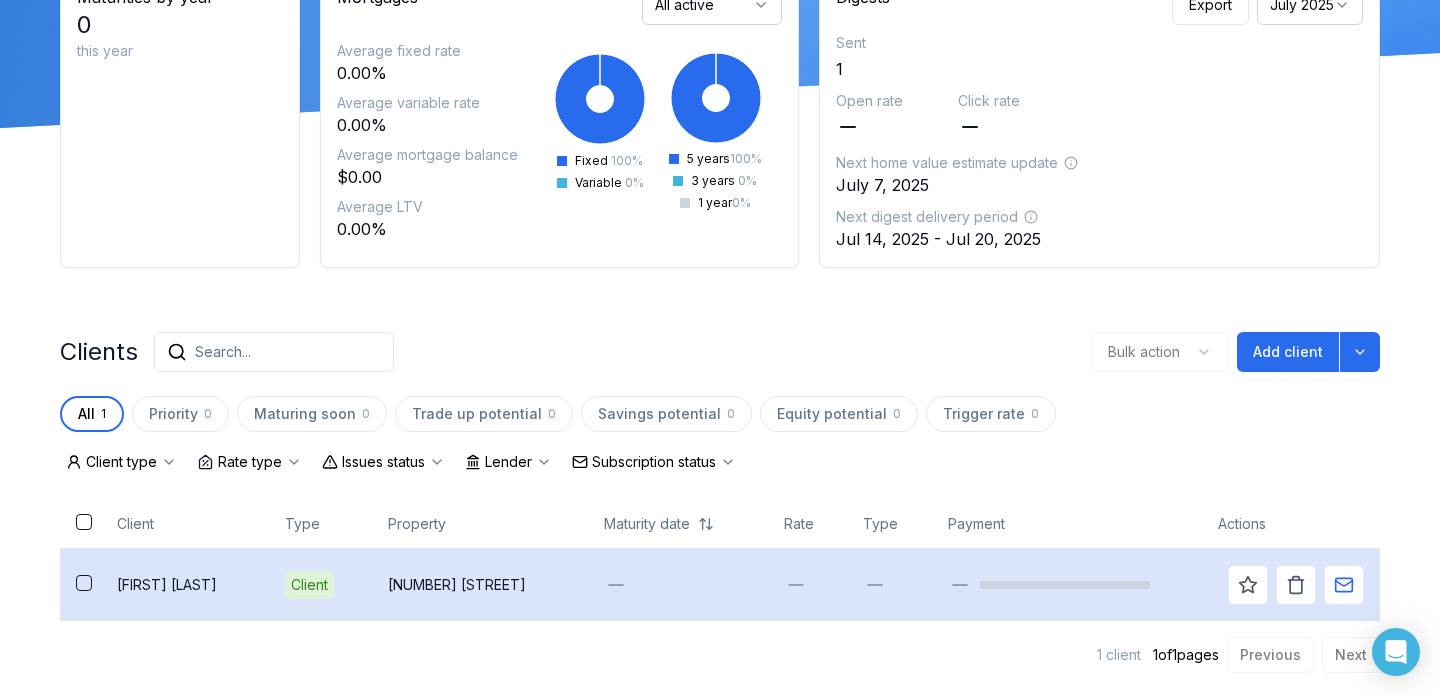 click at bounding box center (84, 583) 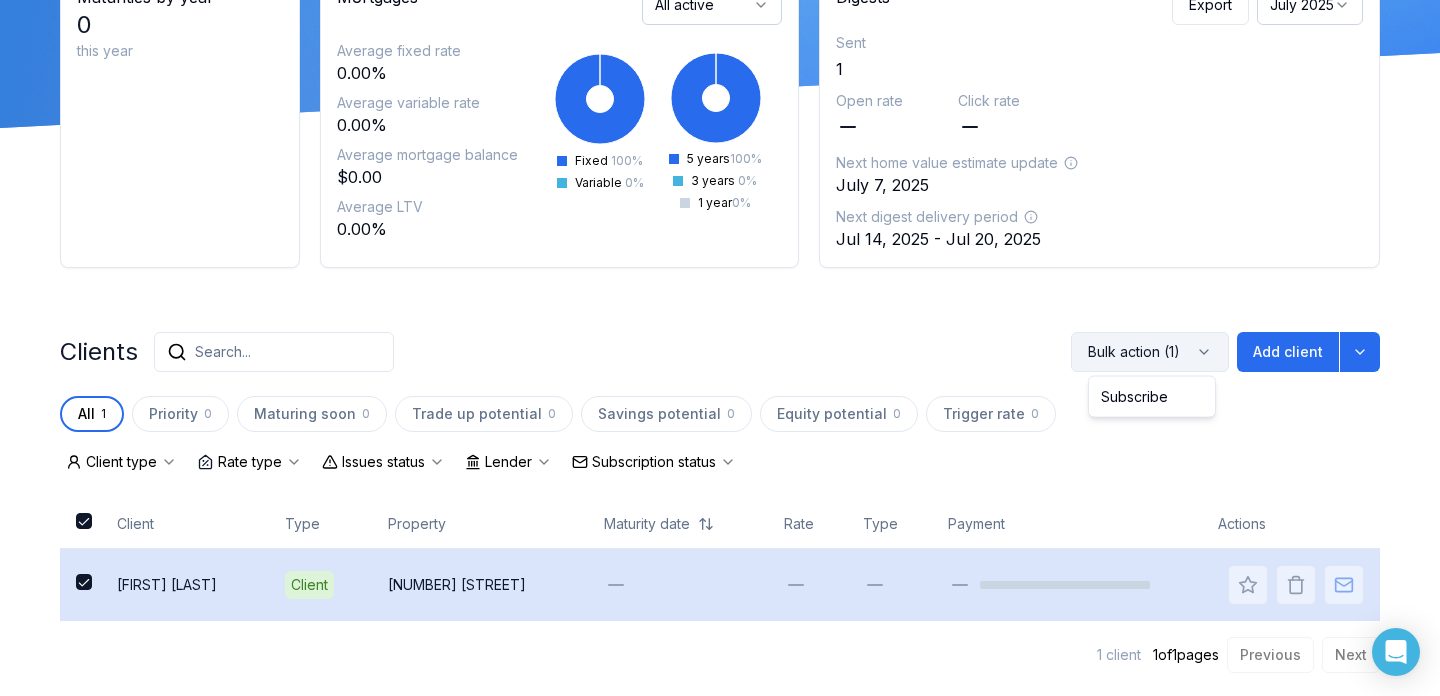 click on "Bulk action   (1)" at bounding box center (1150, 352) 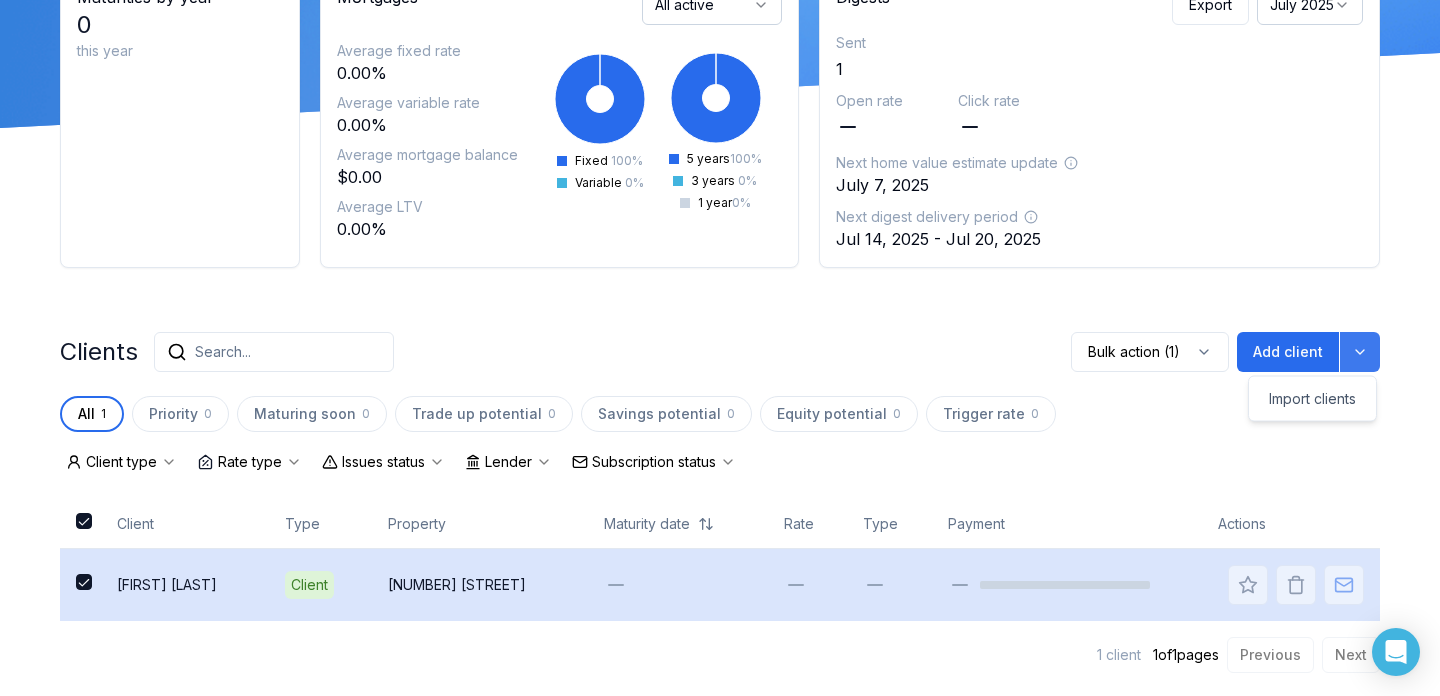 click 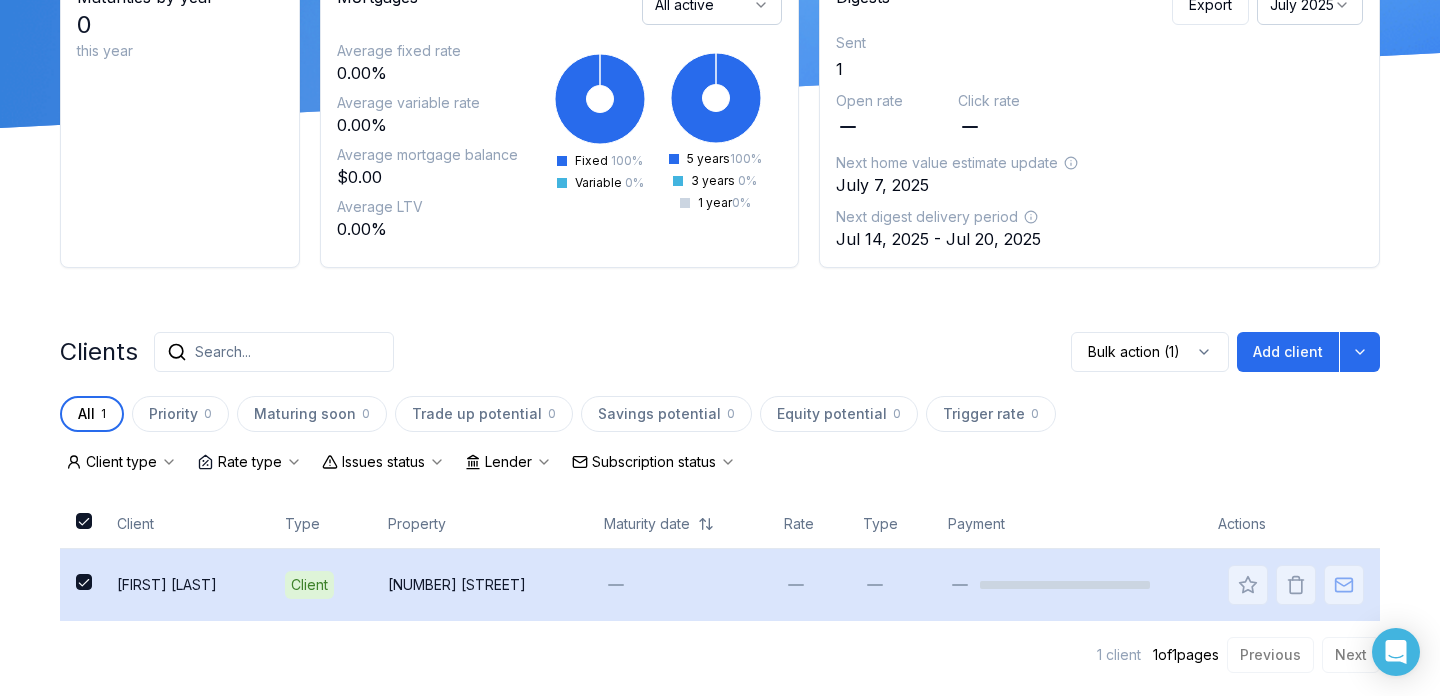 click on "Lender" at bounding box center (508, 462) 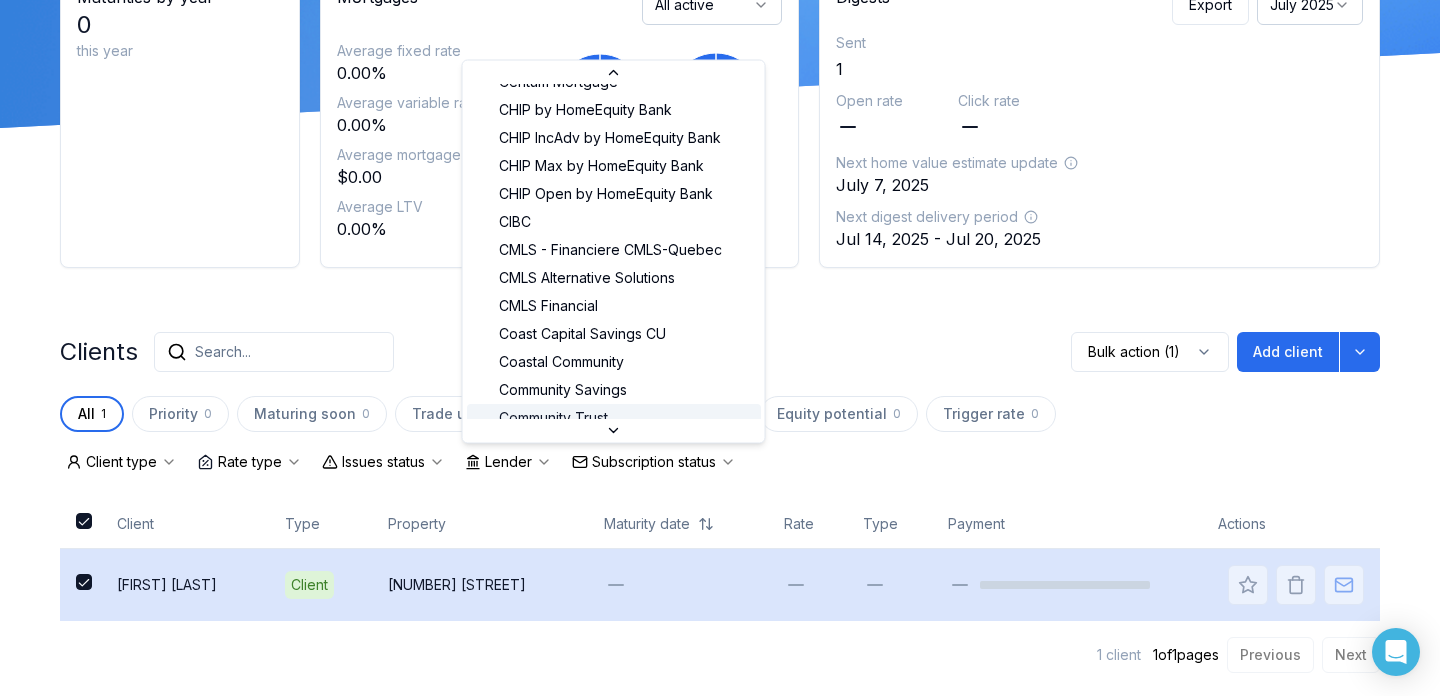scroll, scrollTop: 374, scrollLeft: 0, axis: vertical 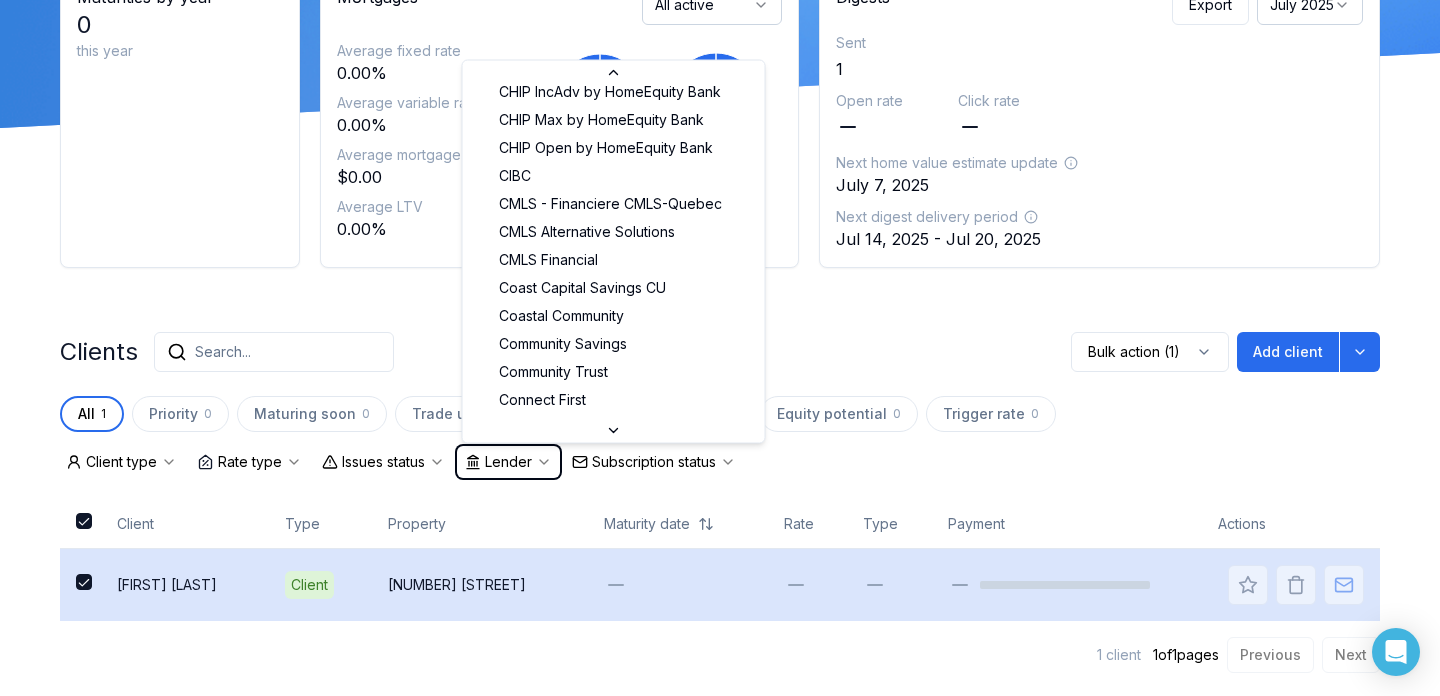 click on "Client type Rate type Issues status Lender Subscription status Client Type Property Maturity date Rate Type Payment Actions Alexander   Sabio Client 592 Mckim Gate 1   client 1  of  1  pages Previous Next" at bounding box center [720, 568] 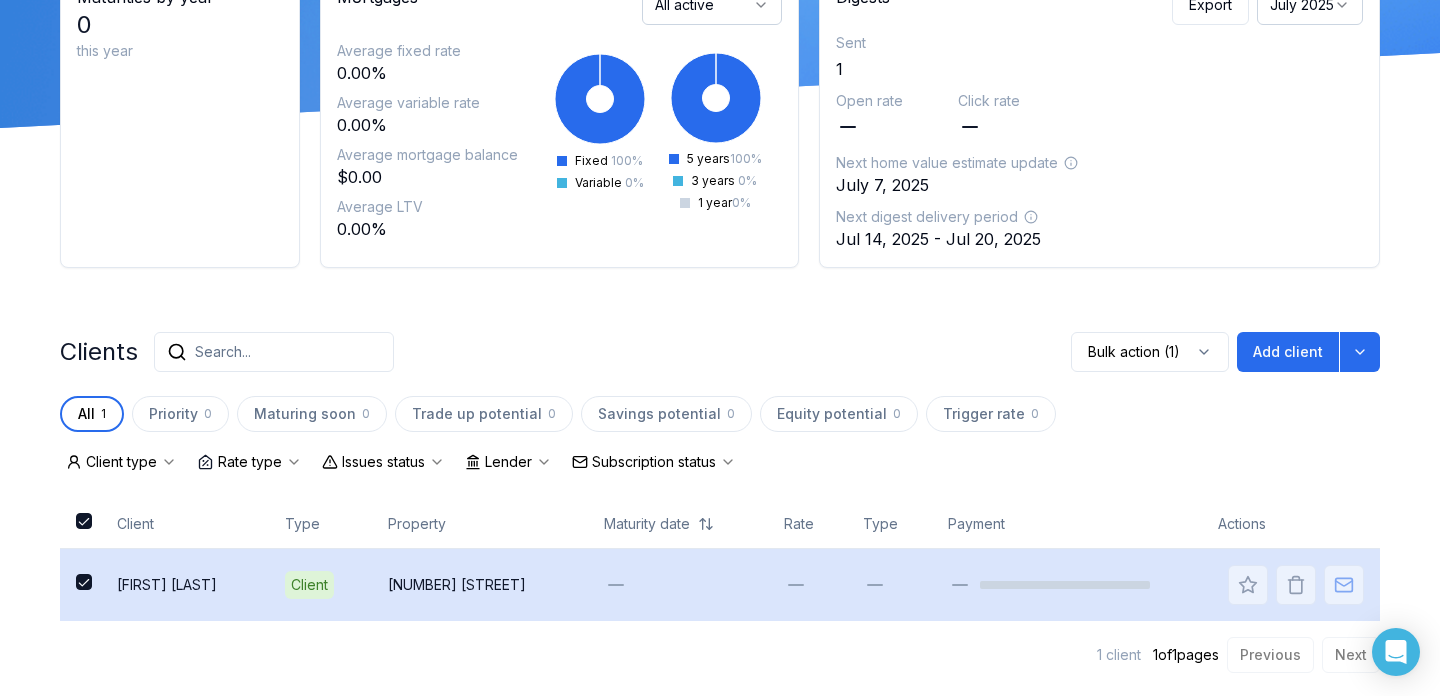 click on "Subscription status" at bounding box center [654, 462] 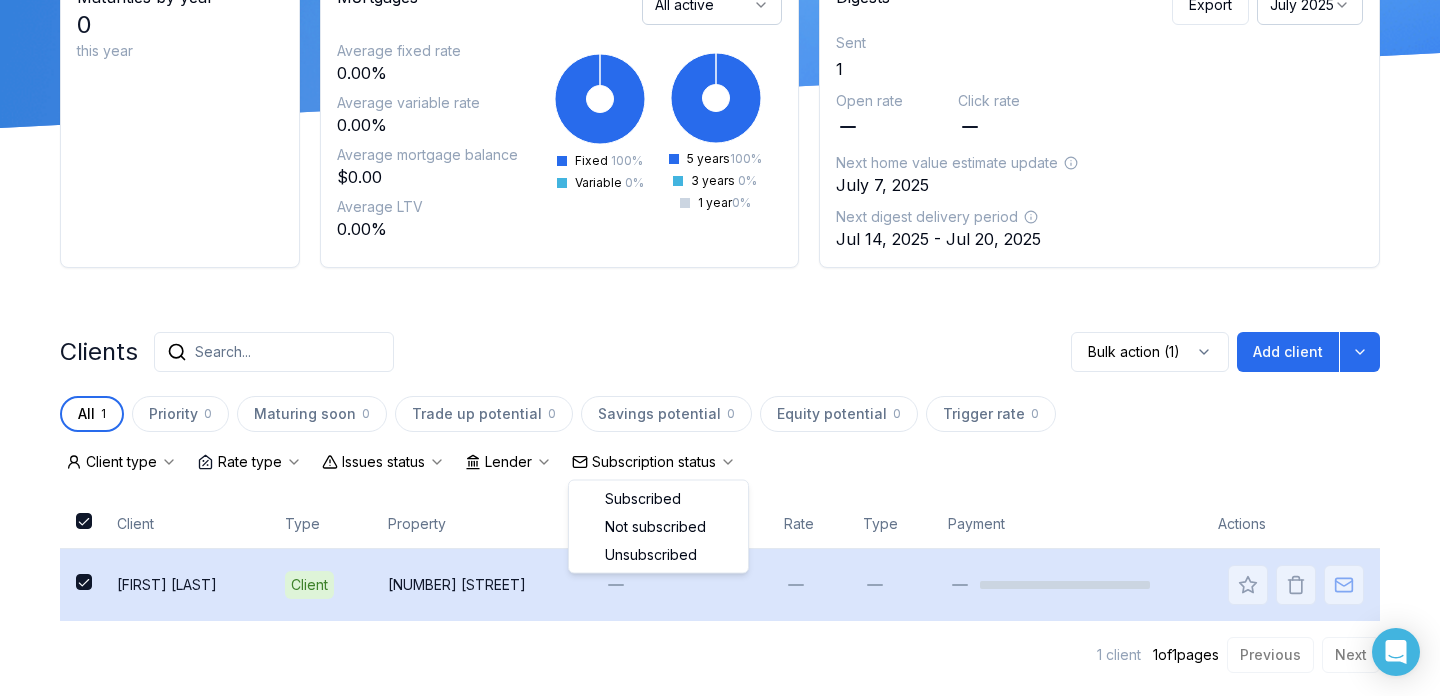 click on "Subscription status" at bounding box center [654, 462] 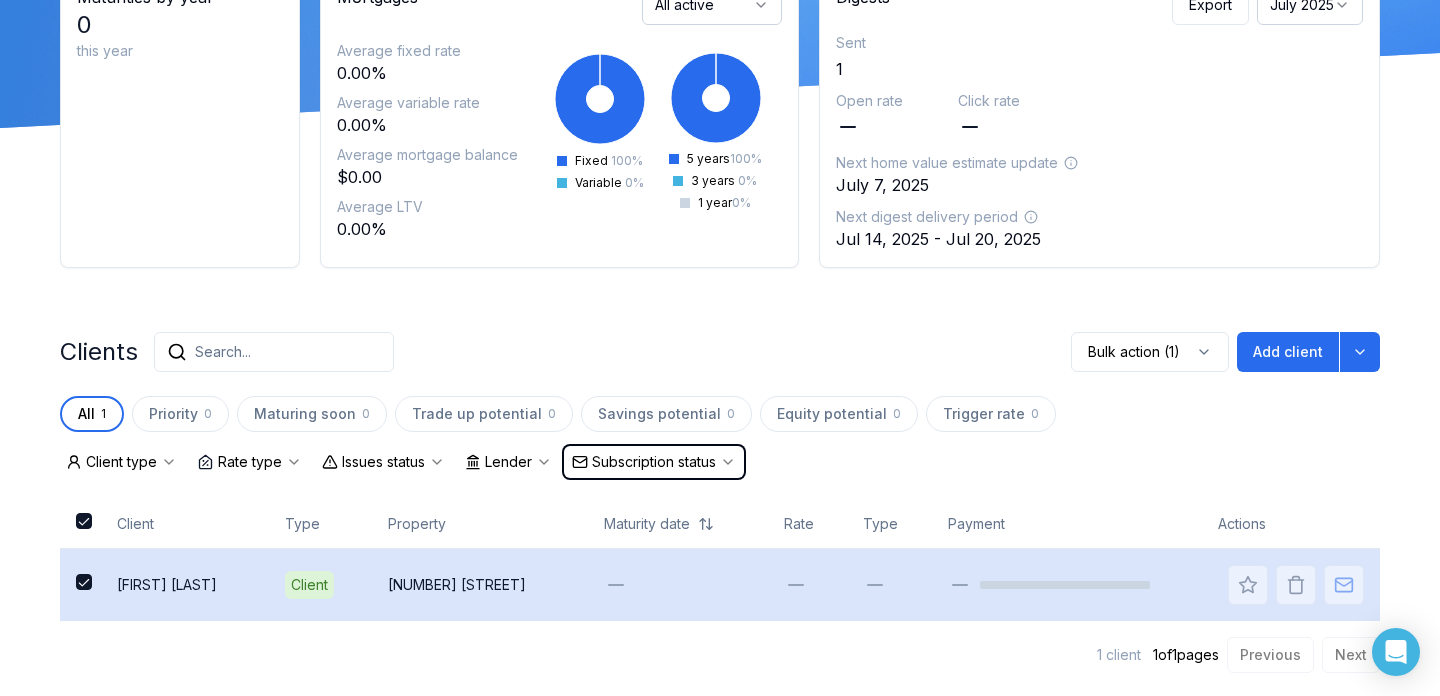 scroll, scrollTop: 0, scrollLeft: 0, axis: both 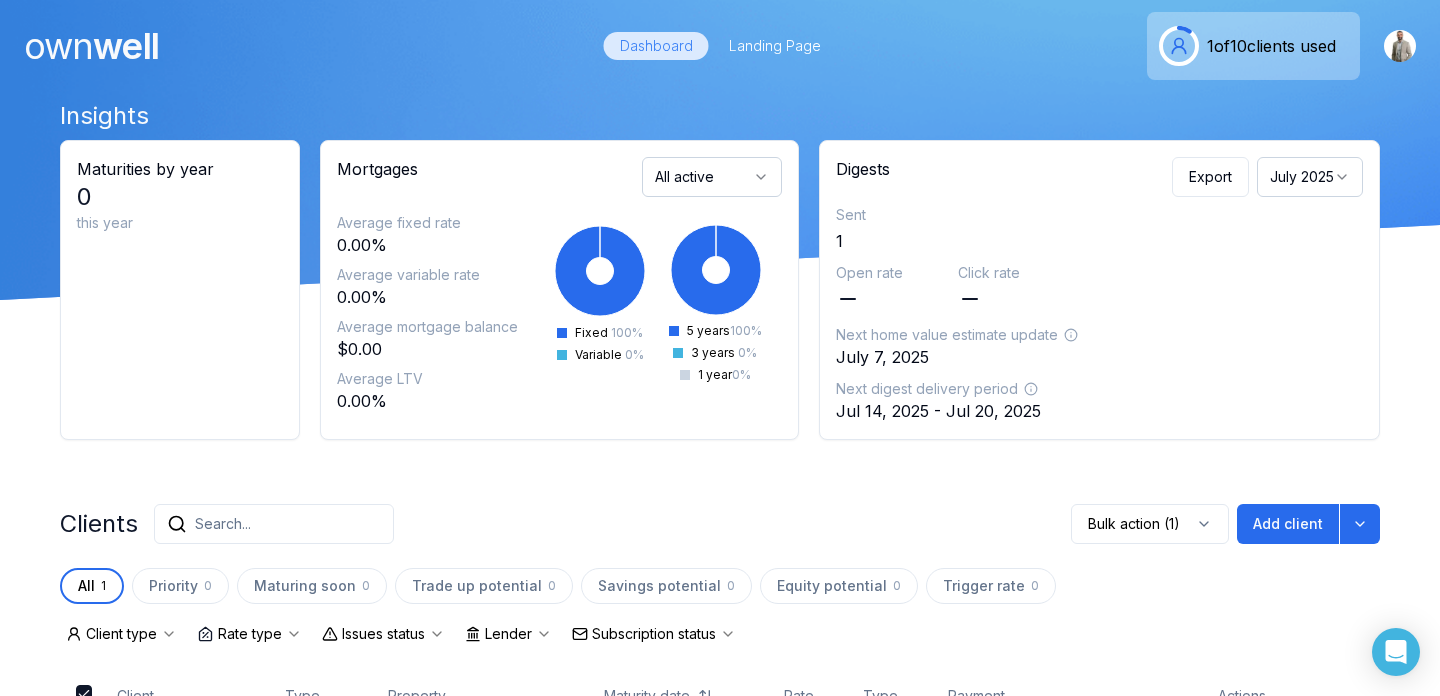 click on "own well Dashboard Landing Page 1  of  10  clients used" at bounding box center [720, 46] 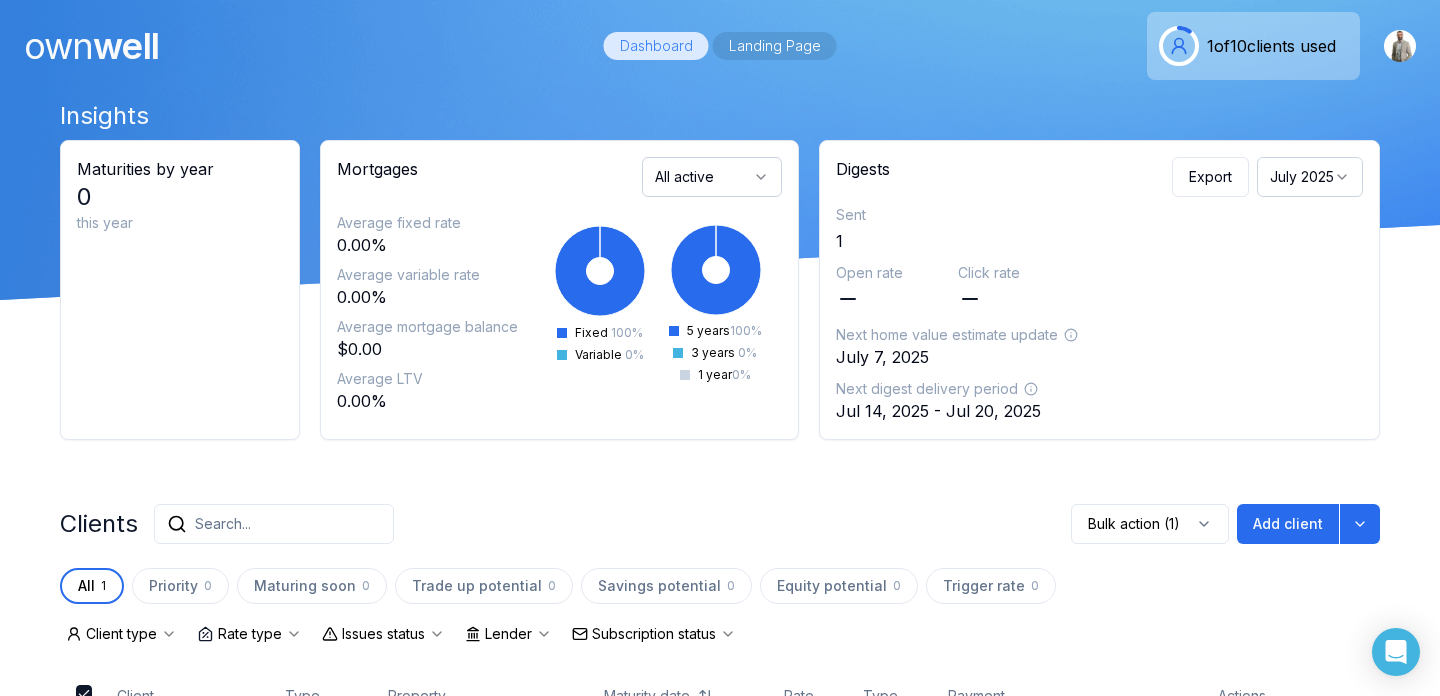 click on "Landing Page" at bounding box center [775, 46] 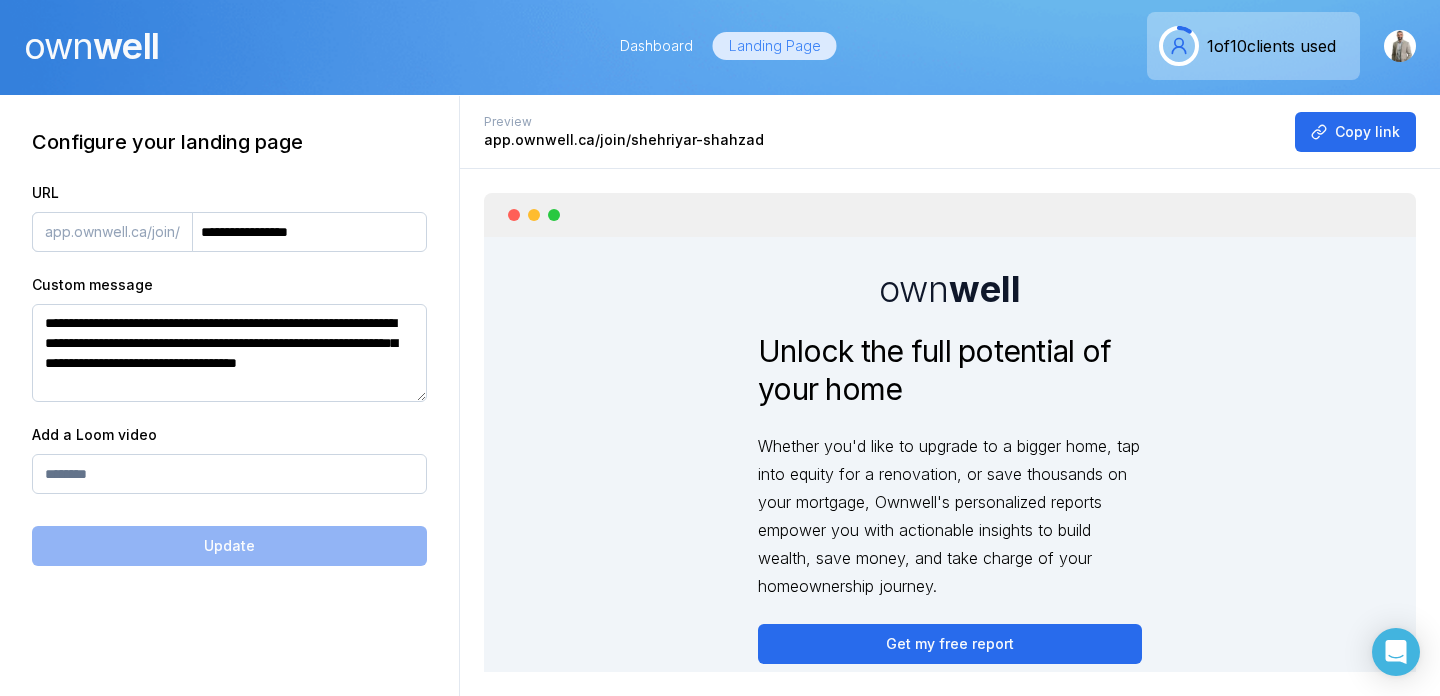 click on "**********" at bounding box center [229, 232] 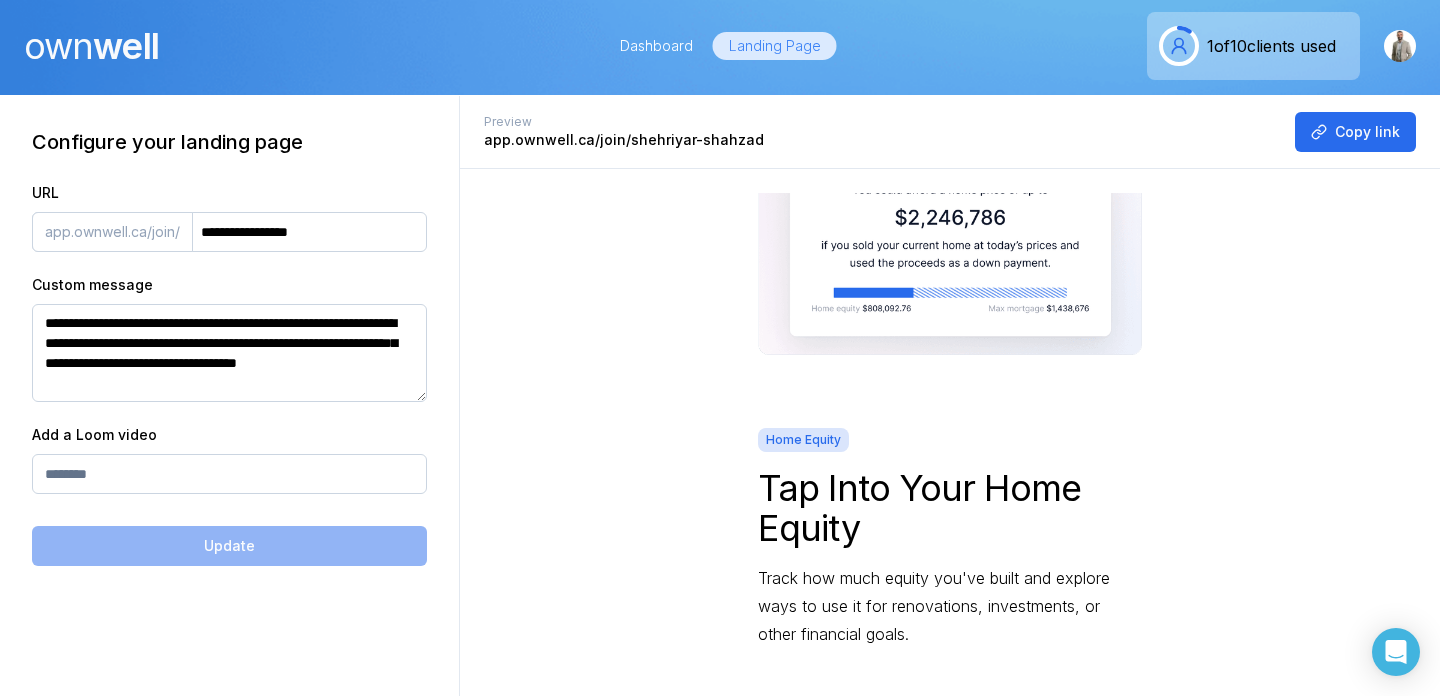 scroll, scrollTop: 2627, scrollLeft: 0, axis: vertical 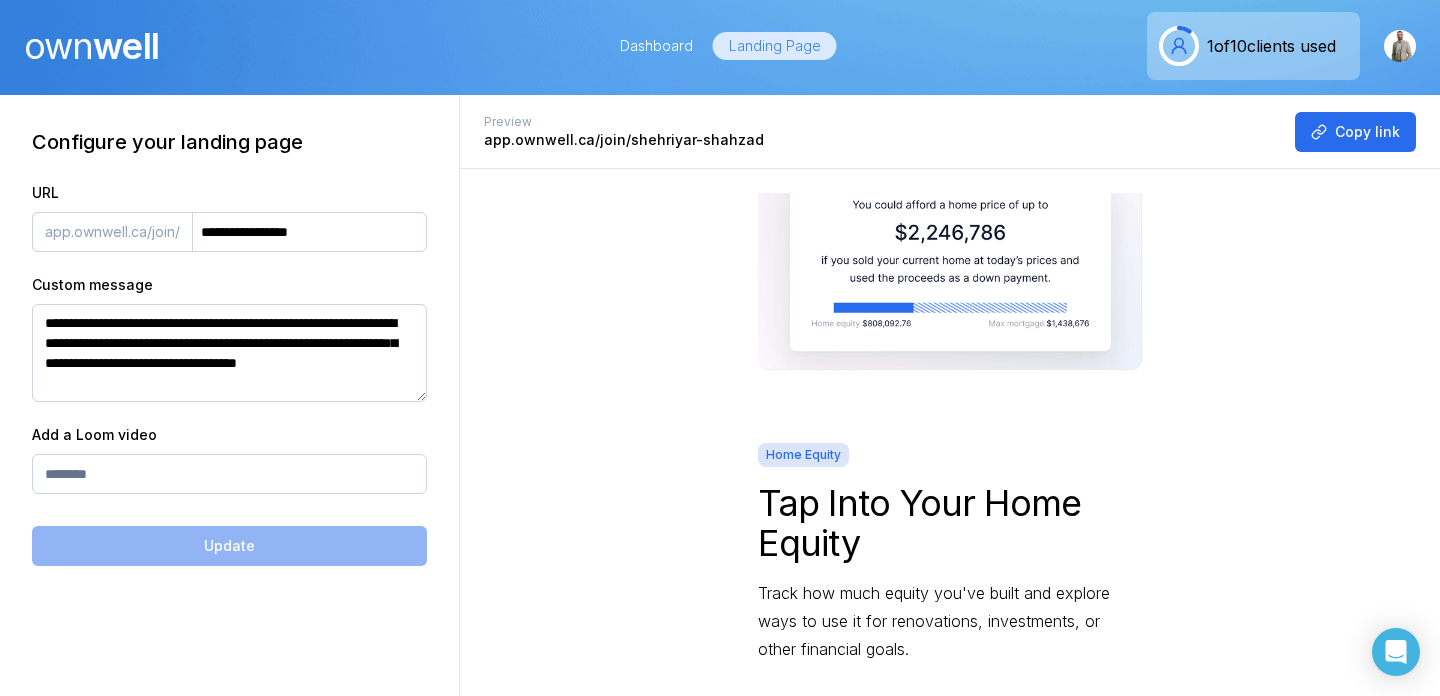 click at bounding box center (950, 263) 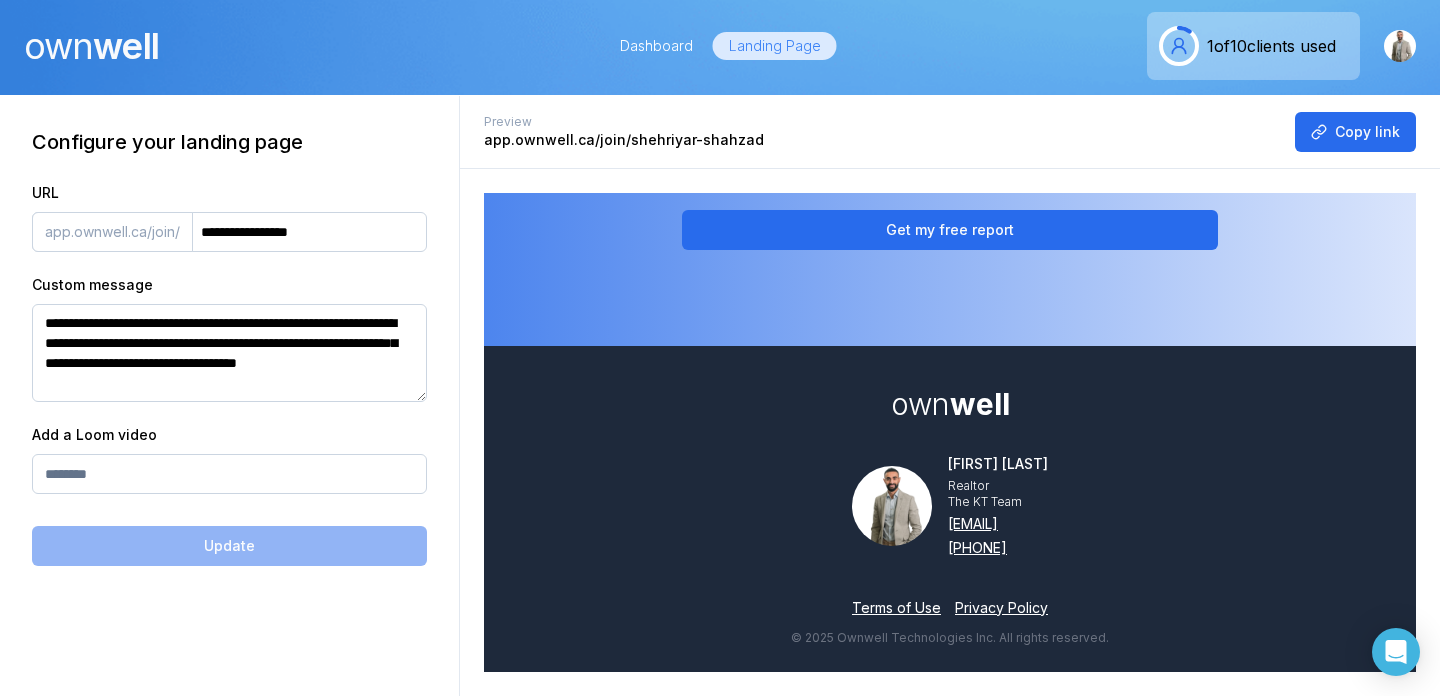 scroll, scrollTop: 4118, scrollLeft: 0, axis: vertical 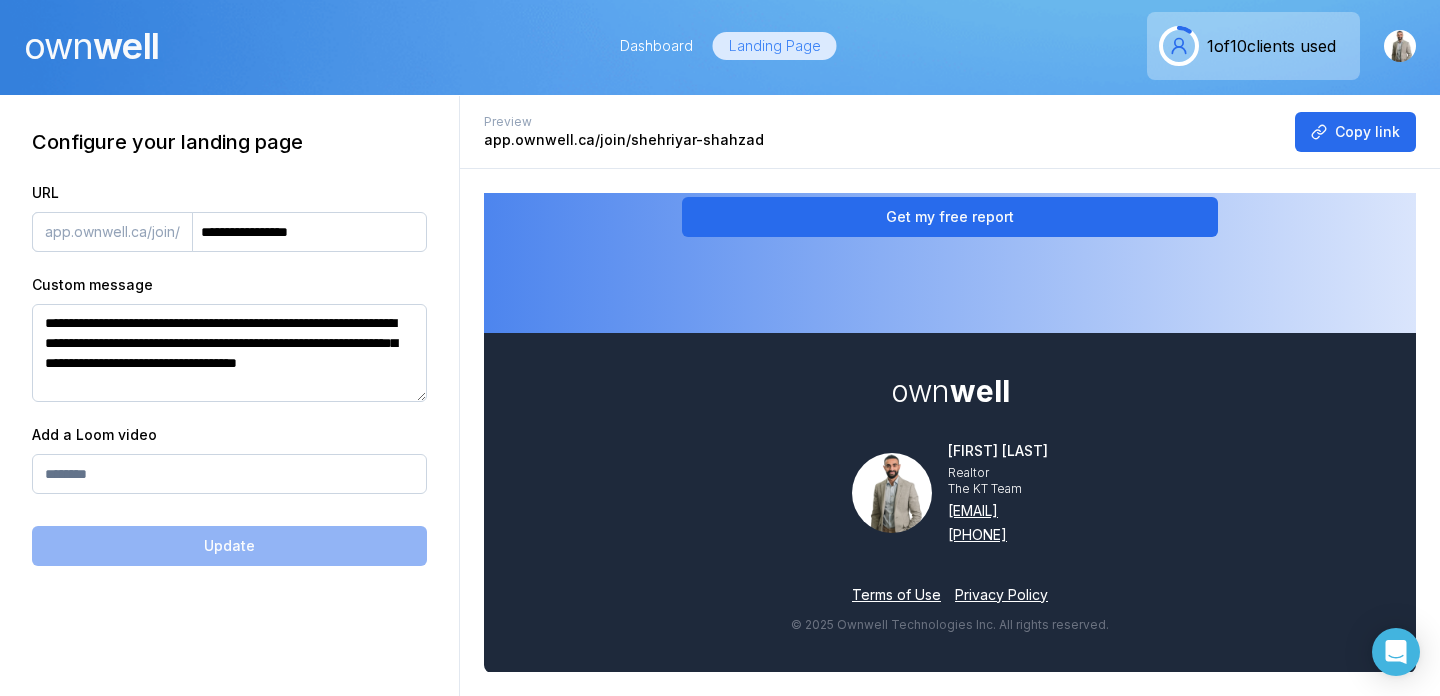 click on "own well Unlock the full potential of your home Whether you'd like to upgrade to a bigger home, tap into equity for a renovation, or save thousands on your mortgage, Ownwell's personalized reports empower you with actionable insights to build wealth, save money, and take charge of your homeownership journey. Hey, this is Shehriyar! If you'd like to see how I can help you save money and build wealth through homeownership, sign up for your free, personalized homeownership report below! Get my free report See How the Ownwell Report Helps You Save Money and Build Wealth Price Estimate Monitor Your Home's Value Stay updated with monthly home price estimates. Savings Potential Identify Interest Savings Opportunities Discover opportunities to reduce interest payments and save thousands on your mortgage. Purchasing Power Track Your Purchasing Power See if upgrading to a bigger or better home is within reach, based on your home equity and current mortgage rates. Home Equity Tap Into Your Home Equity Mortgage Insights" at bounding box center [950, 432] 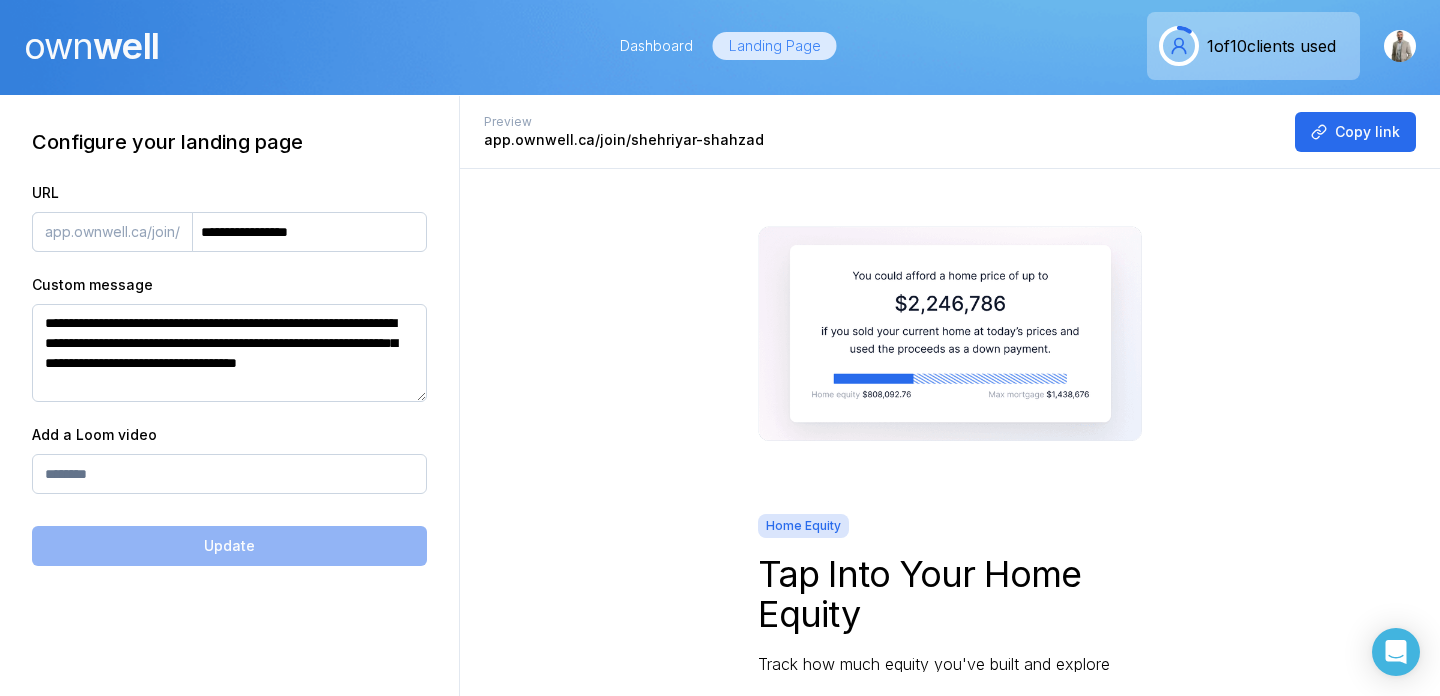 scroll, scrollTop: 2386, scrollLeft: 0, axis: vertical 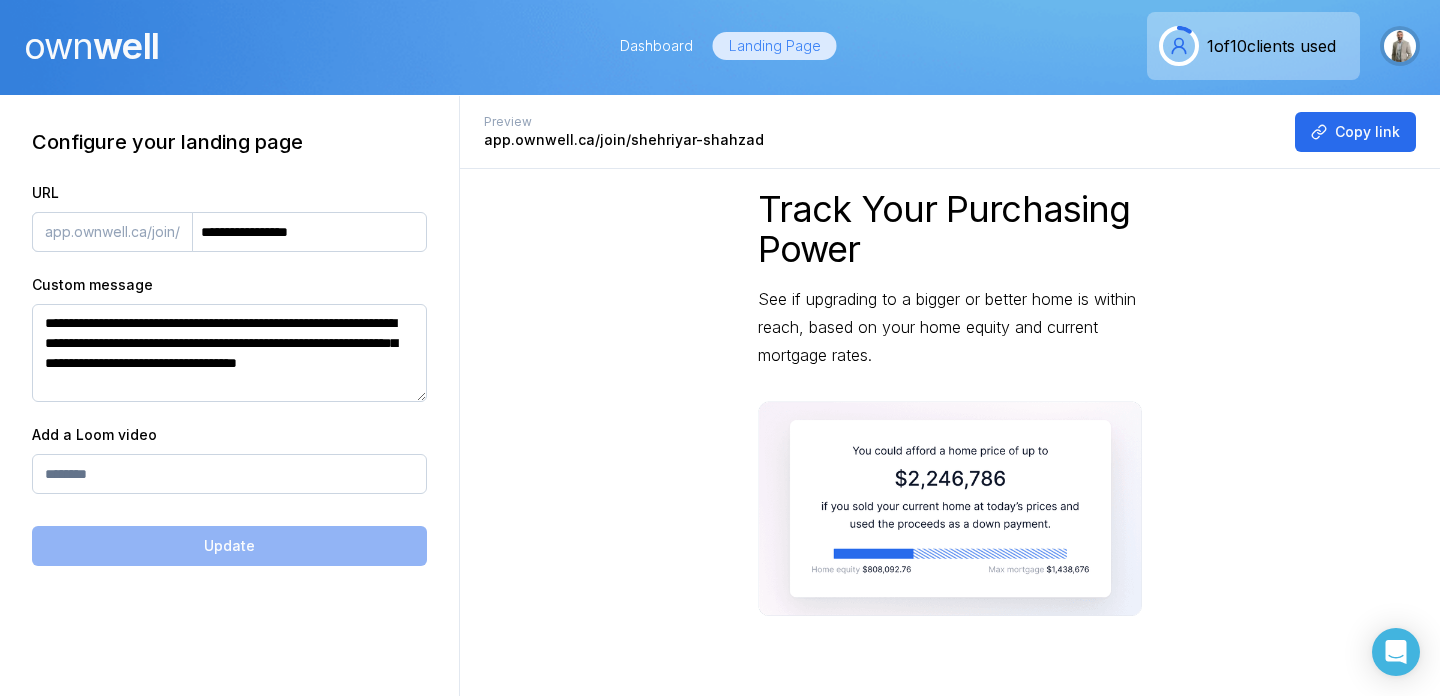 click at bounding box center (1400, 46) 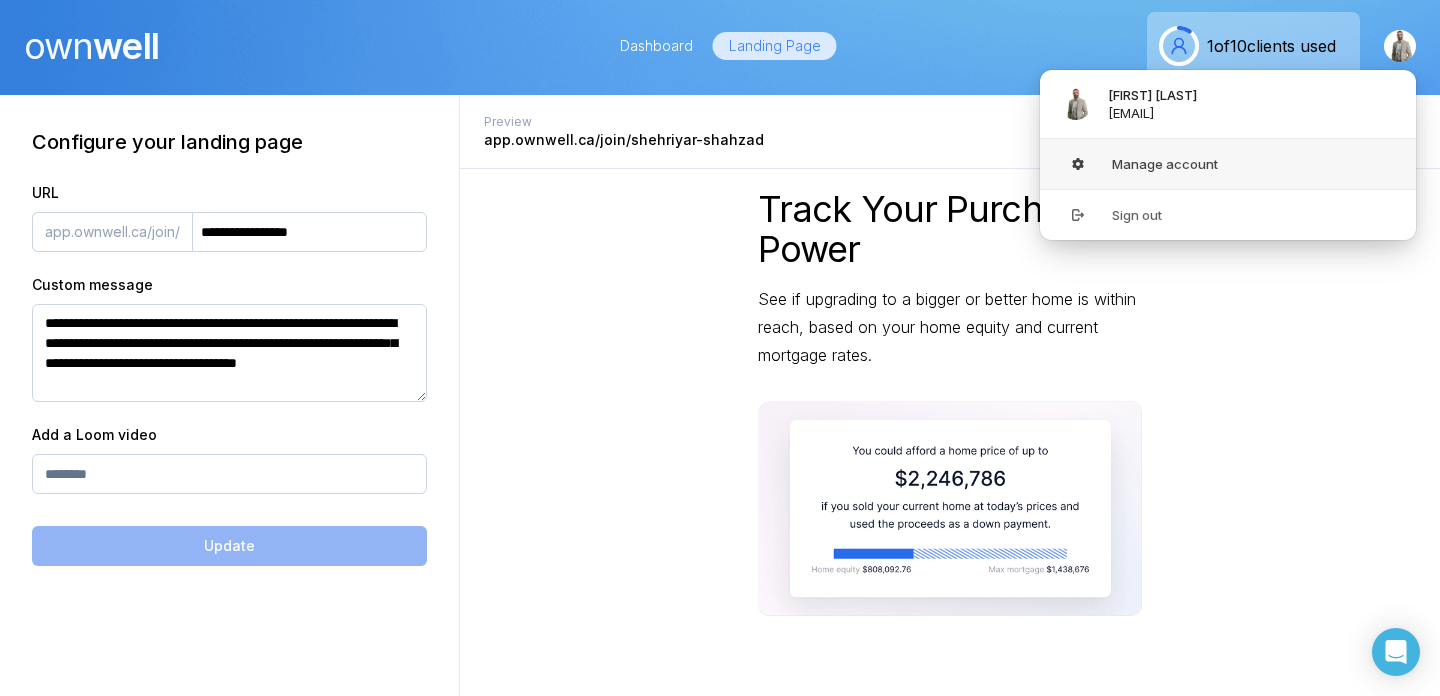 click on "Manage account" at bounding box center (1228, 164) 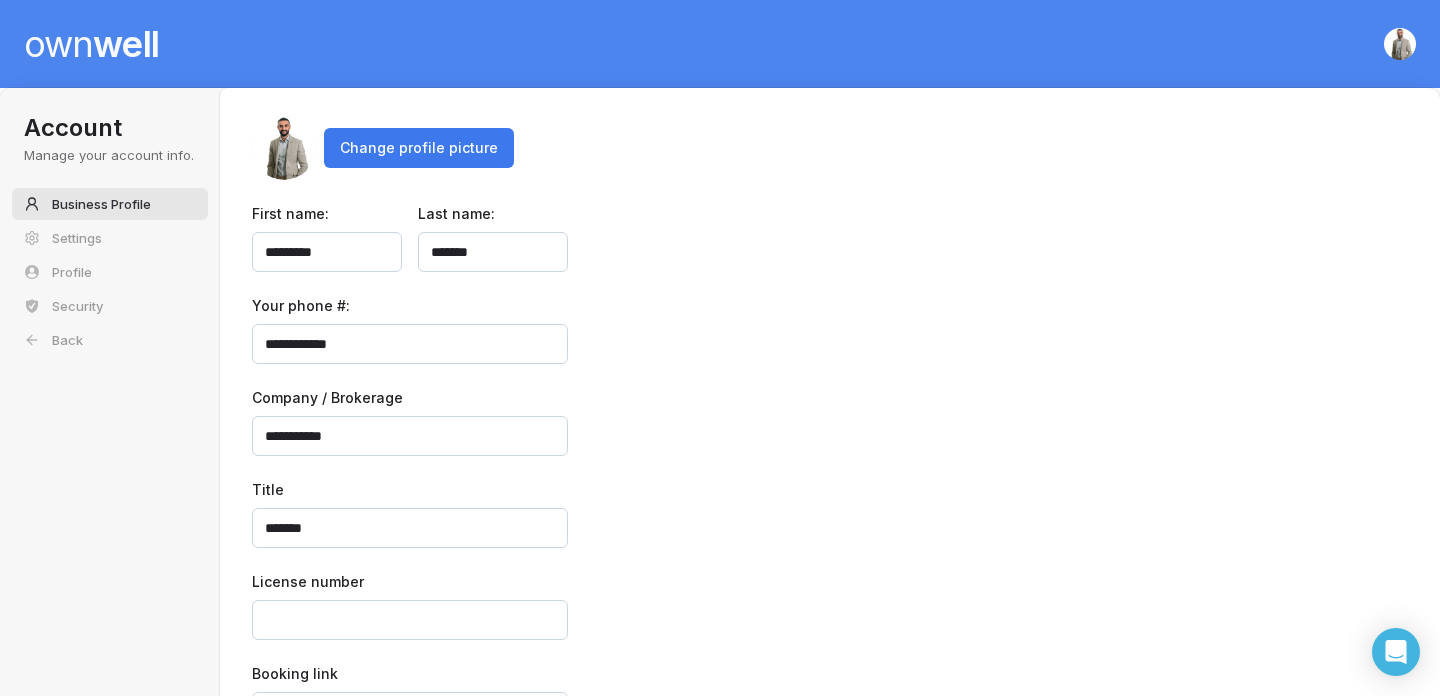 click on "Change profile picture" at bounding box center [419, 148] 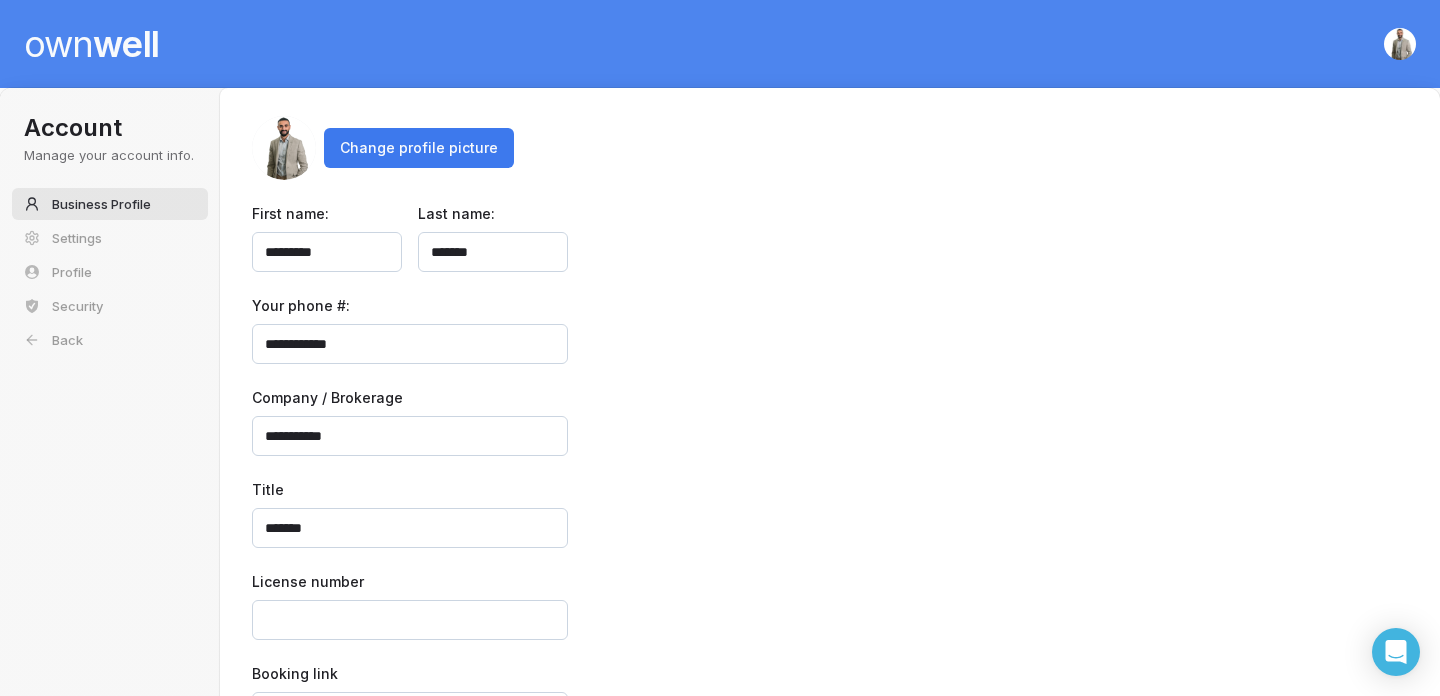 click on "Change profile picture" at bounding box center [419, 148] 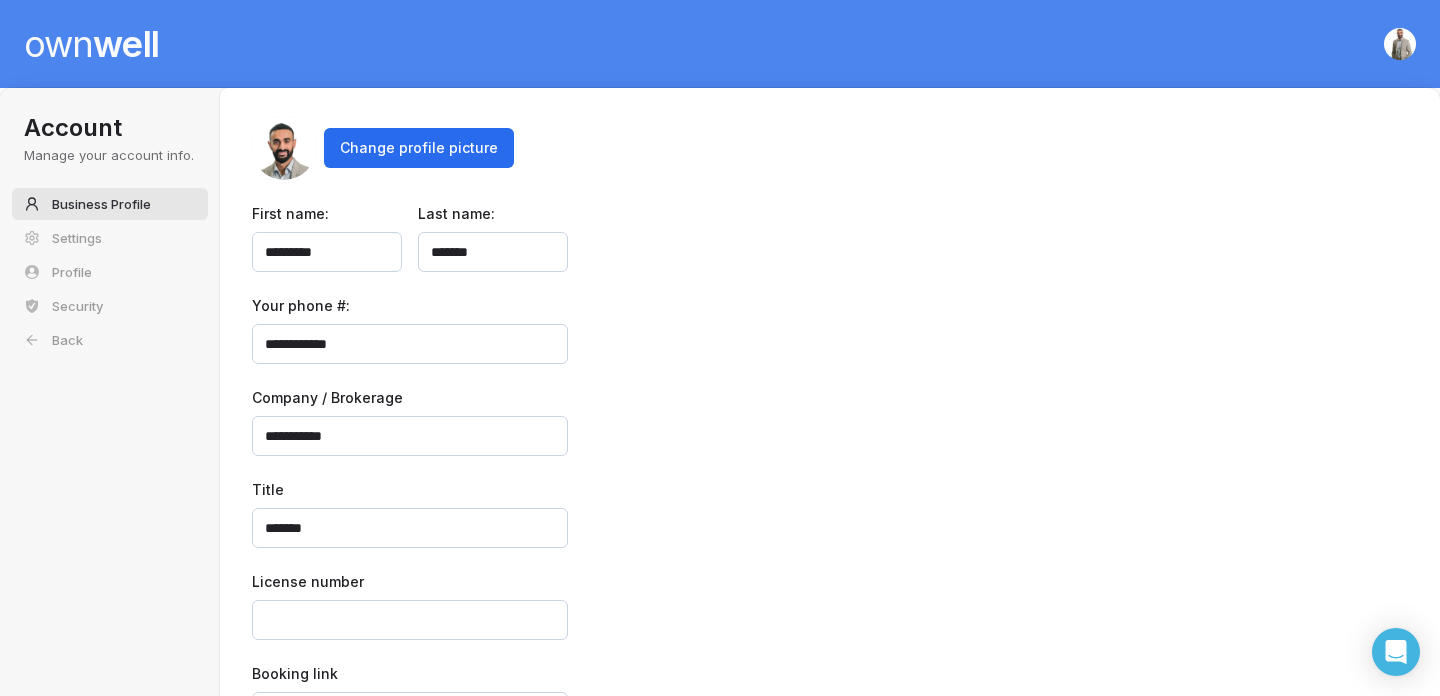 scroll, scrollTop: 88, scrollLeft: 0, axis: vertical 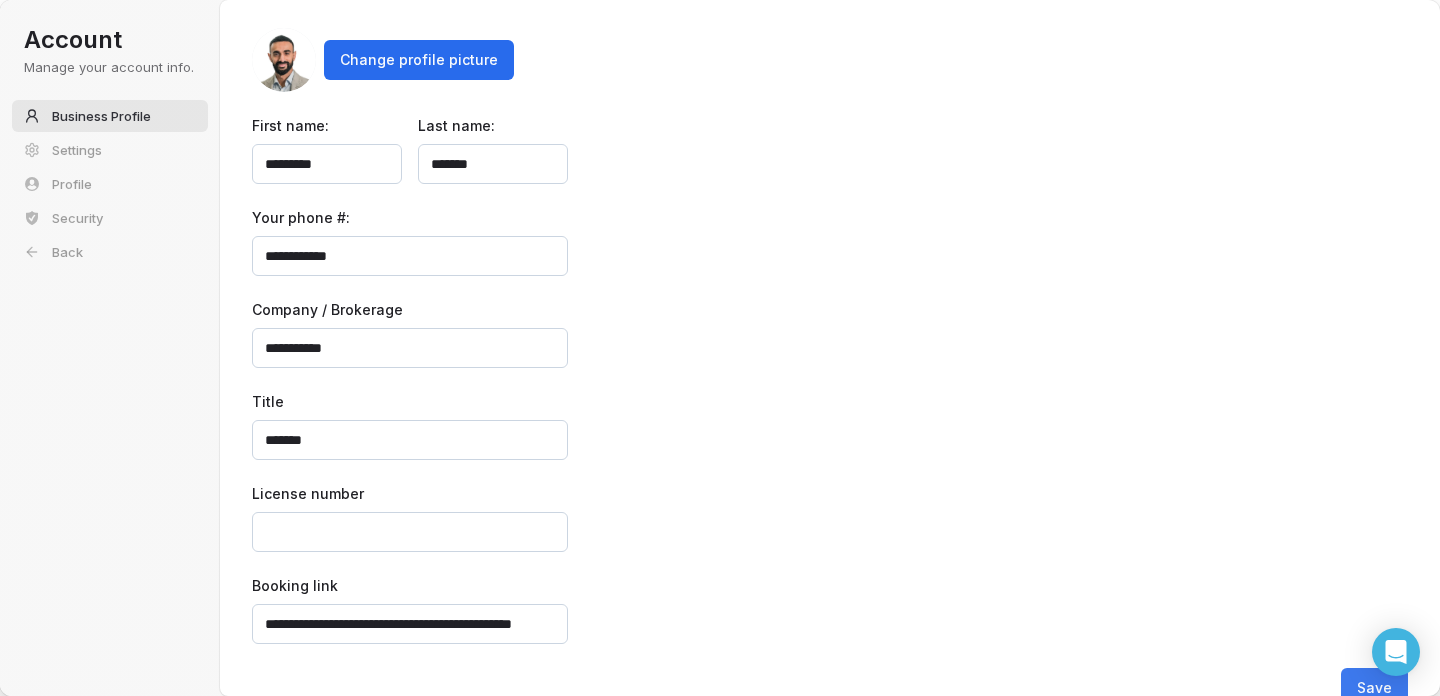 click on "Save" at bounding box center [1374, 688] 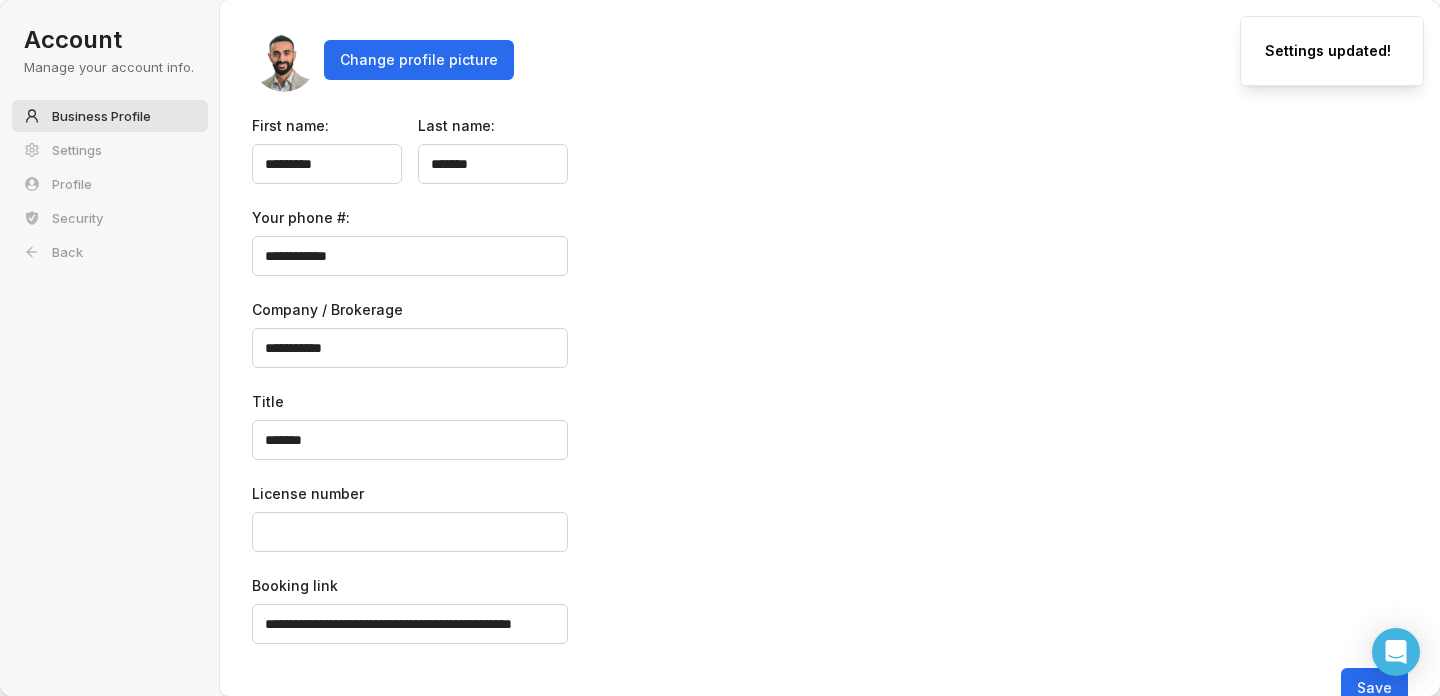 scroll, scrollTop: 0, scrollLeft: 0, axis: both 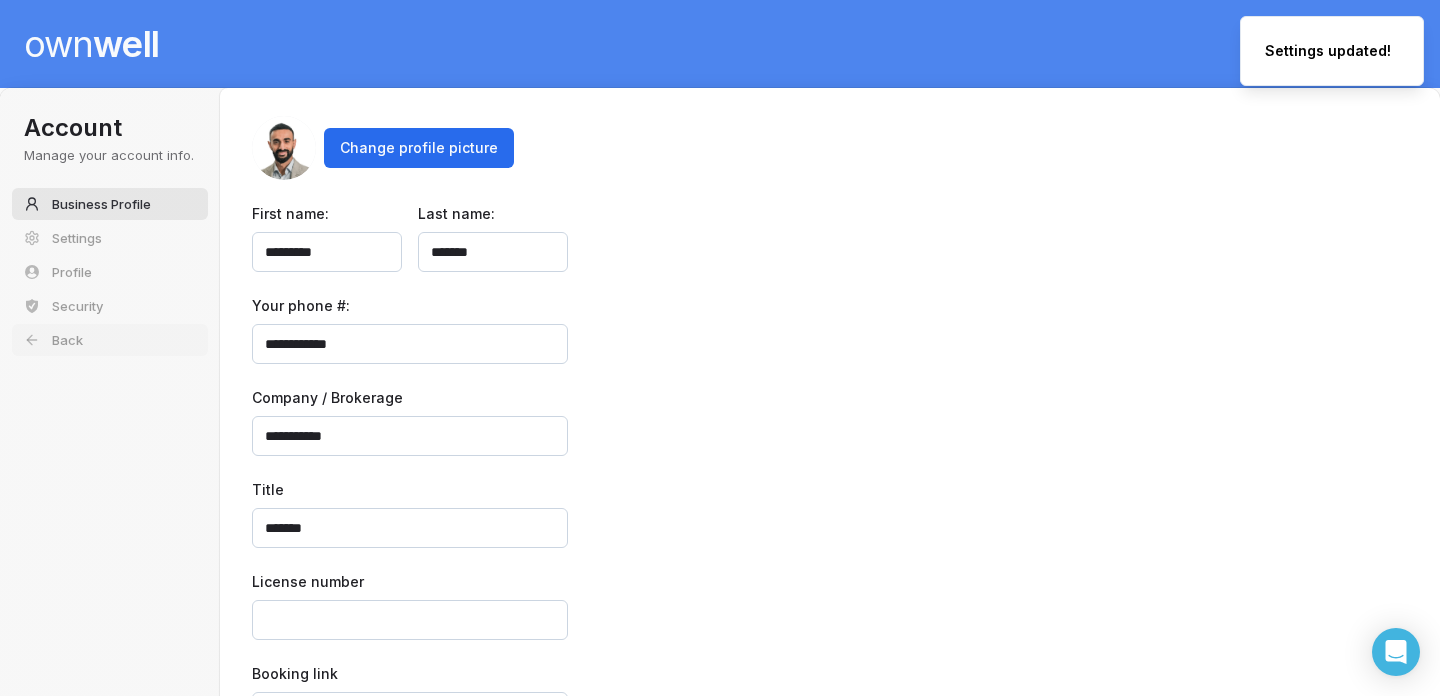 click on "Back" at bounding box center [67, 340] 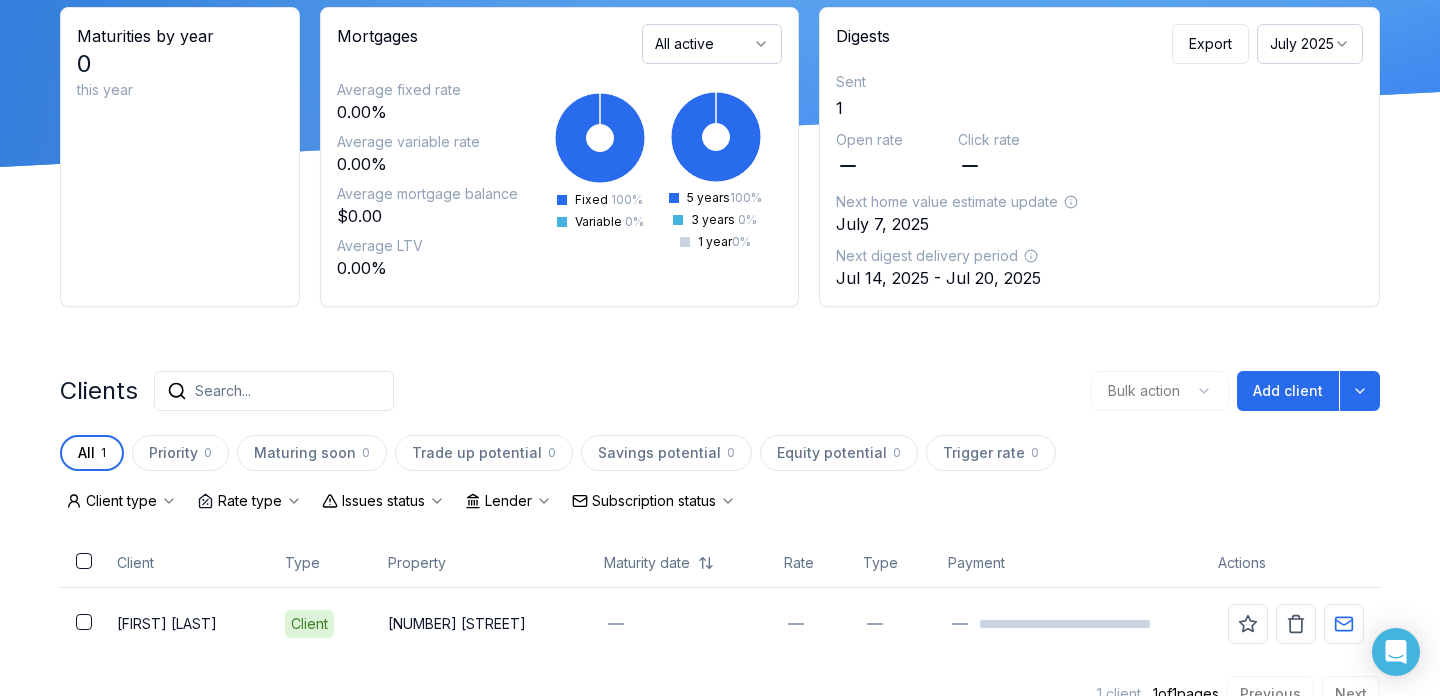 scroll, scrollTop: 172, scrollLeft: 0, axis: vertical 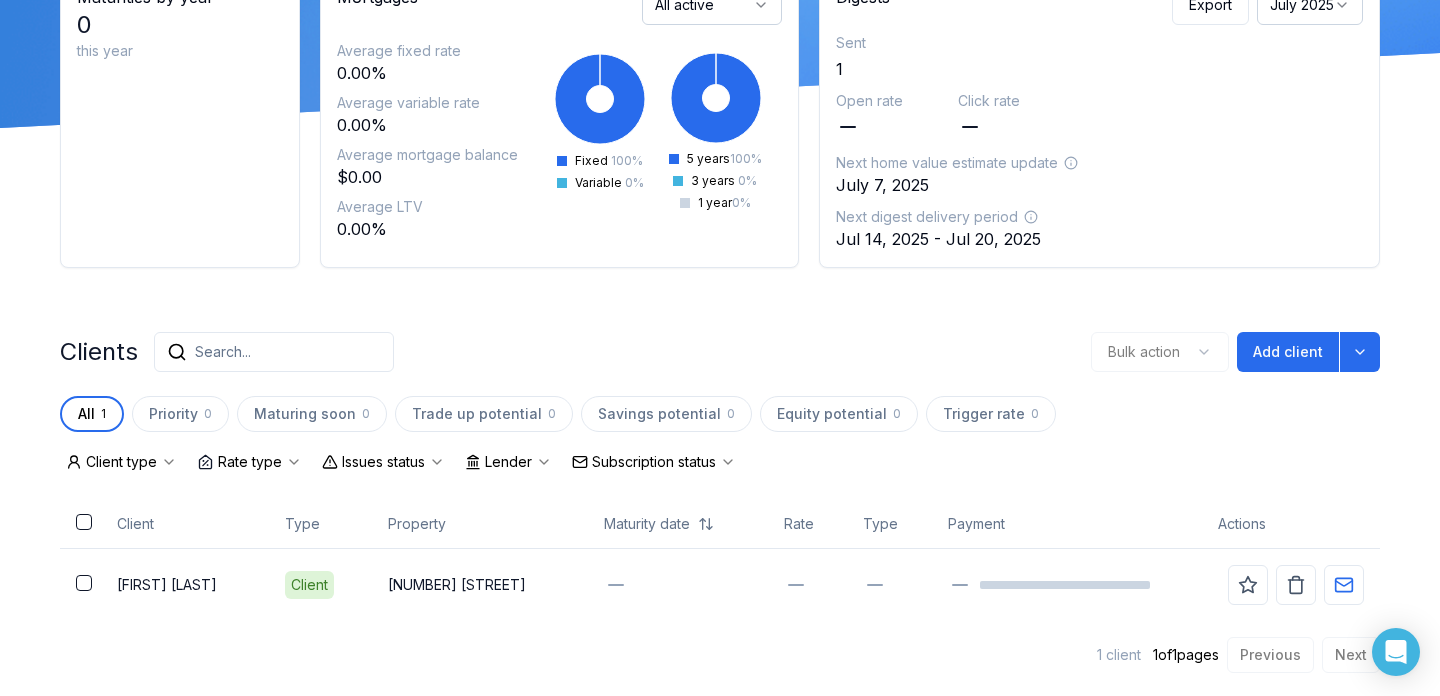 click on "1   client 1  of  1  pages Previous Next" at bounding box center (720, 655) 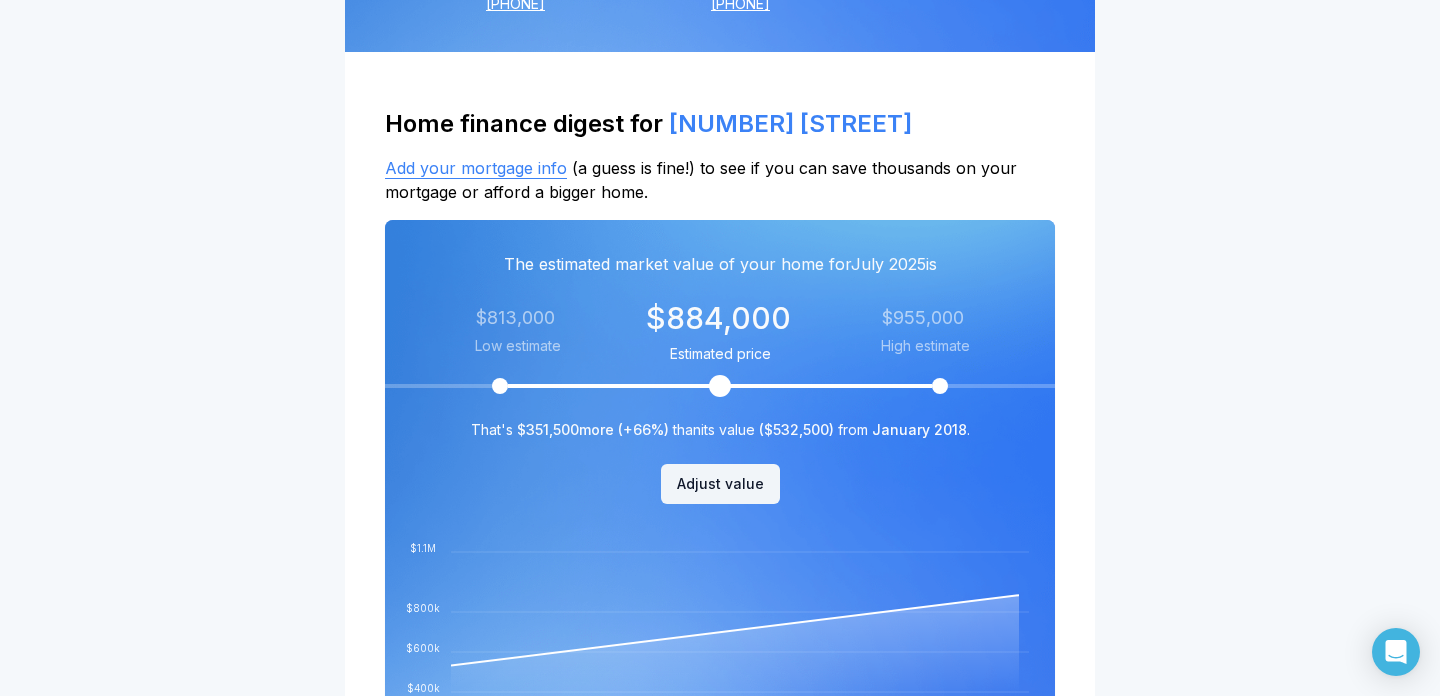 scroll, scrollTop: 463, scrollLeft: 0, axis: vertical 